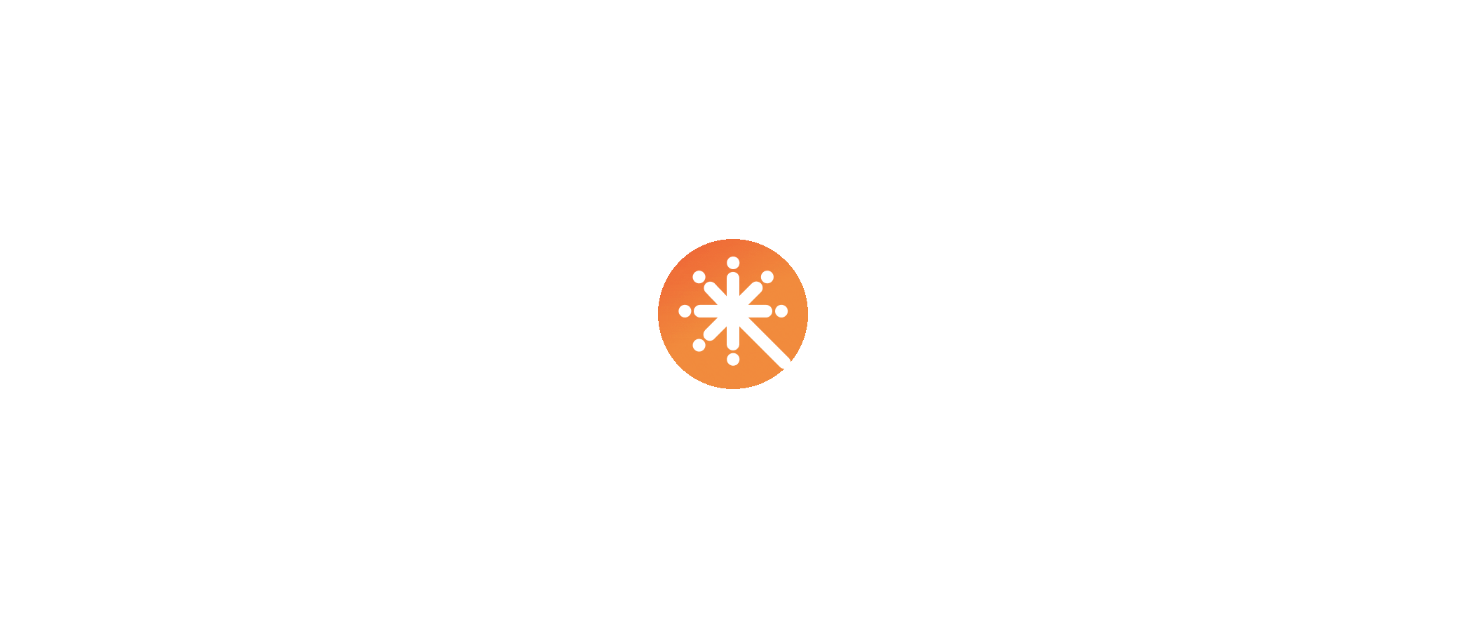 scroll, scrollTop: 0, scrollLeft: 0, axis: both 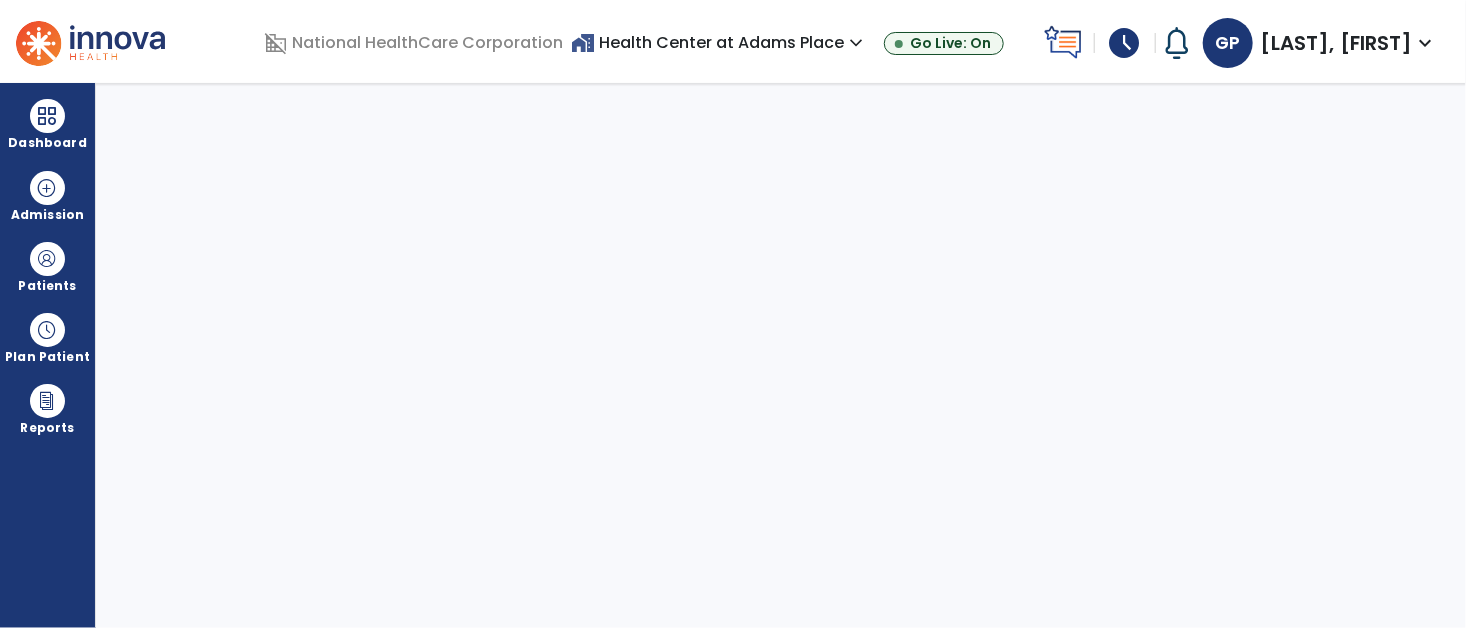 select on "****" 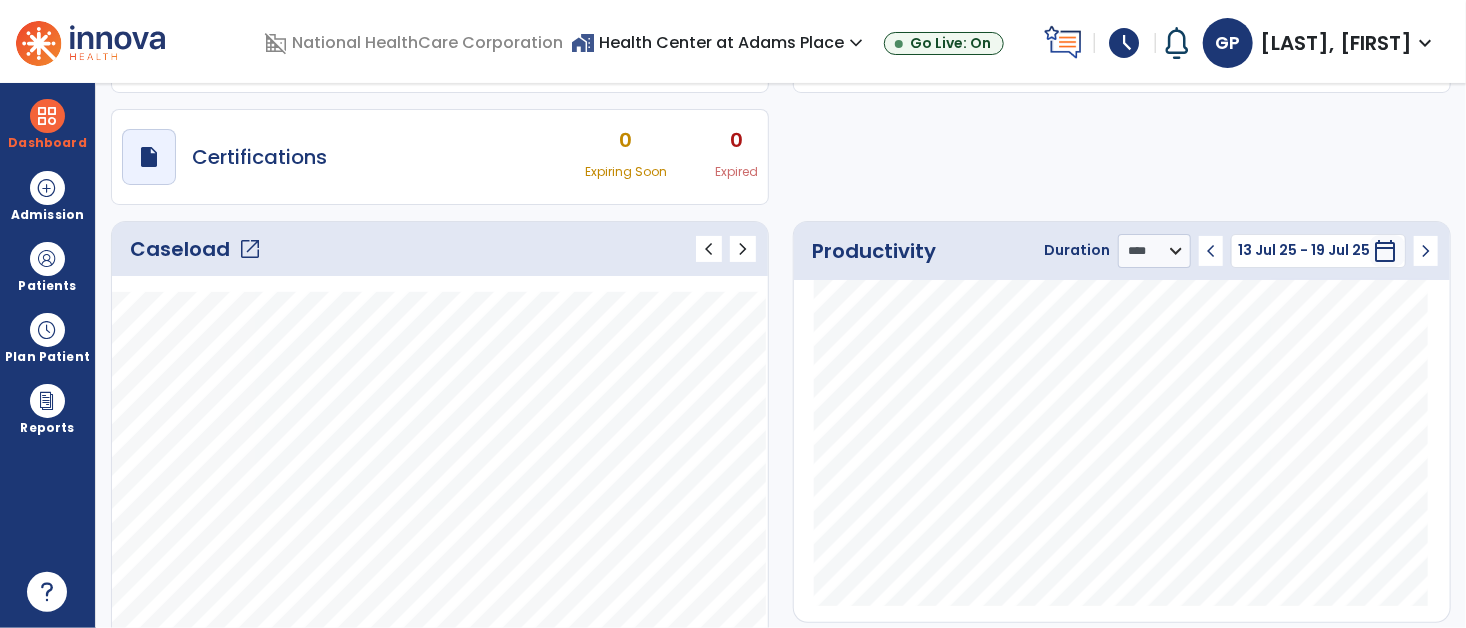 scroll, scrollTop: 141, scrollLeft: 0, axis: vertical 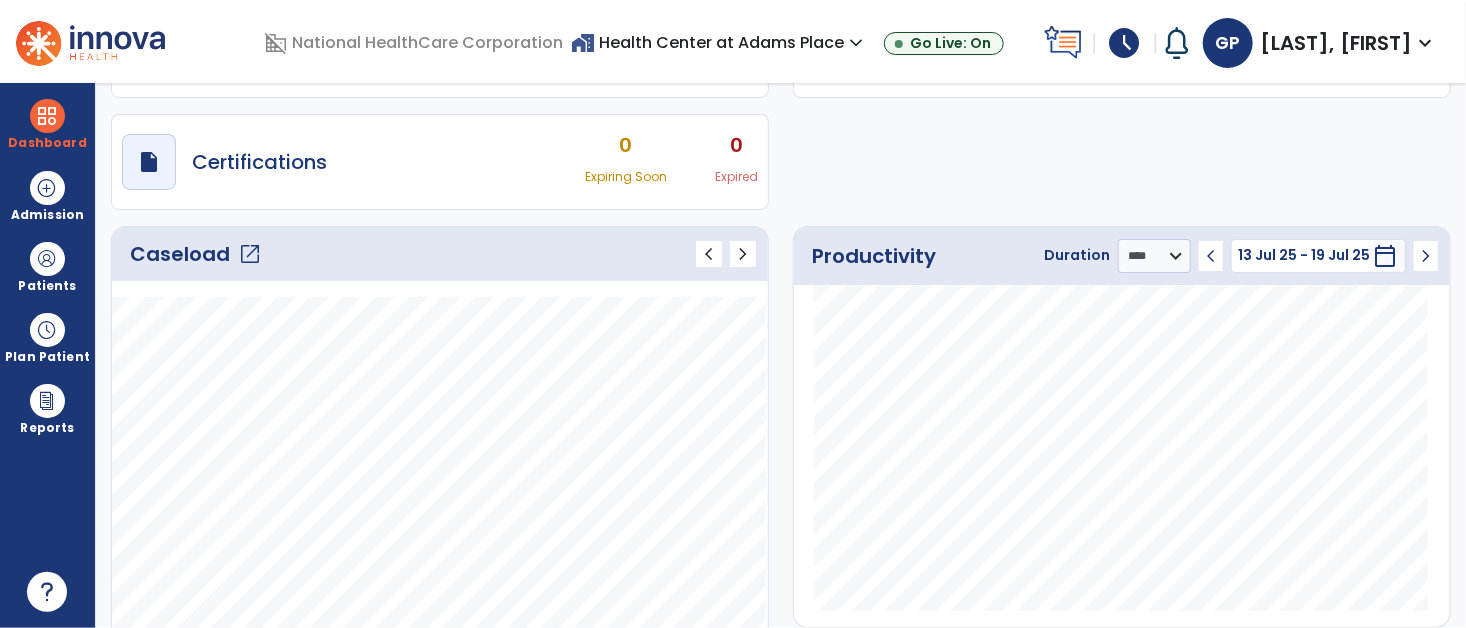 click on "Caseload   open_in_new" 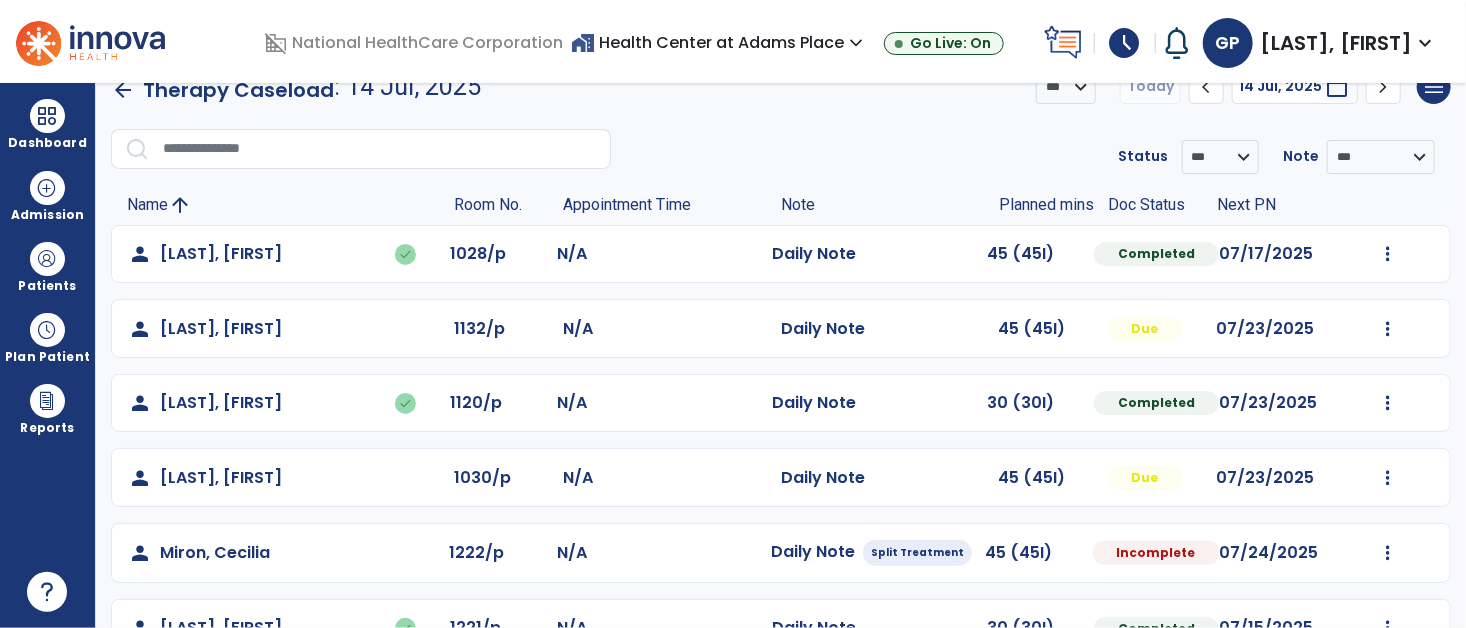 click on "Mark Visit As Complete   Reset Note   Open Document   G + C Mins" 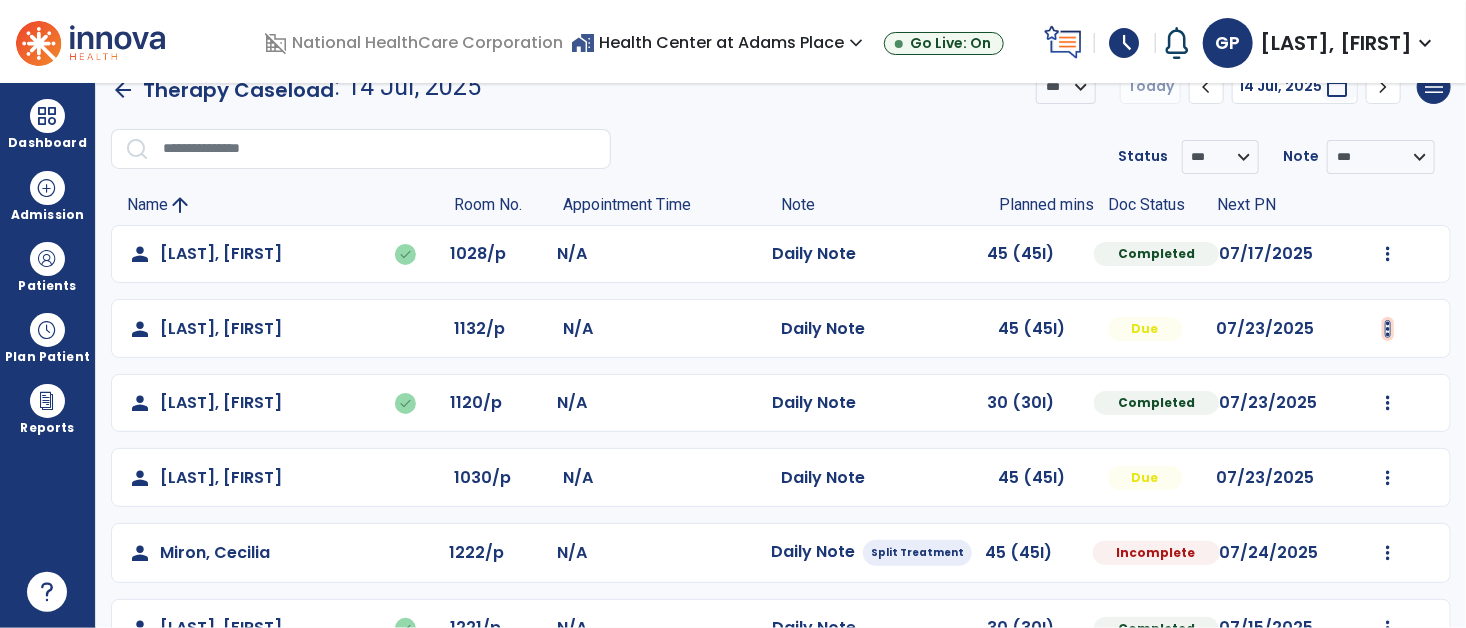 click at bounding box center [1388, 254] 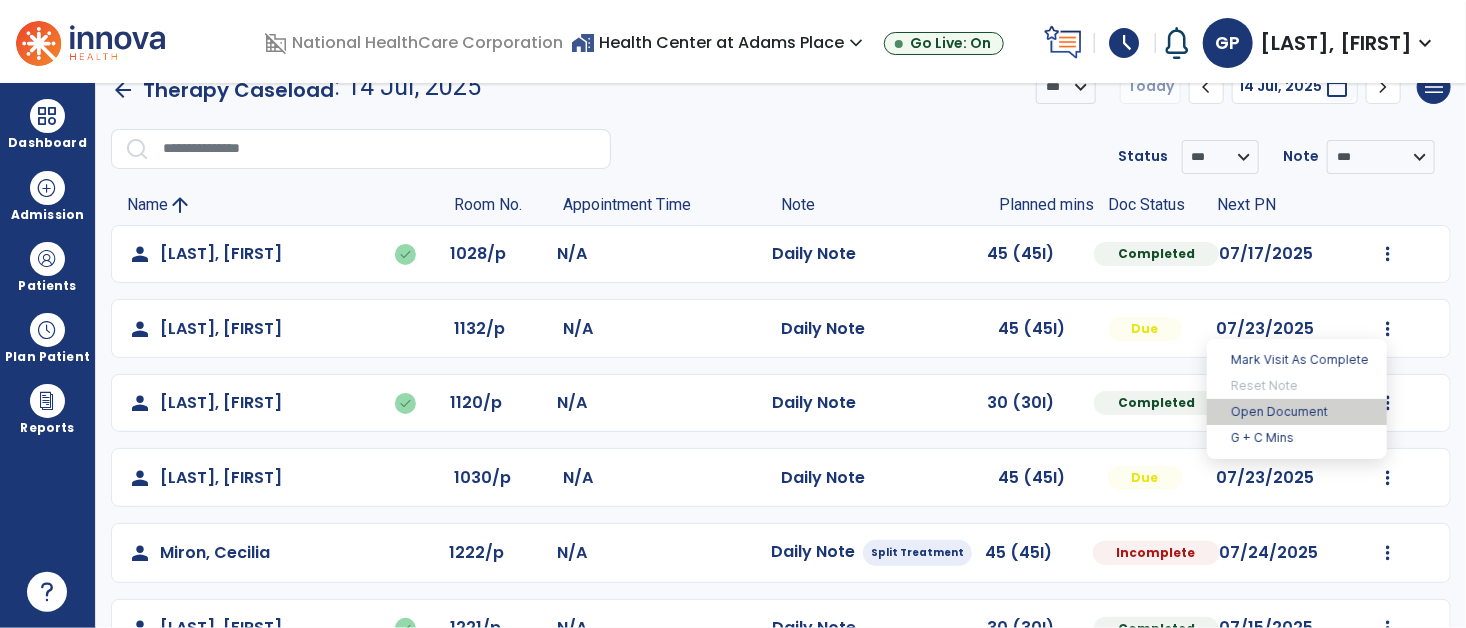 click on "Open Document" at bounding box center (1297, 412) 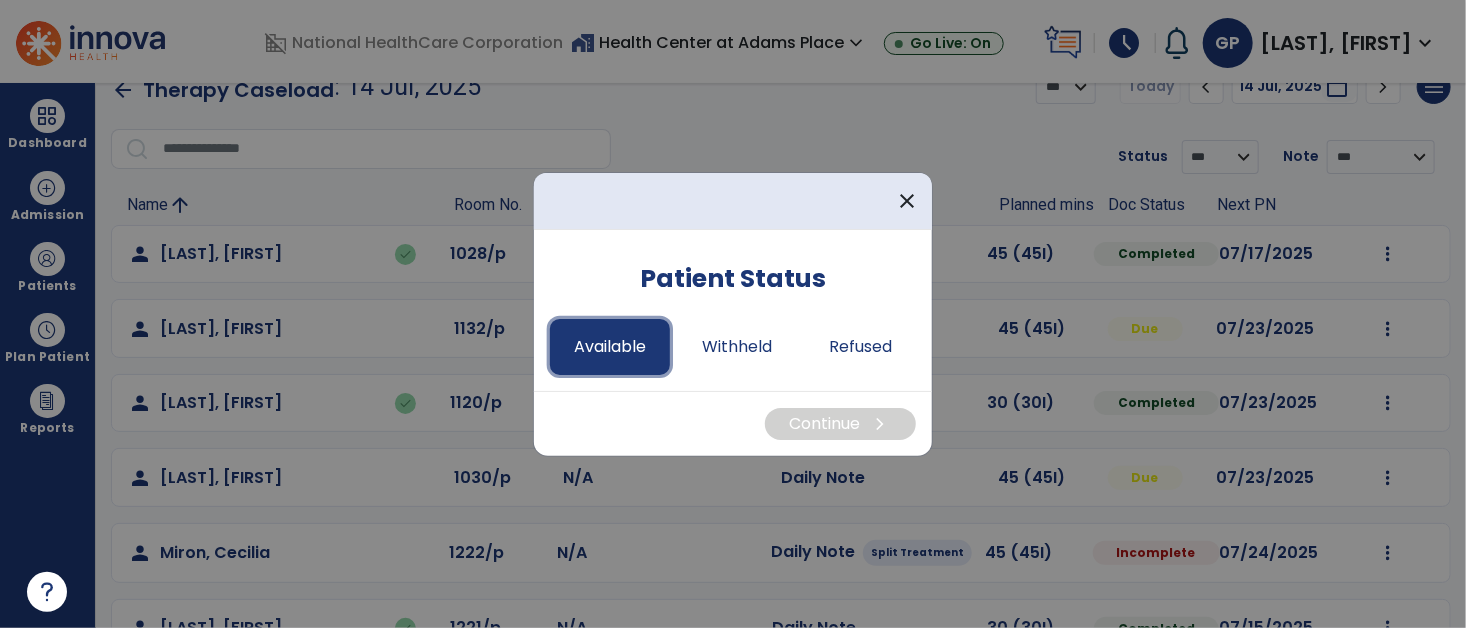 click on "Available" at bounding box center (610, 347) 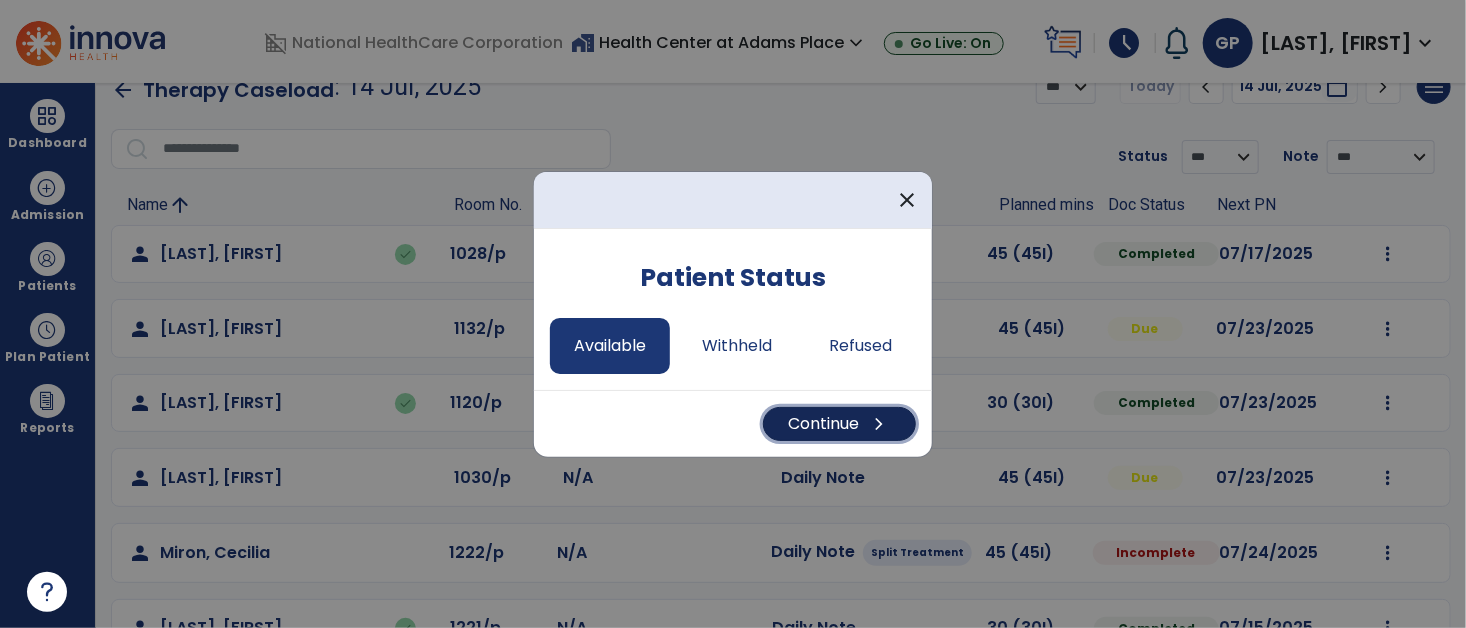 click on "Continue   chevron_right" at bounding box center [839, 424] 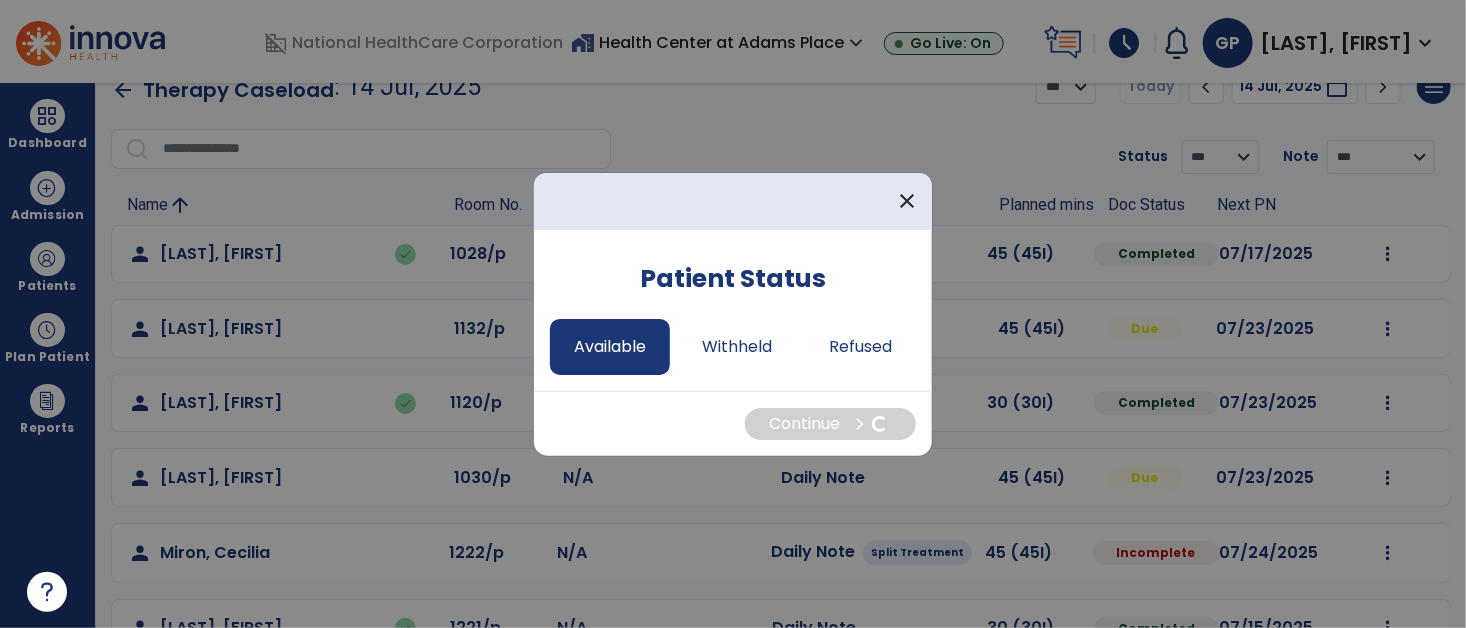 select on "*" 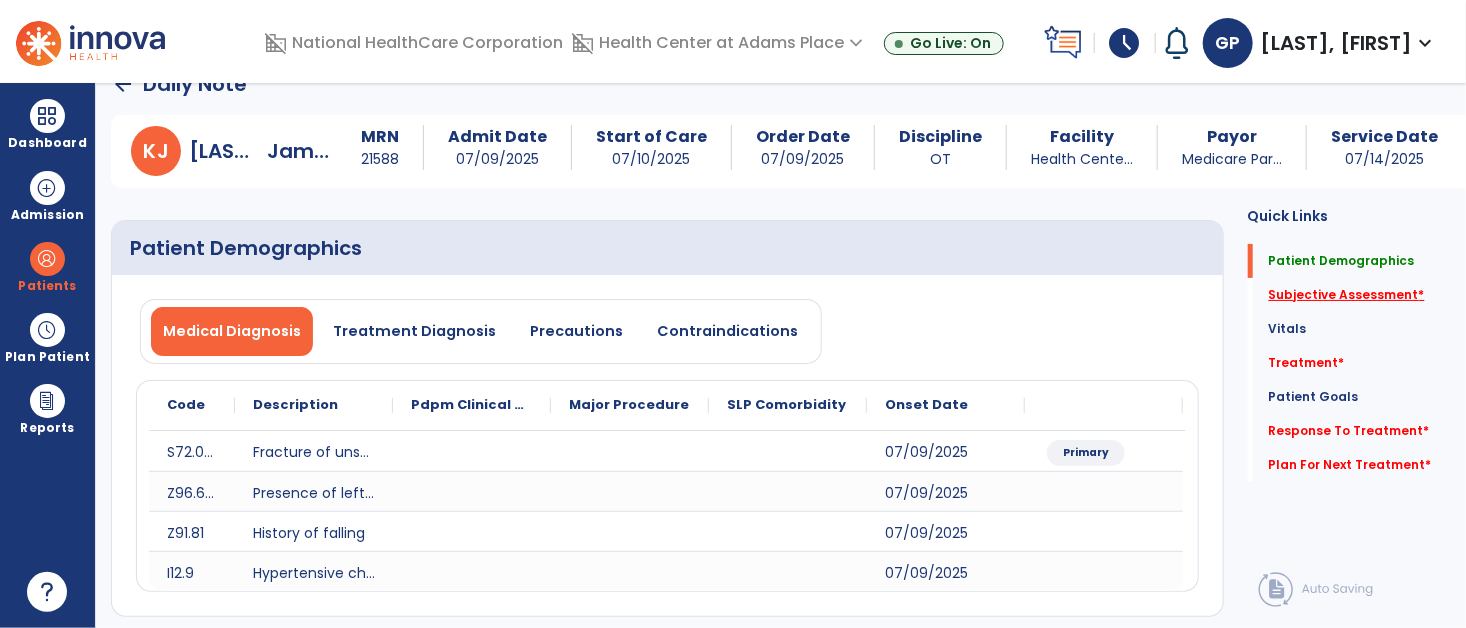click on "Subjective Assessment   *" 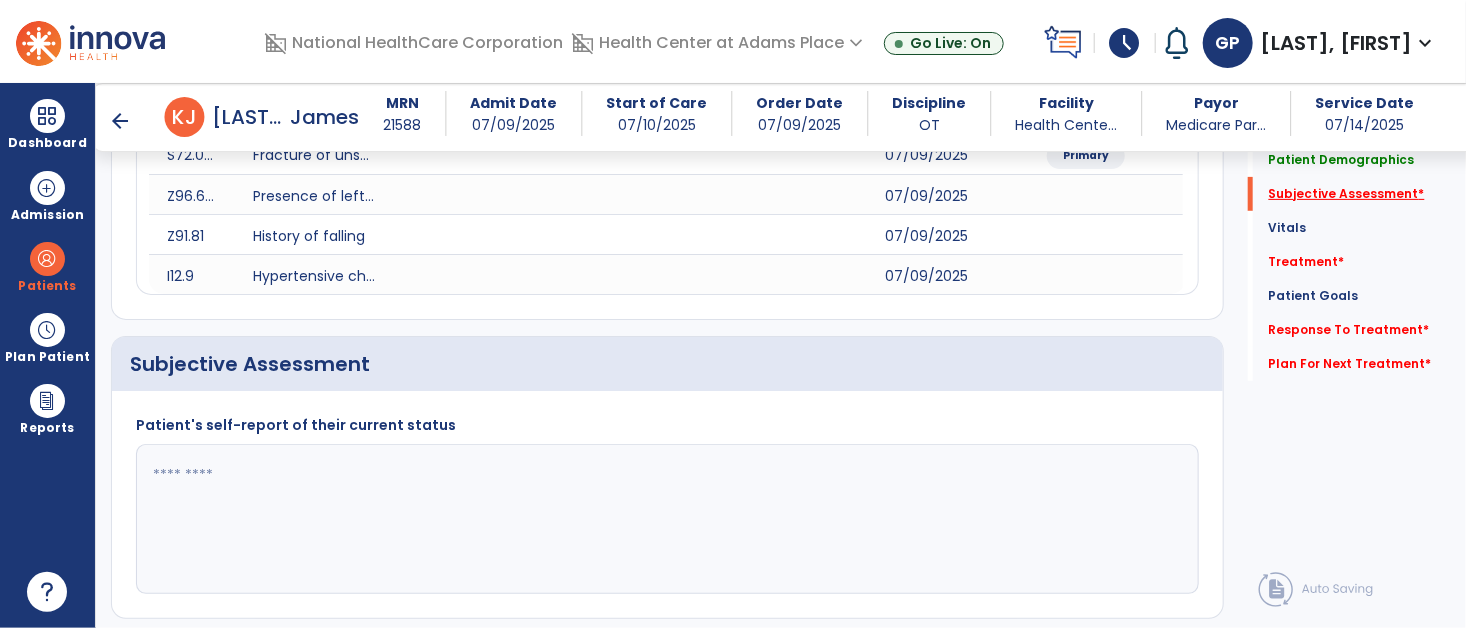 scroll, scrollTop: 451, scrollLeft: 0, axis: vertical 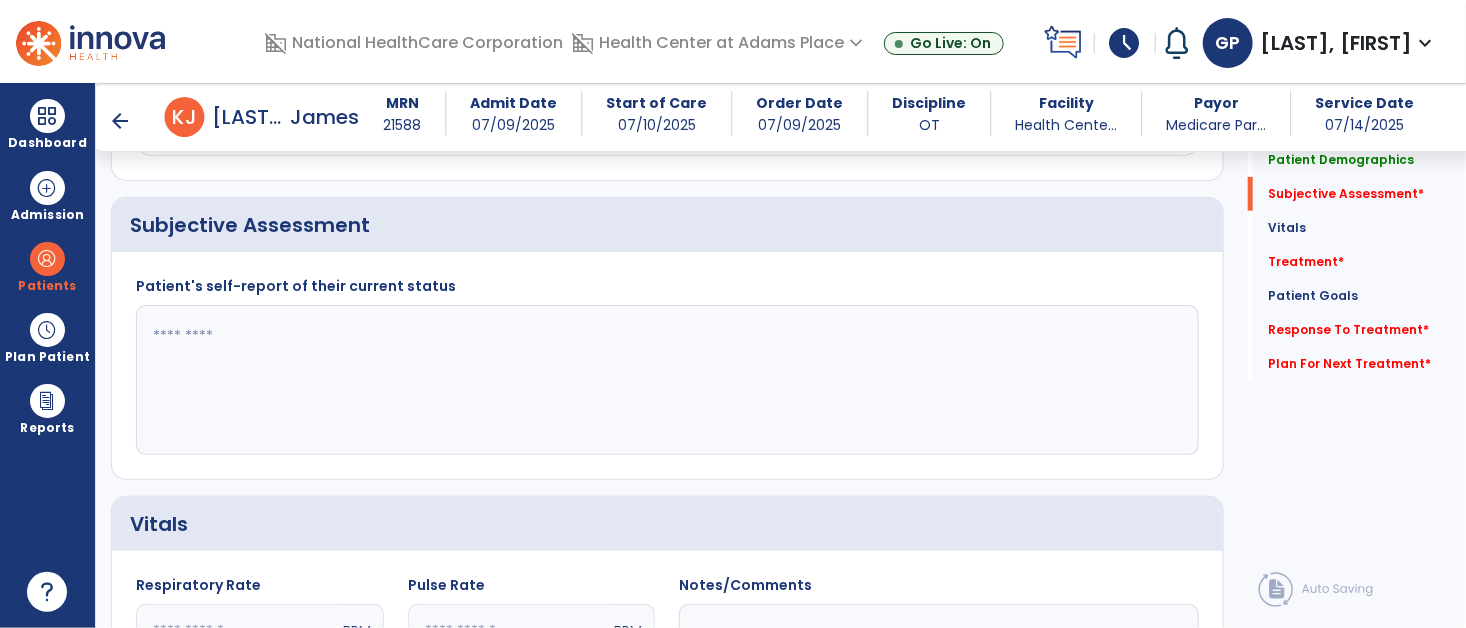 click 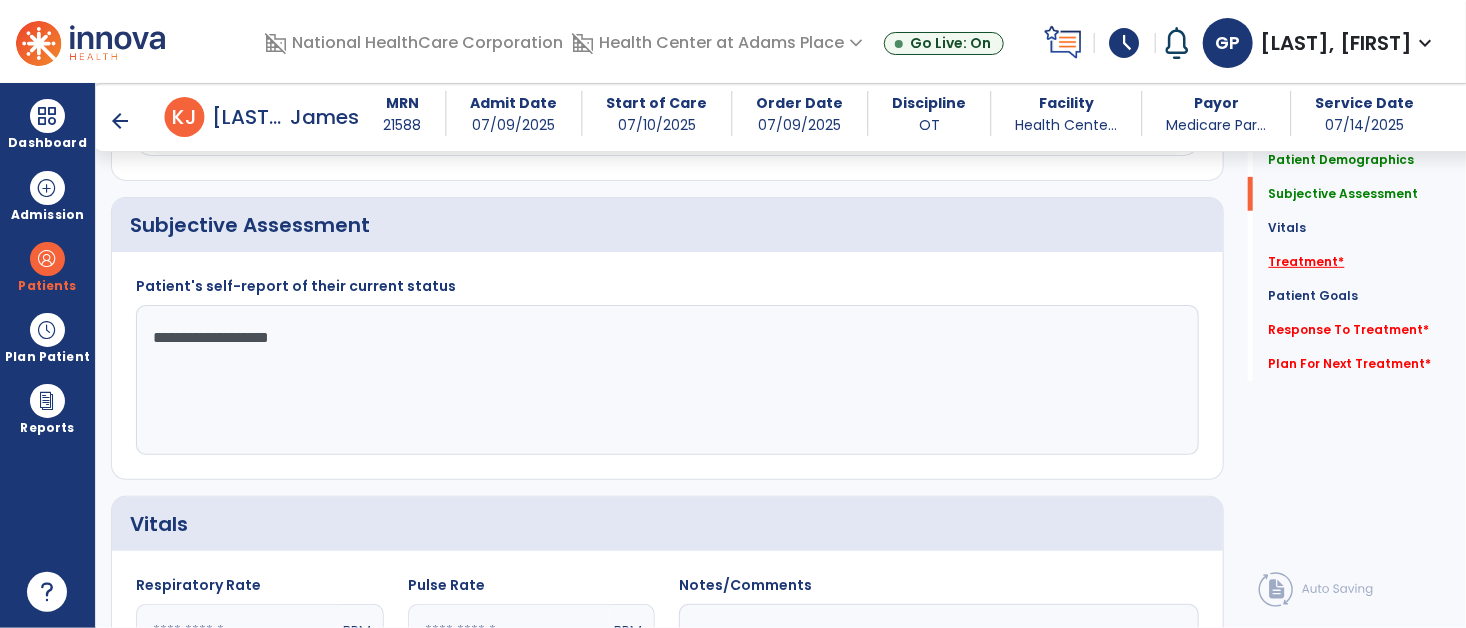 type on "**********" 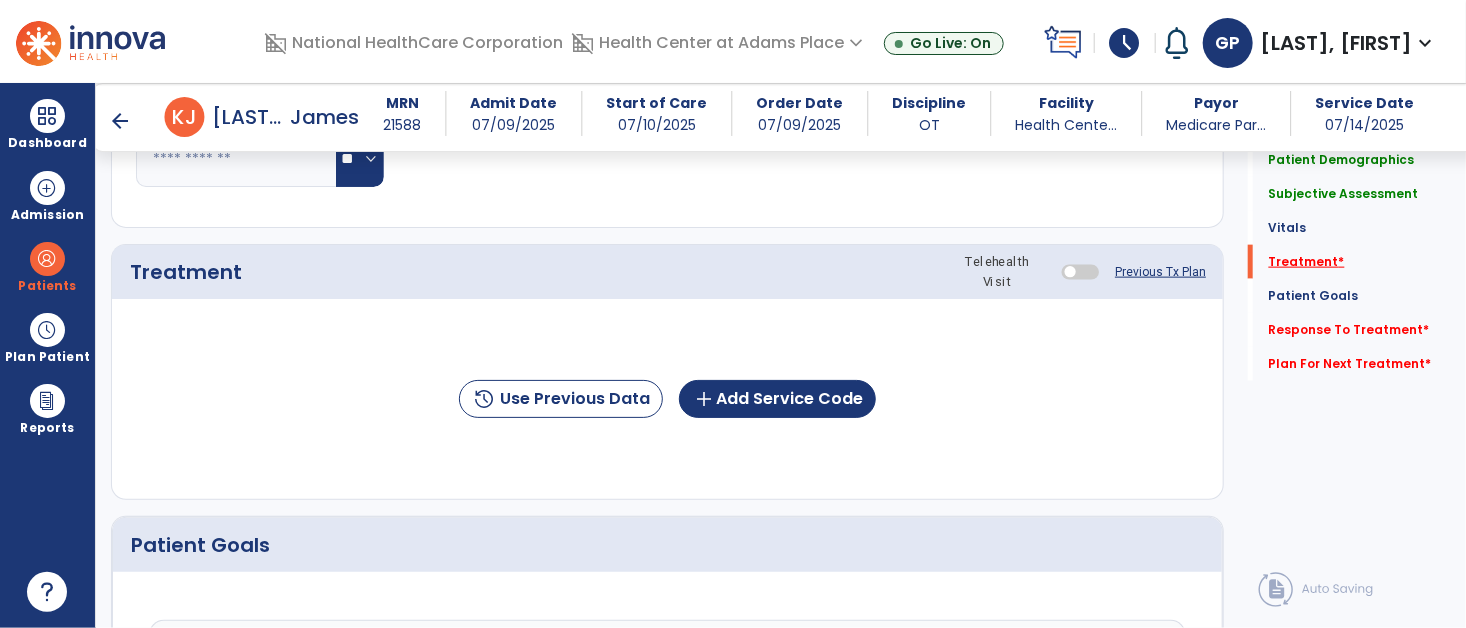 scroll, scrollTop: 1139, scrollLeft: 0, axis: vertical 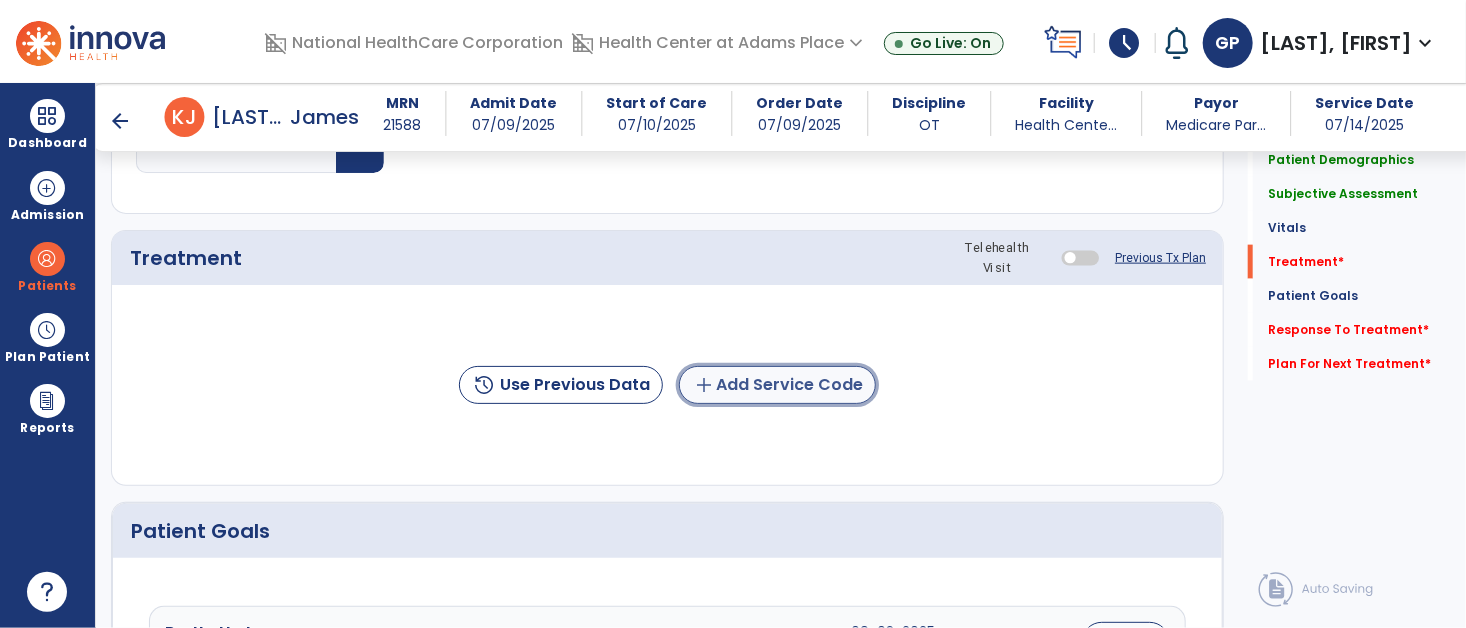 click on "add  Add Service Code" 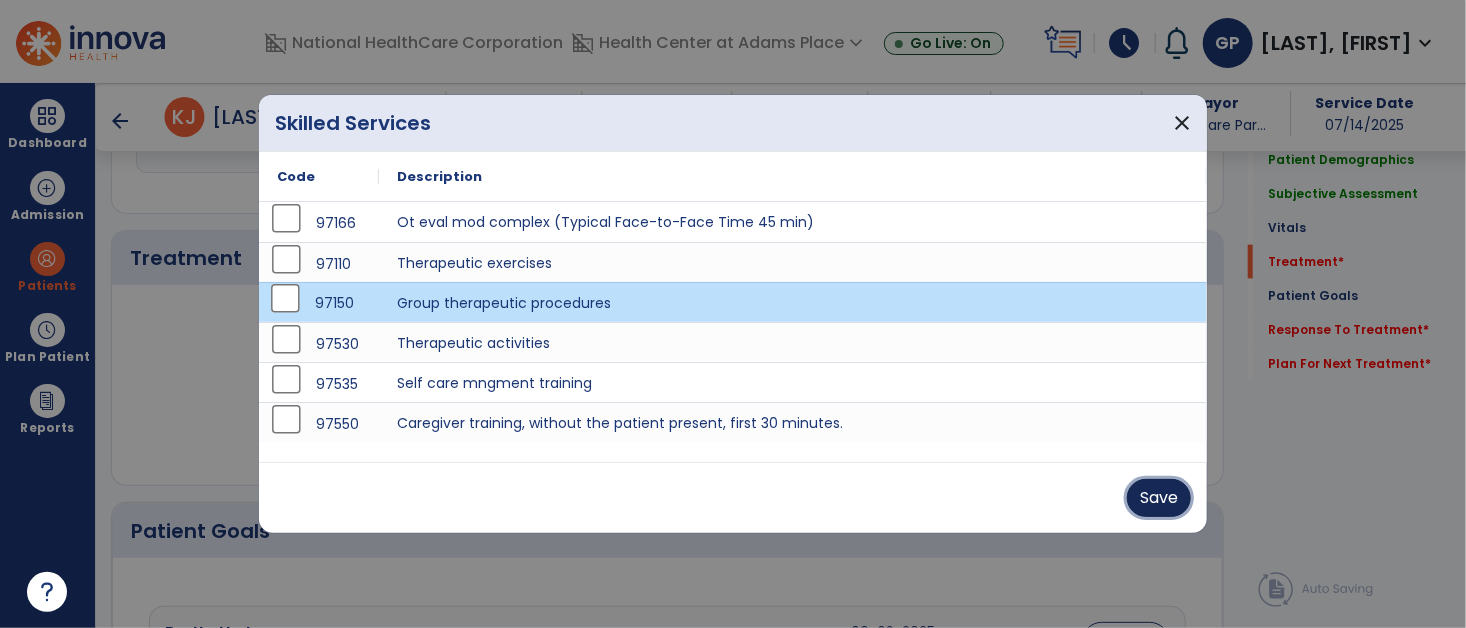 click on "Save" at bounding box center [1159, 498] 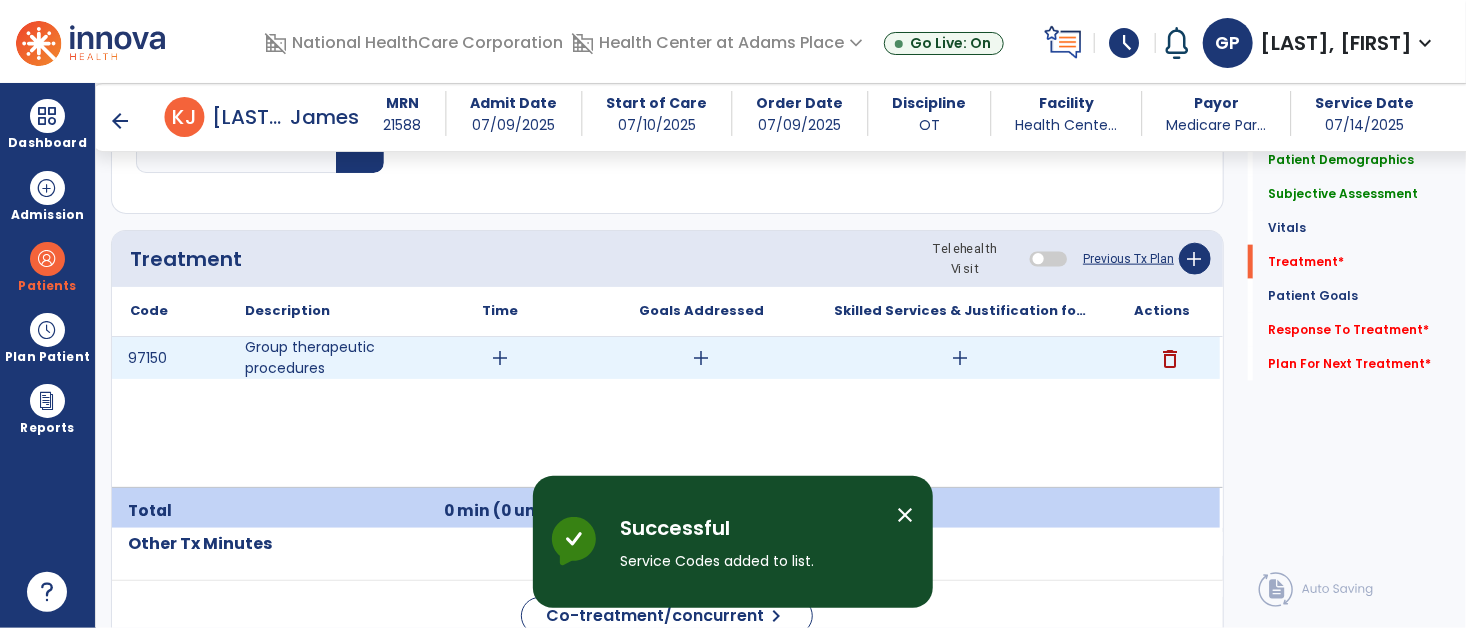 click on "add" at bounding box center (500, 358) 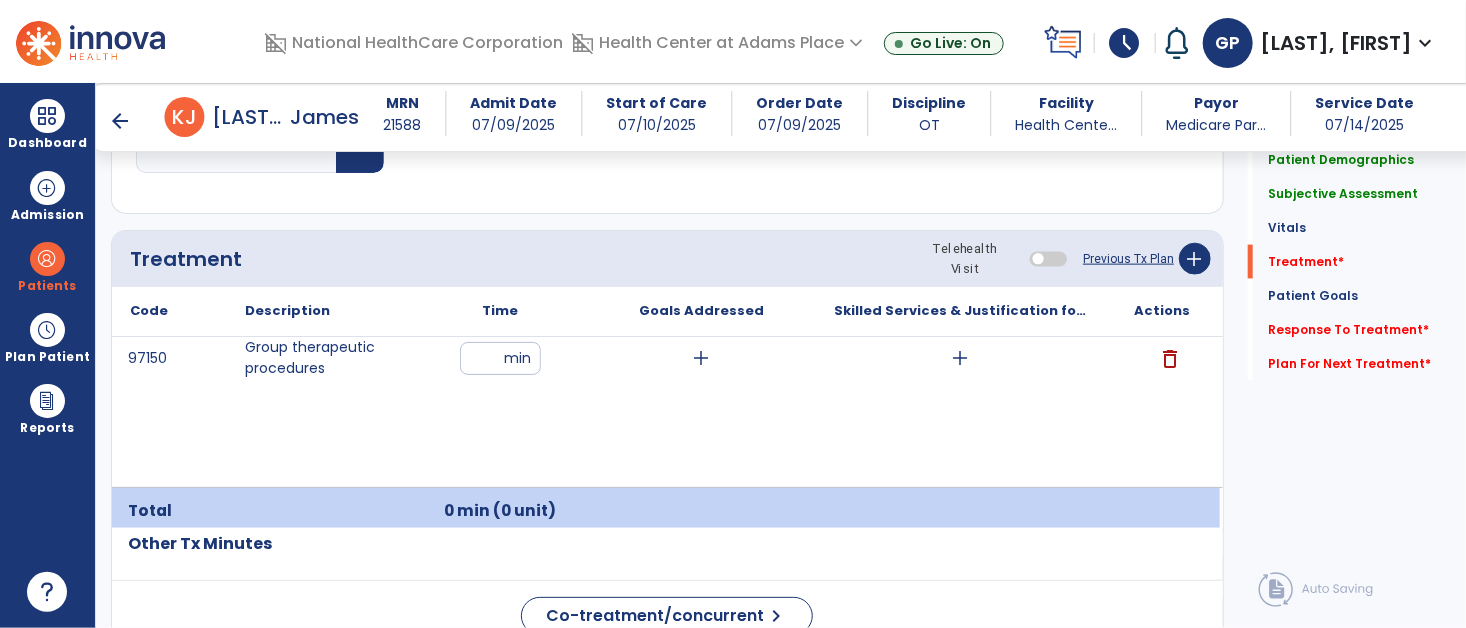 type on "**" 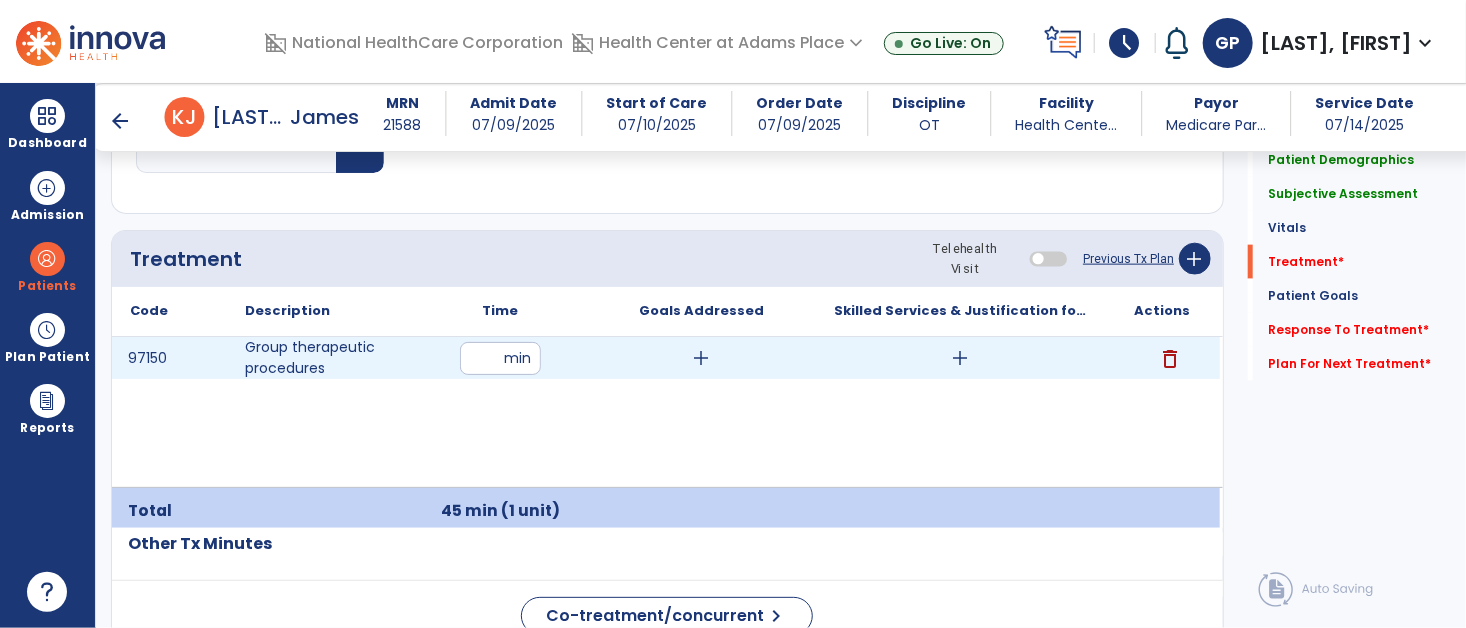 click on "add" at bounding box center [702, 358] 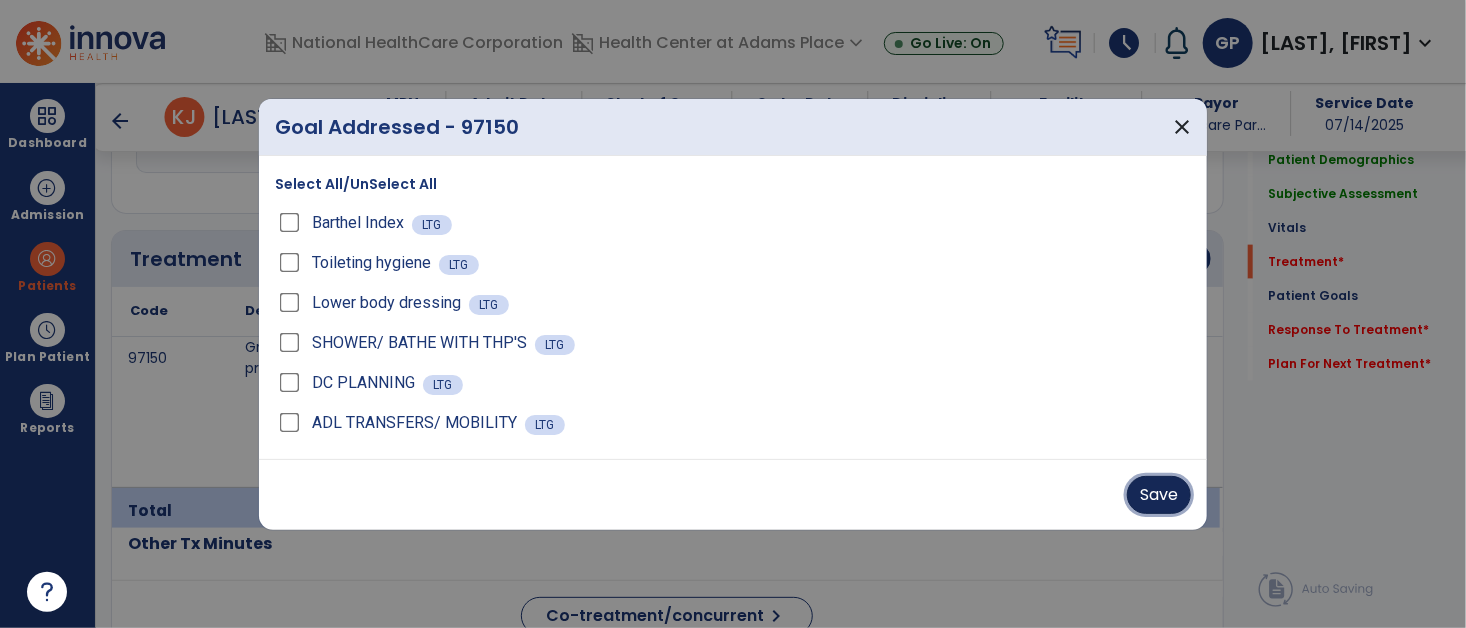 click on "Save" at bounding box center (1159, 495) 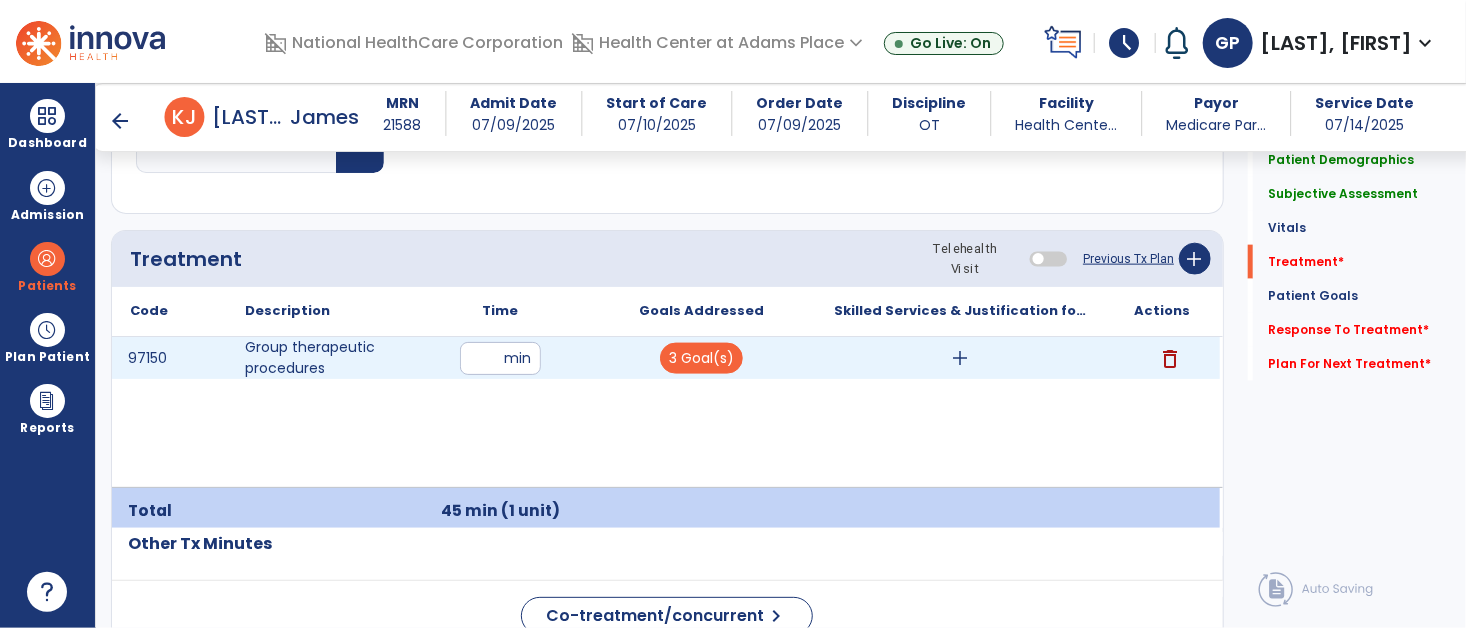 click on "add" at bounding box center (961, 358) 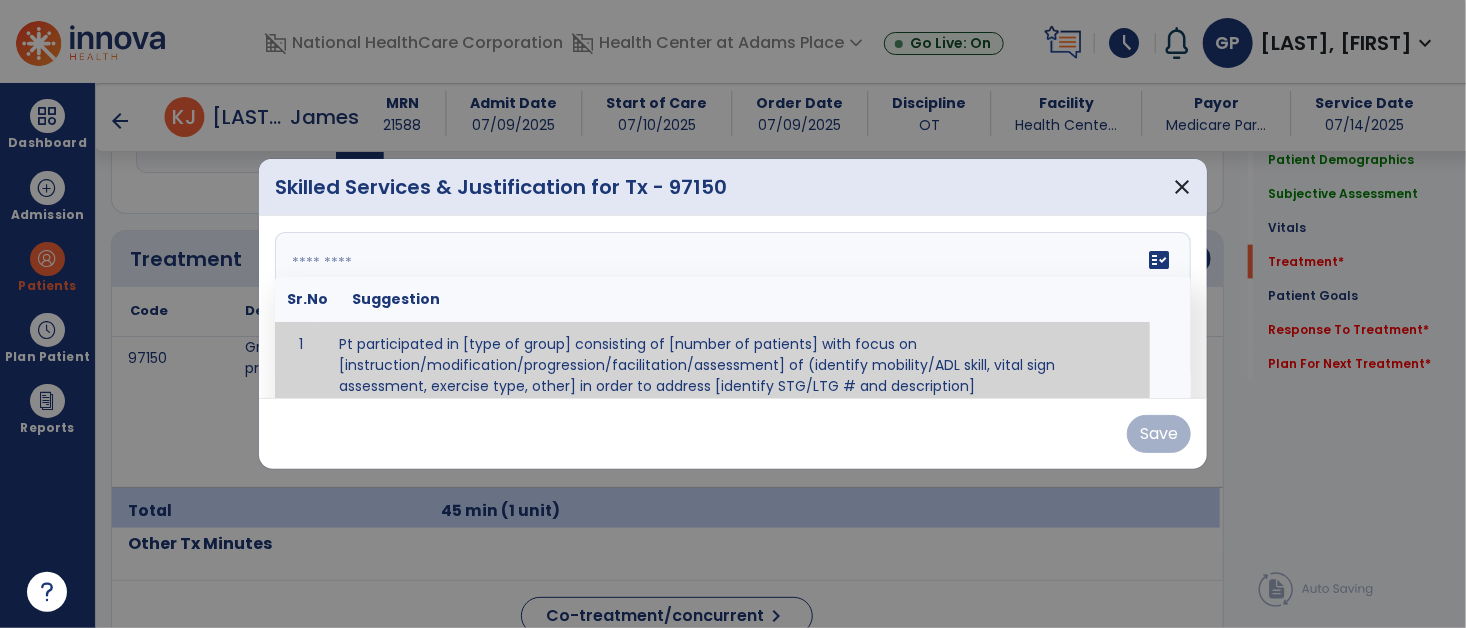 click on "fact_check  Sr.No Suggestion 1 Pt participated in [type of group] consisting of [number of patients] with focus on [instruction/modification/progression/facilitation/assessment] of (identify mobility/ADL skill, vital sign assessment, exercise type, other] in order to address [identify STG/LTG # and description]" at bounding box center [733, 307] 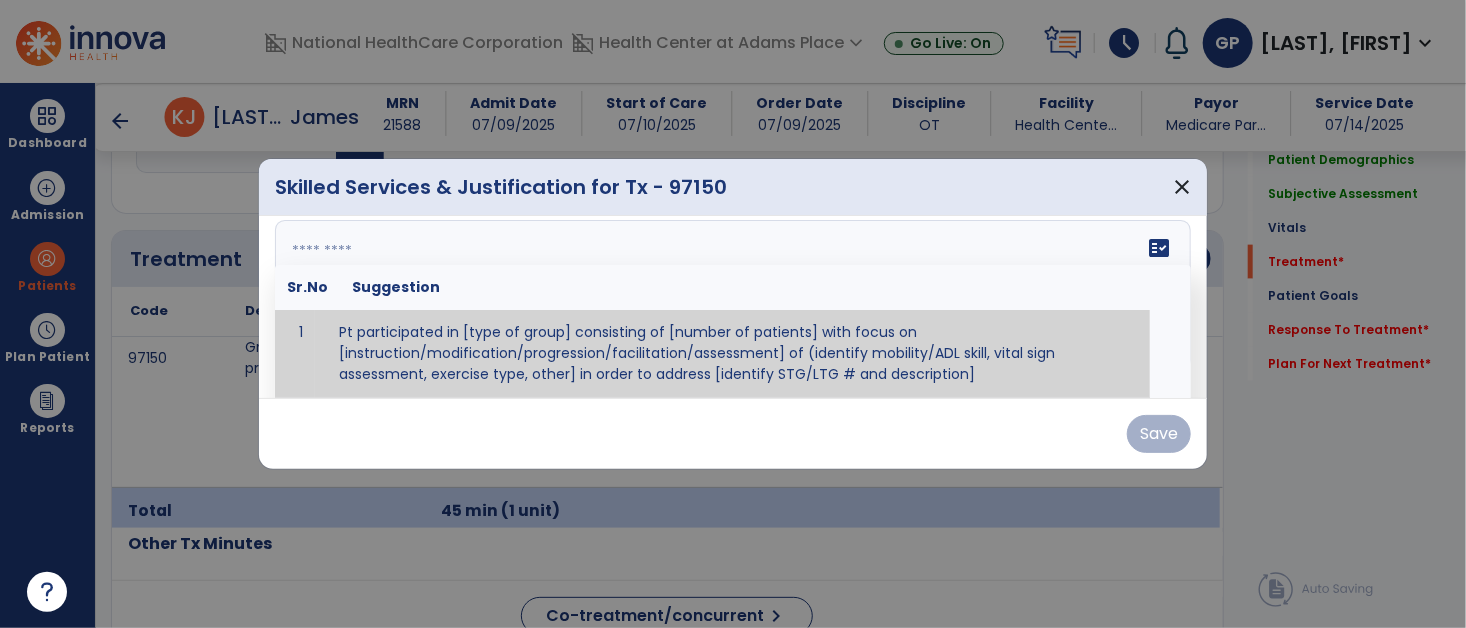 paste on "**********" 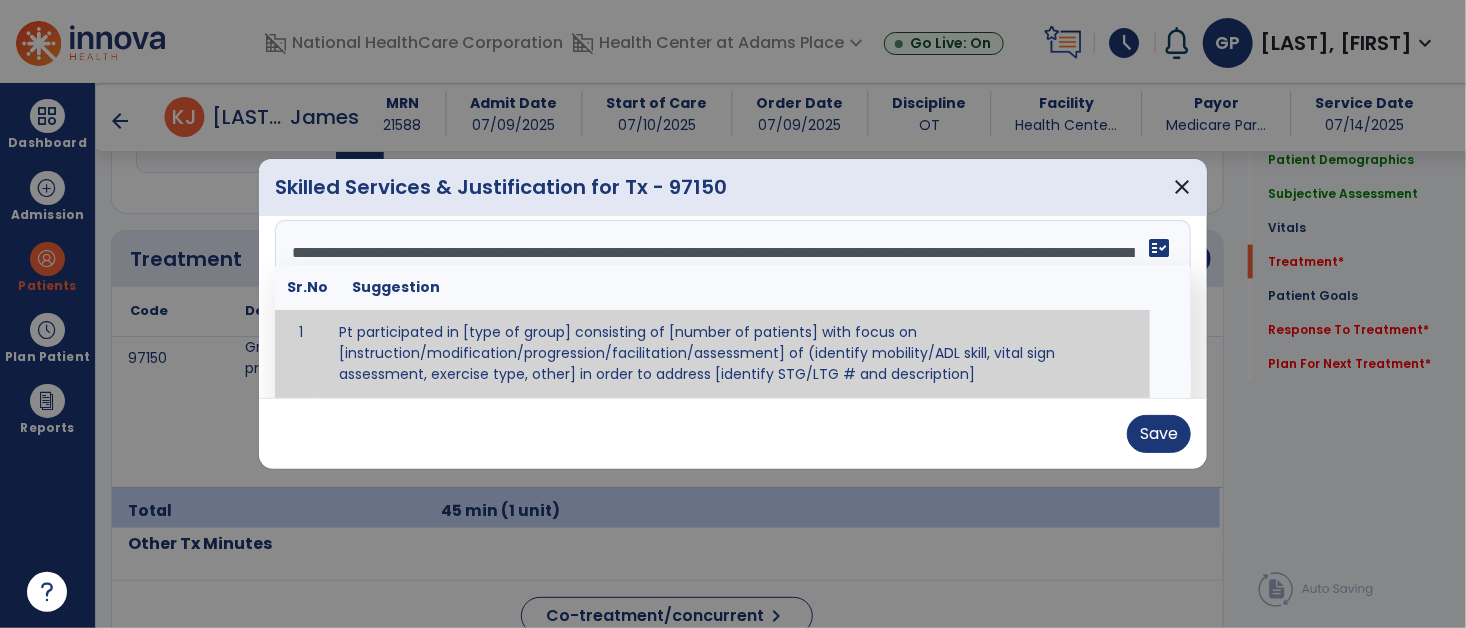 scroll, scrollTop: 287, scrollLeft: 0, axis: vertical 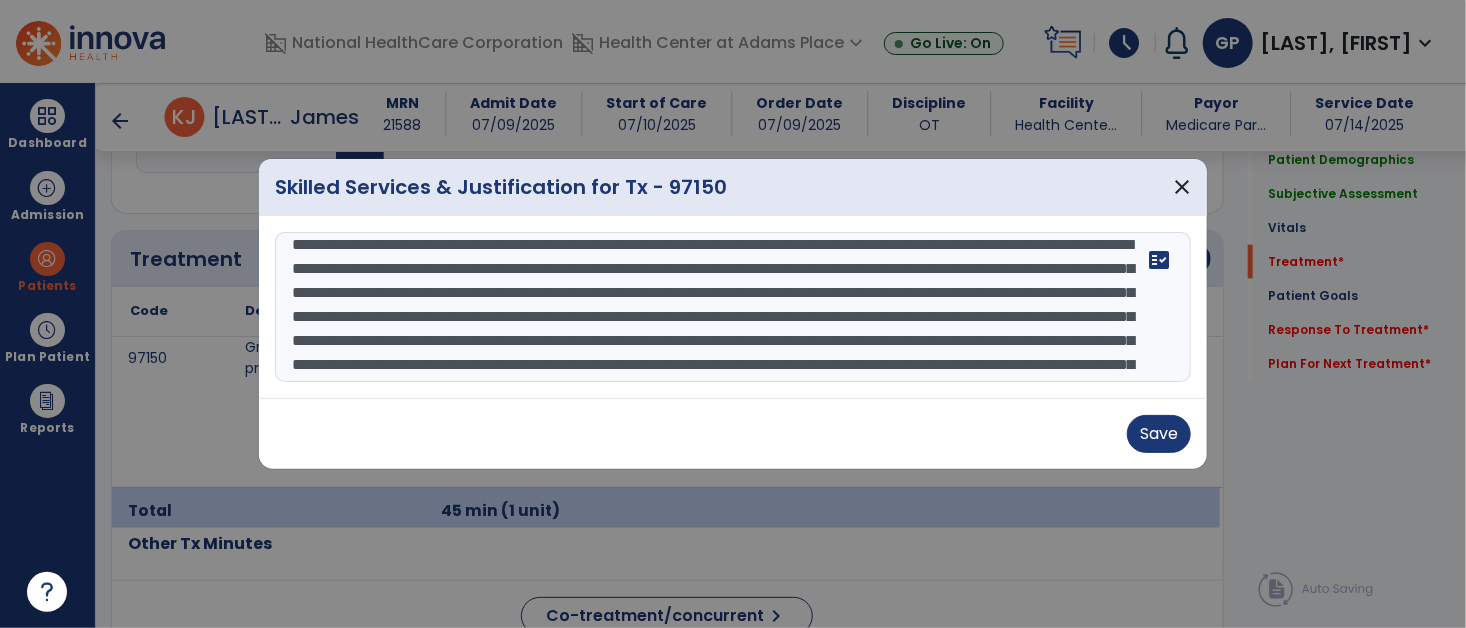 click at bounding box center [733, 307] 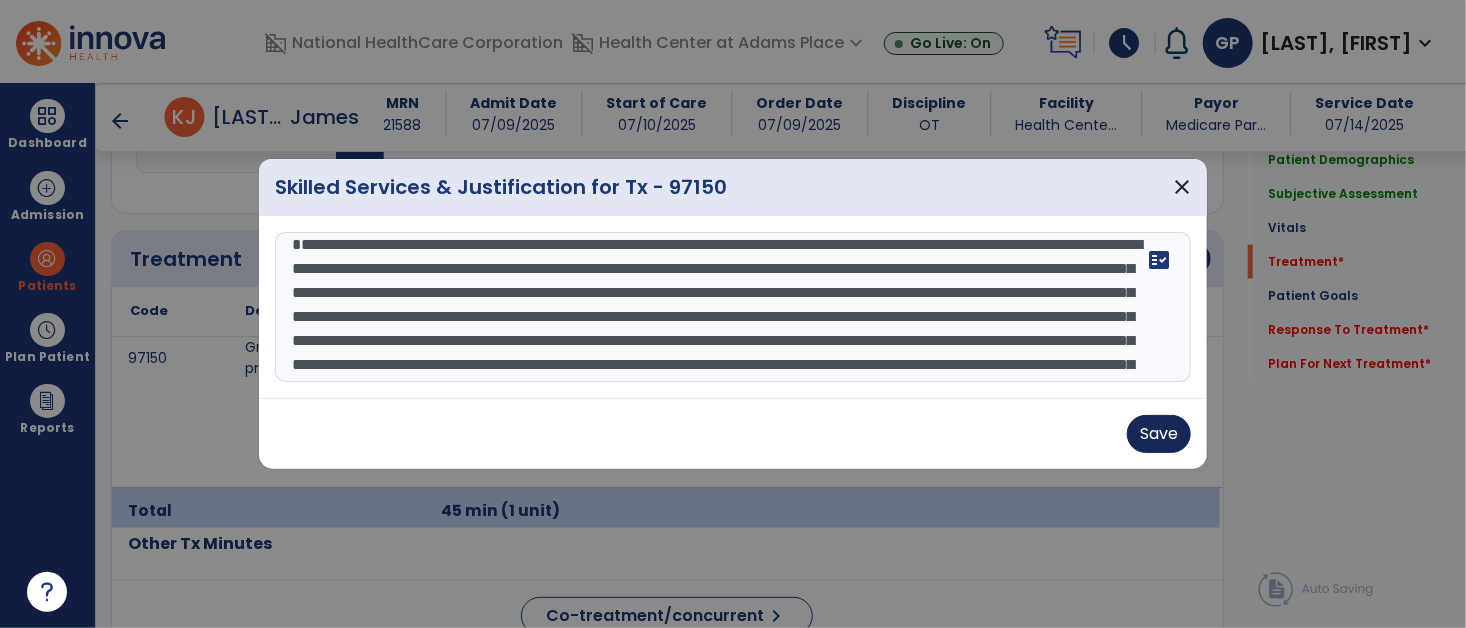 type on "**********" 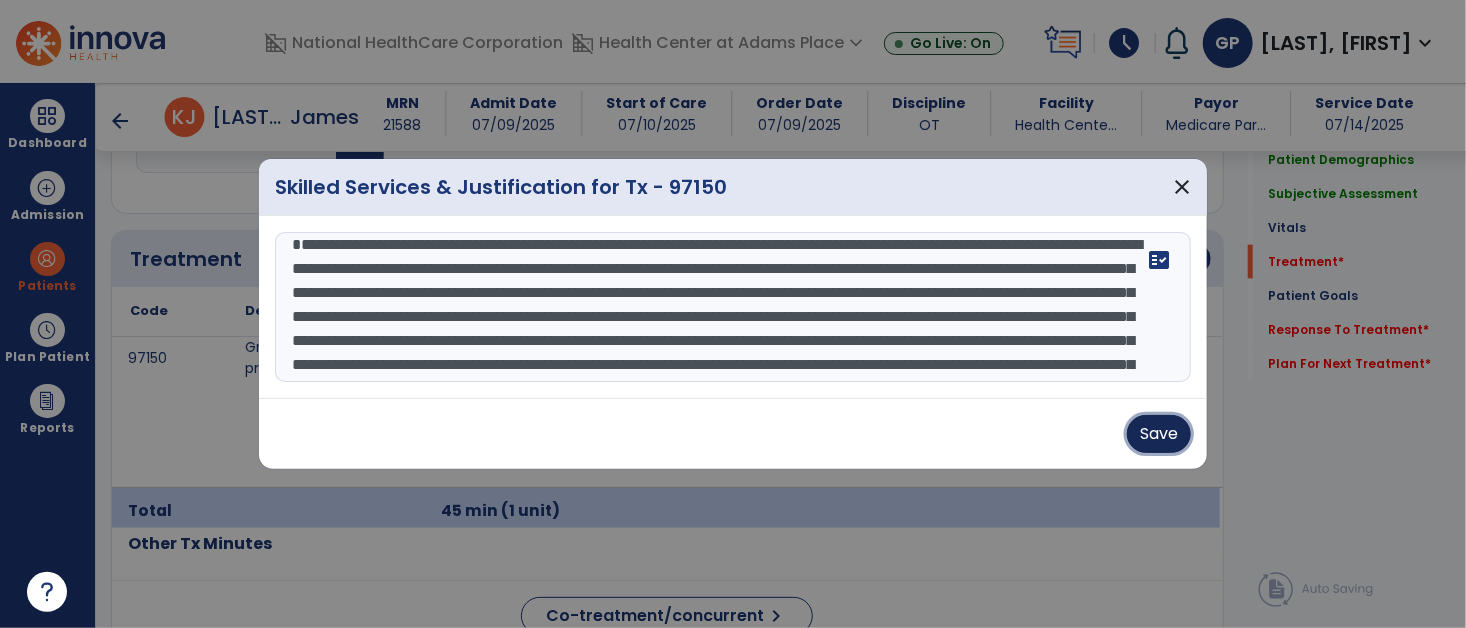 click on "Save" at bounding box center [1159, 434] 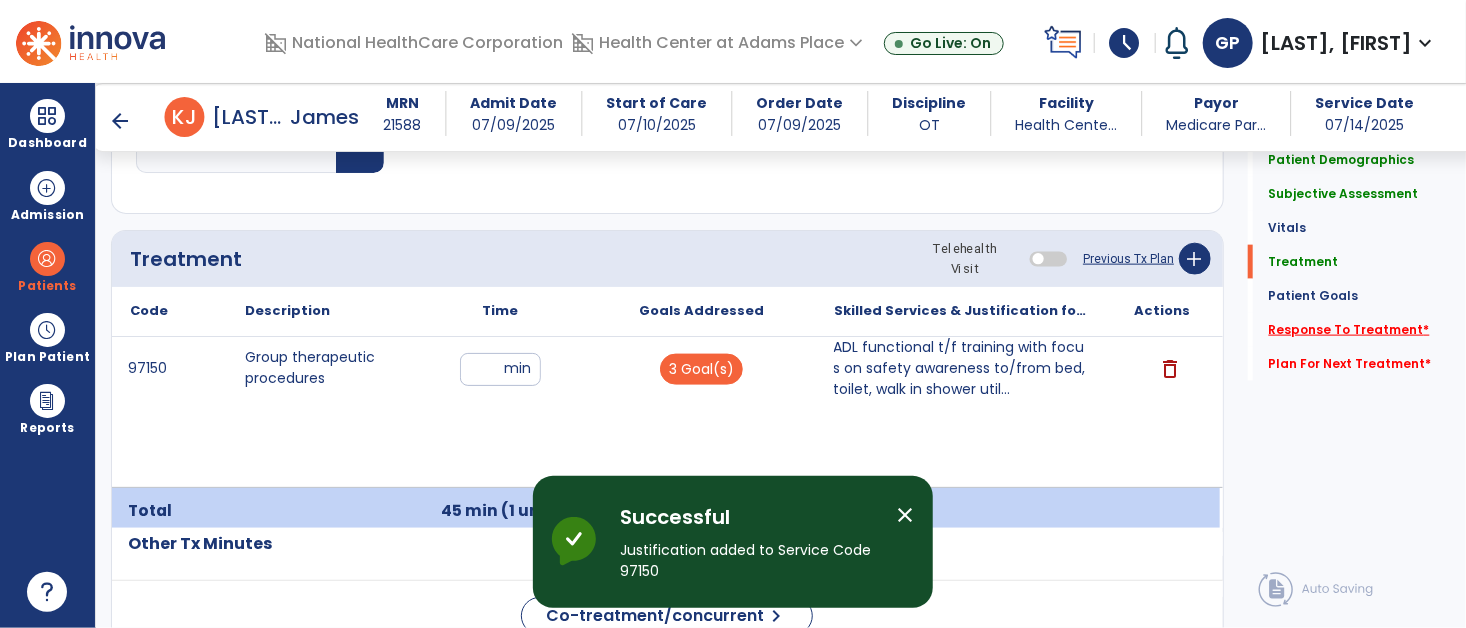click on "Response To Treatment   *" 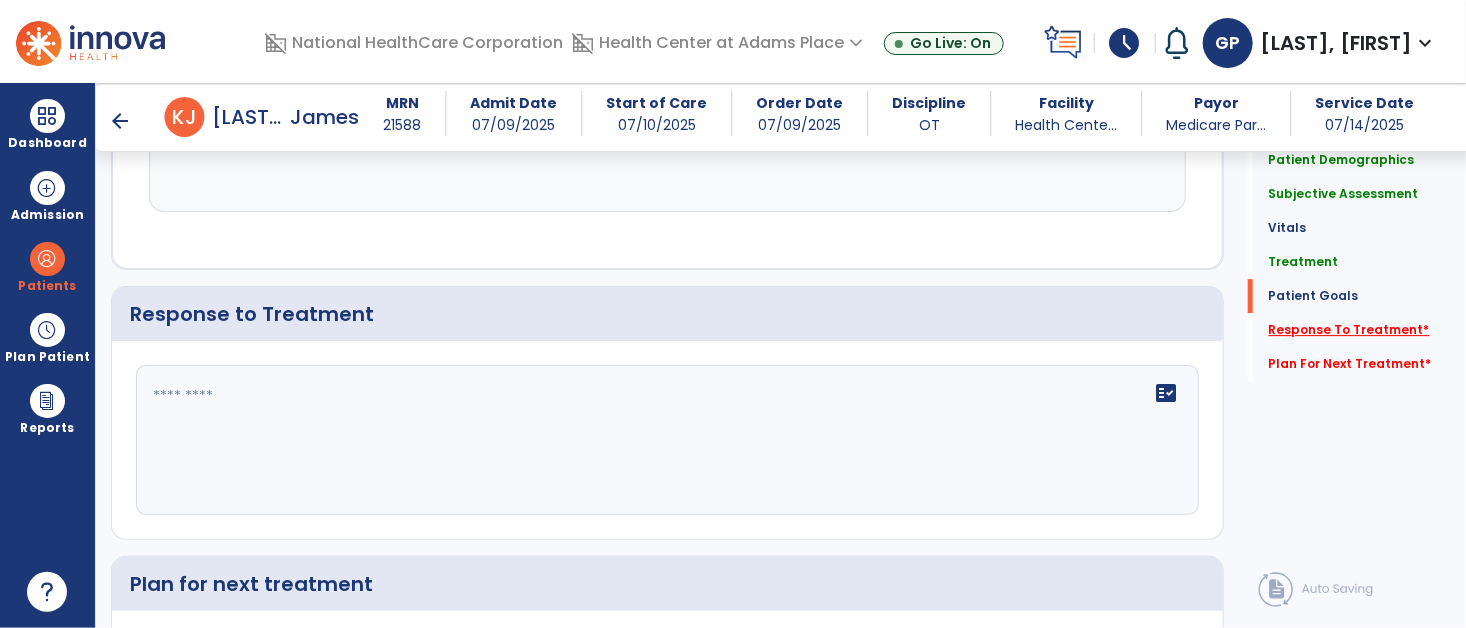 scroll, scrollTop: 2916, scrollLeft: 0, axis: vertical 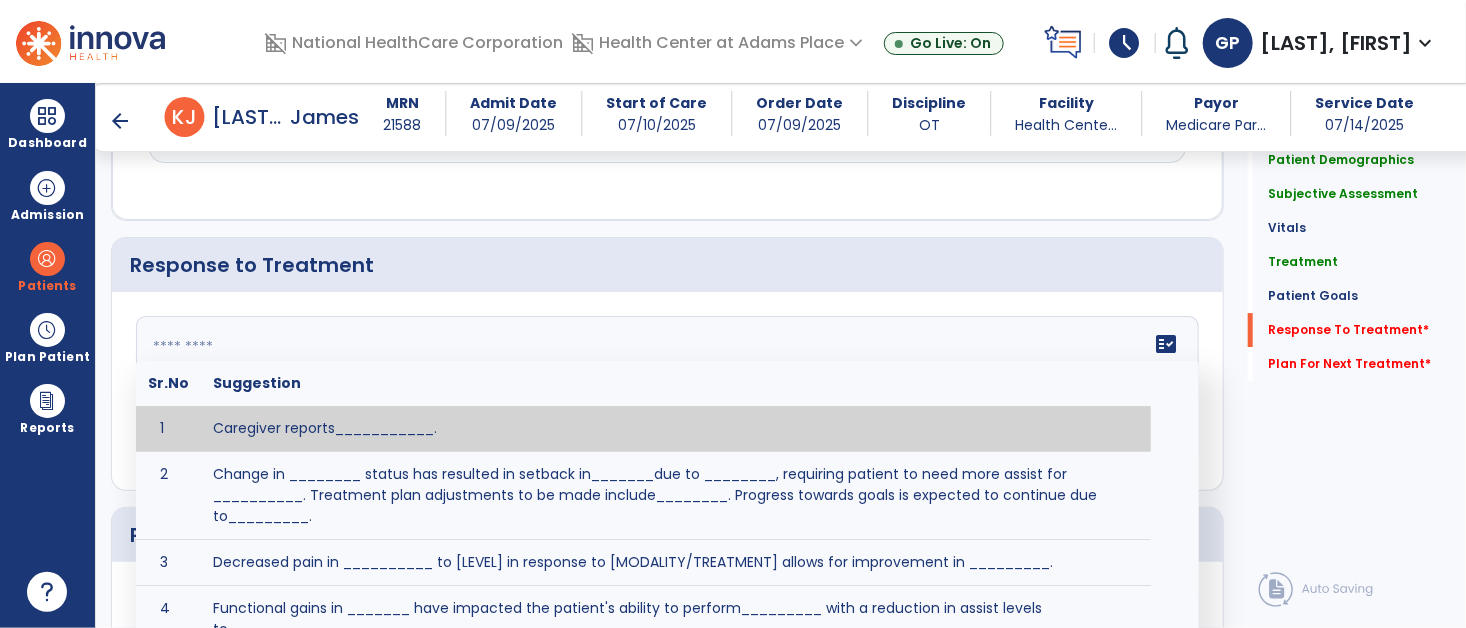 click 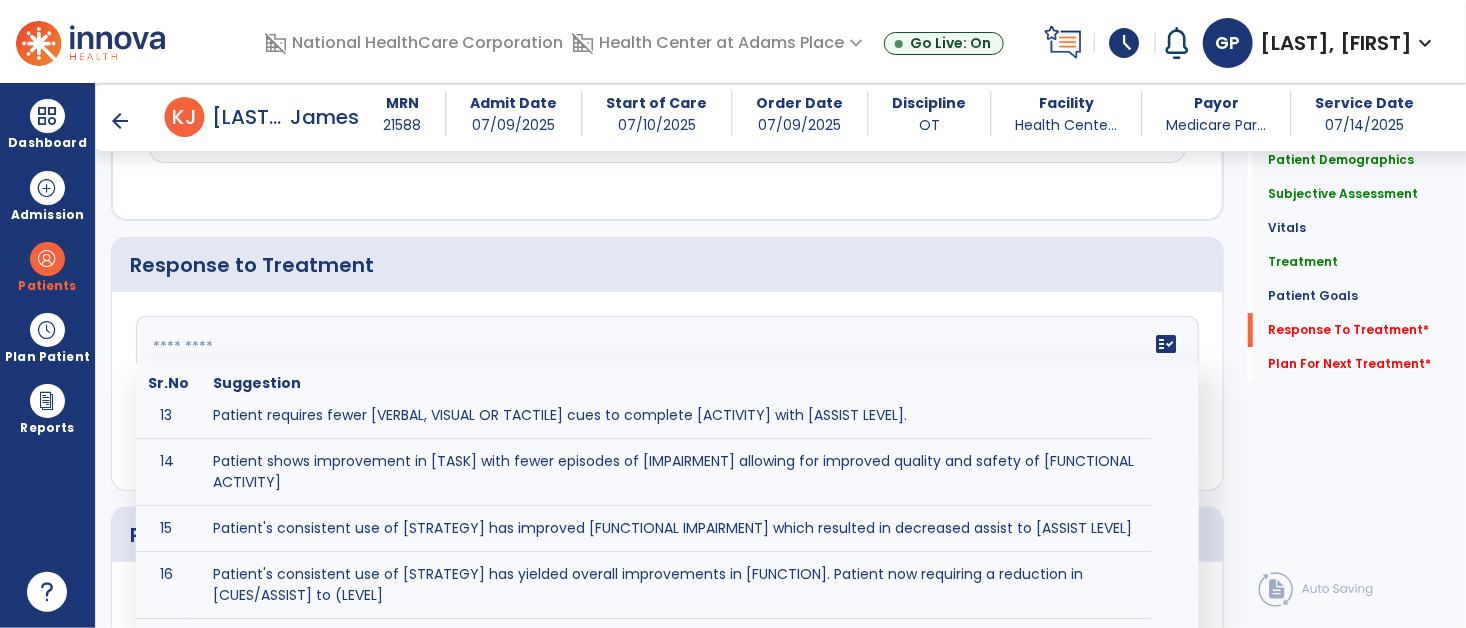scroll, scrollTop: 627, scrollLeft: 0, axis: vertical 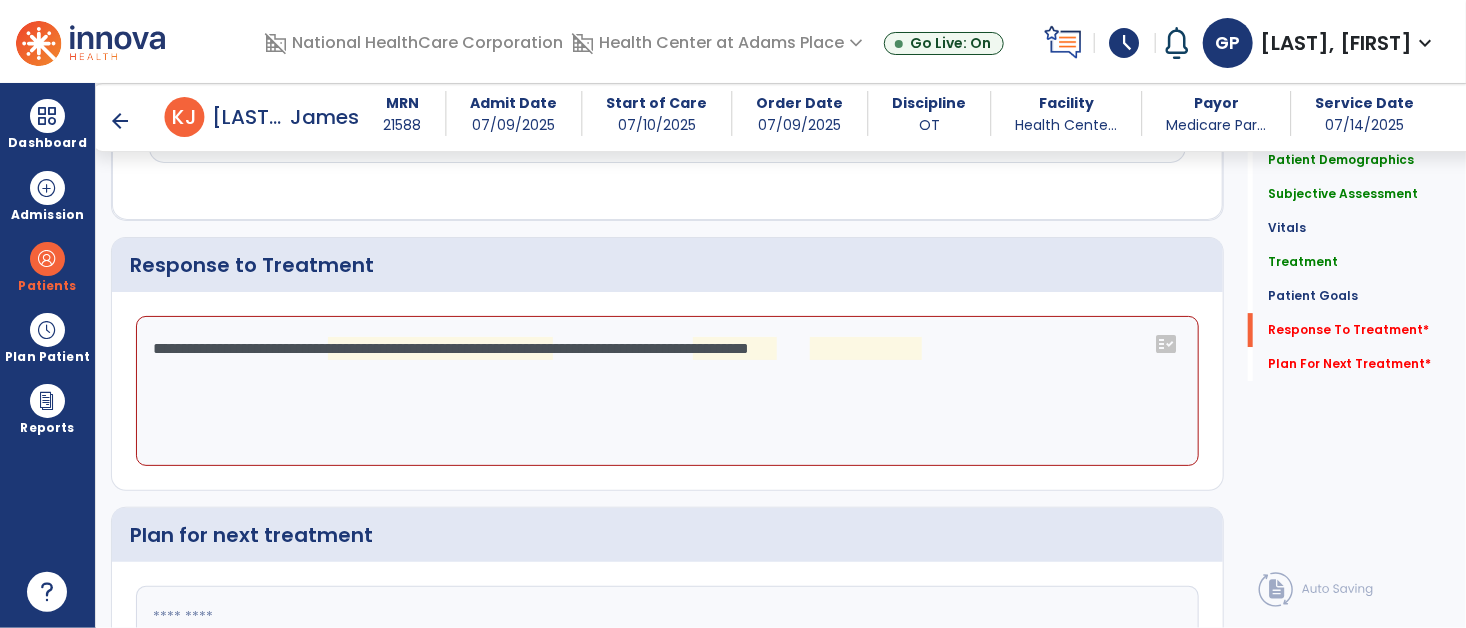 click on "**********" 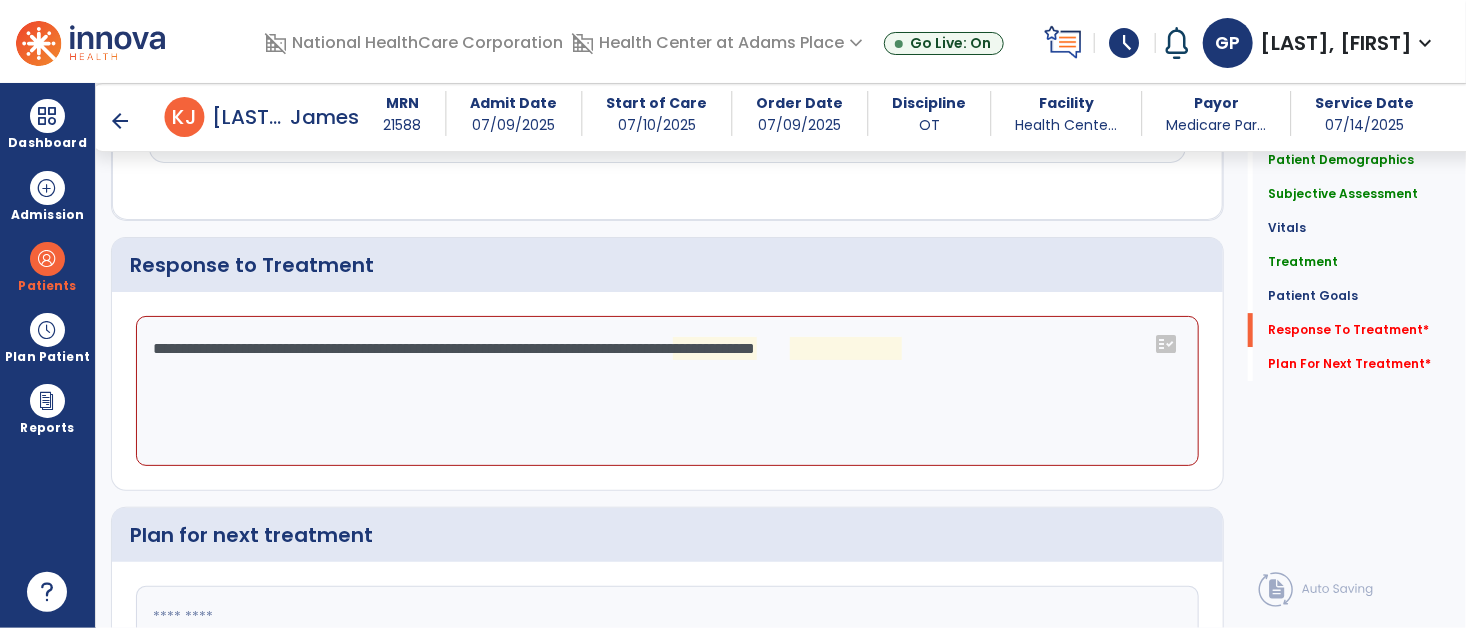 click on "**********" 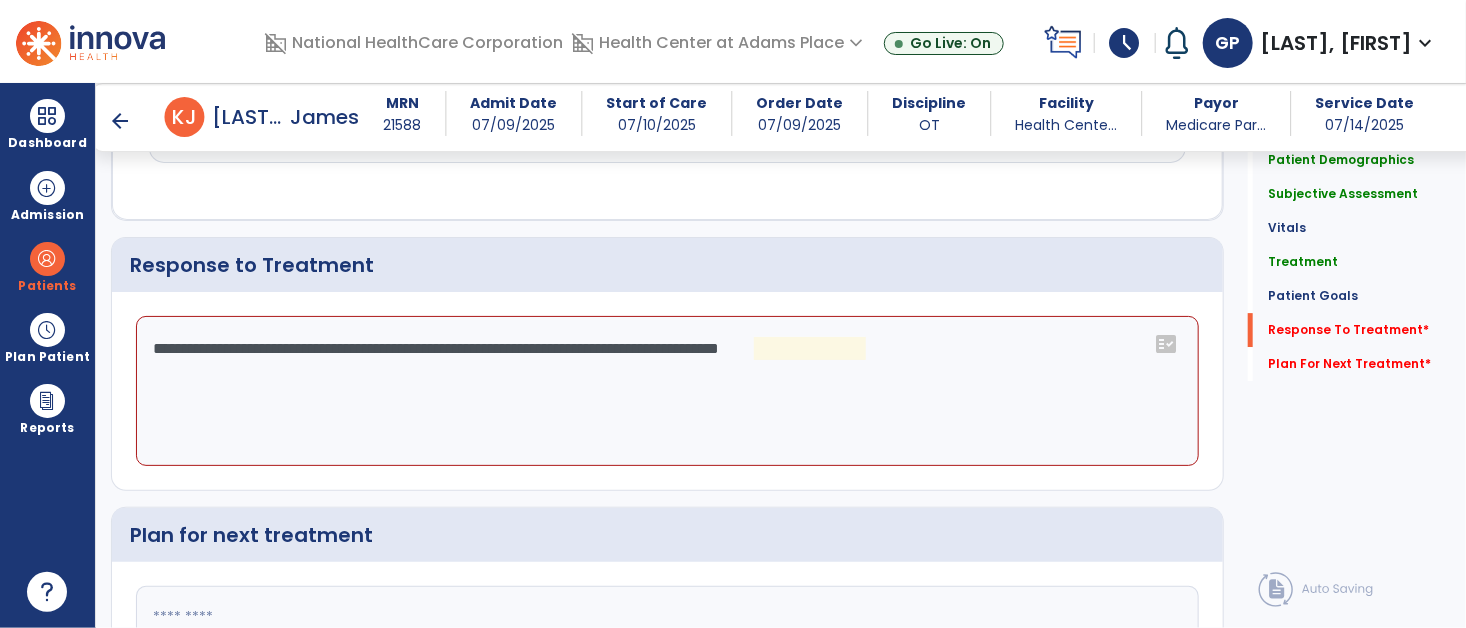 click on "**********" 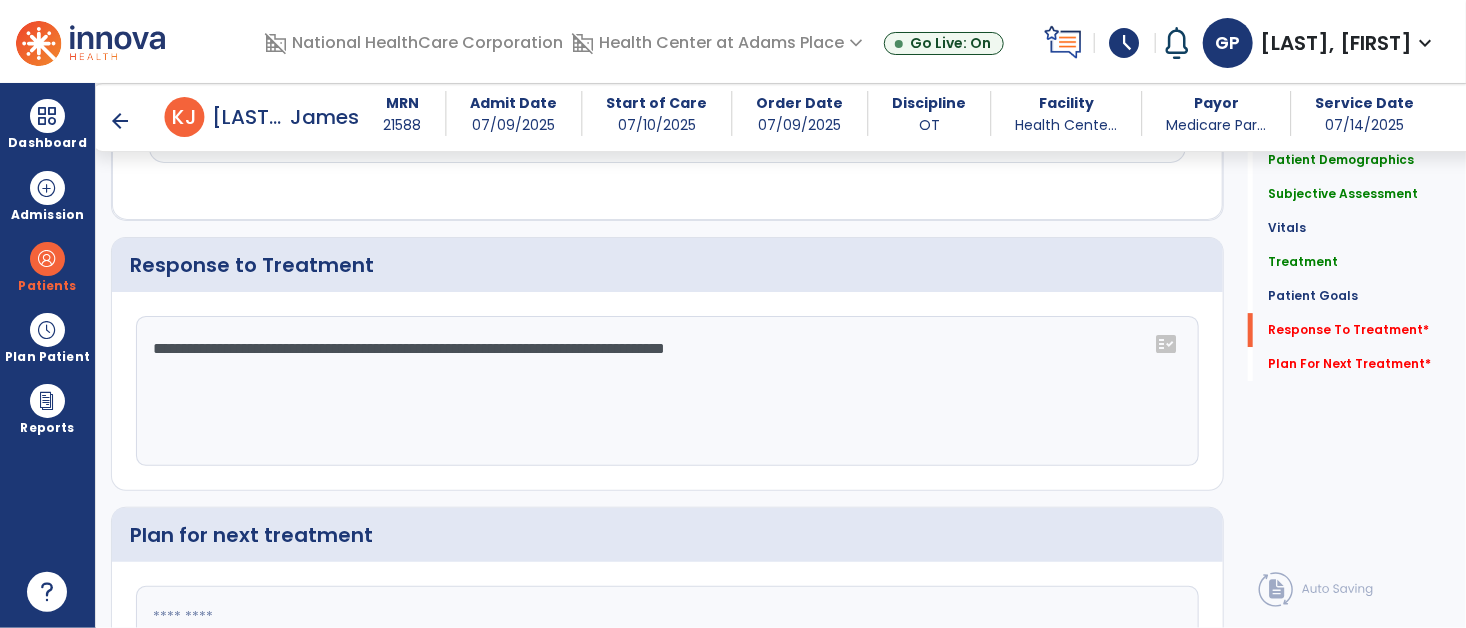 type on "**********" 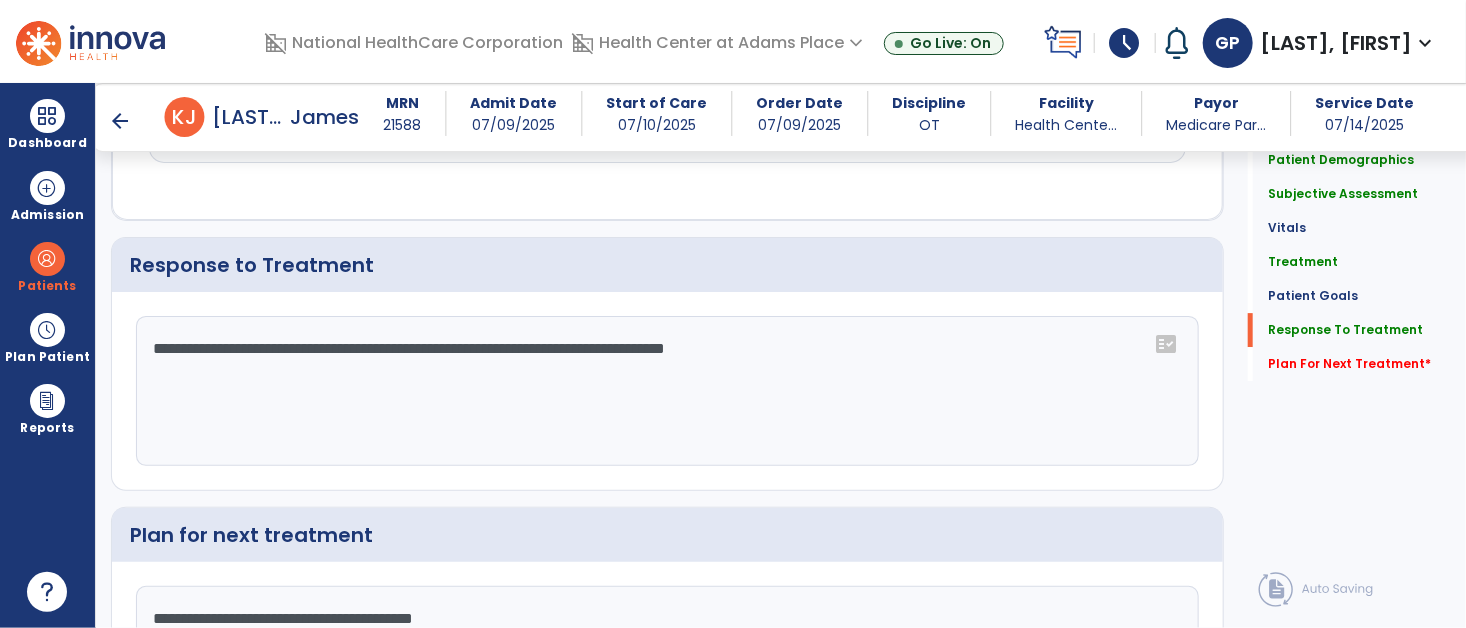 scroll, scrollTop: 3104, scrollLeft: 0, axis: vertical 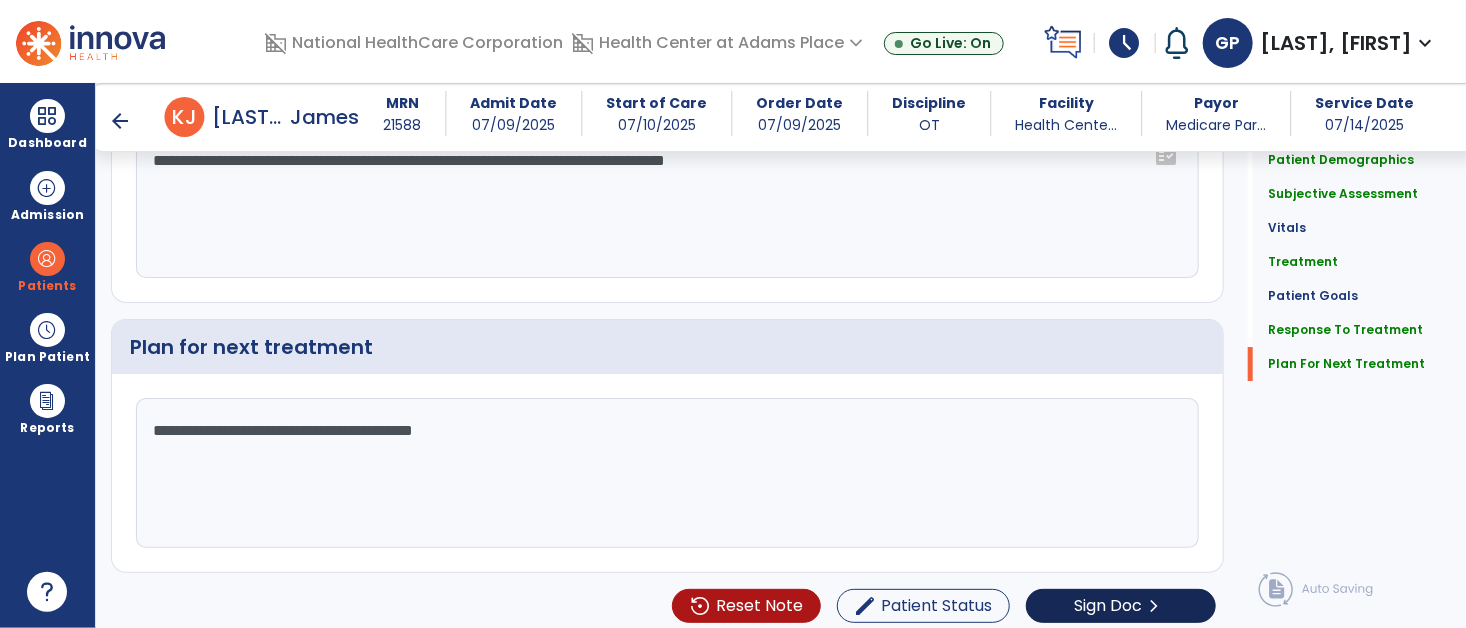 type on "**********" 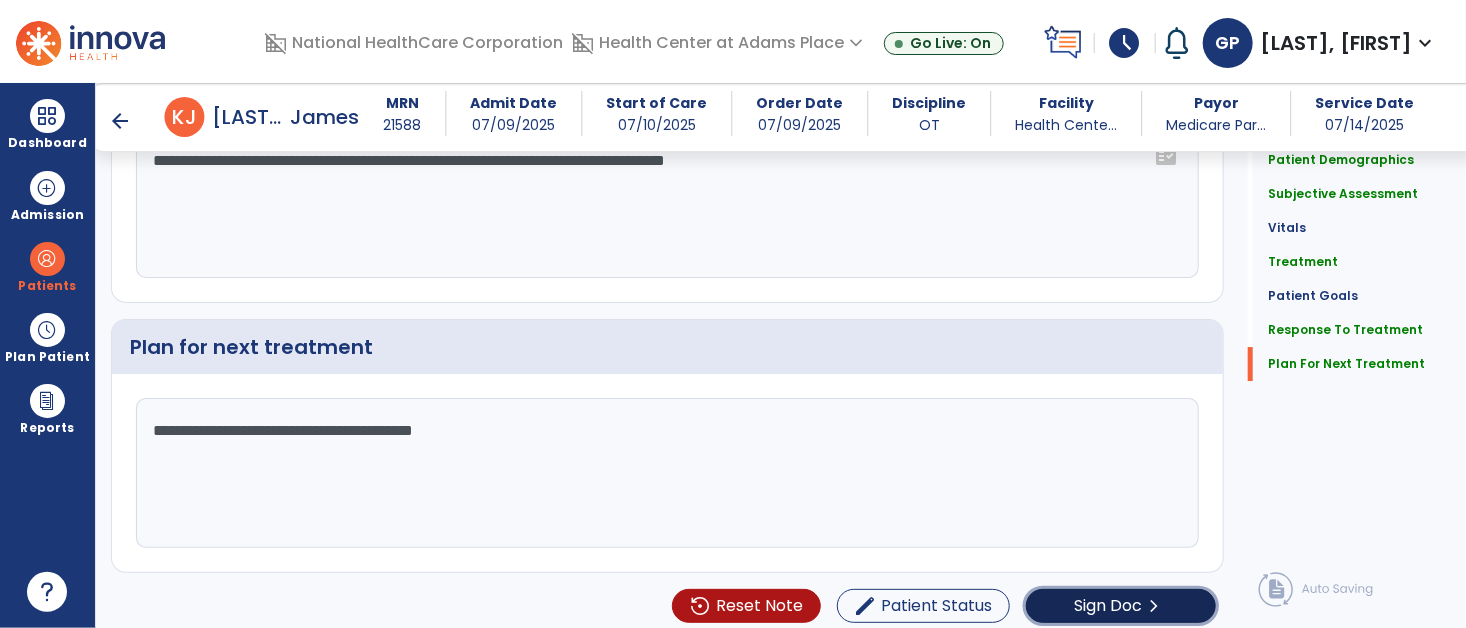 click on "Sign Doc" 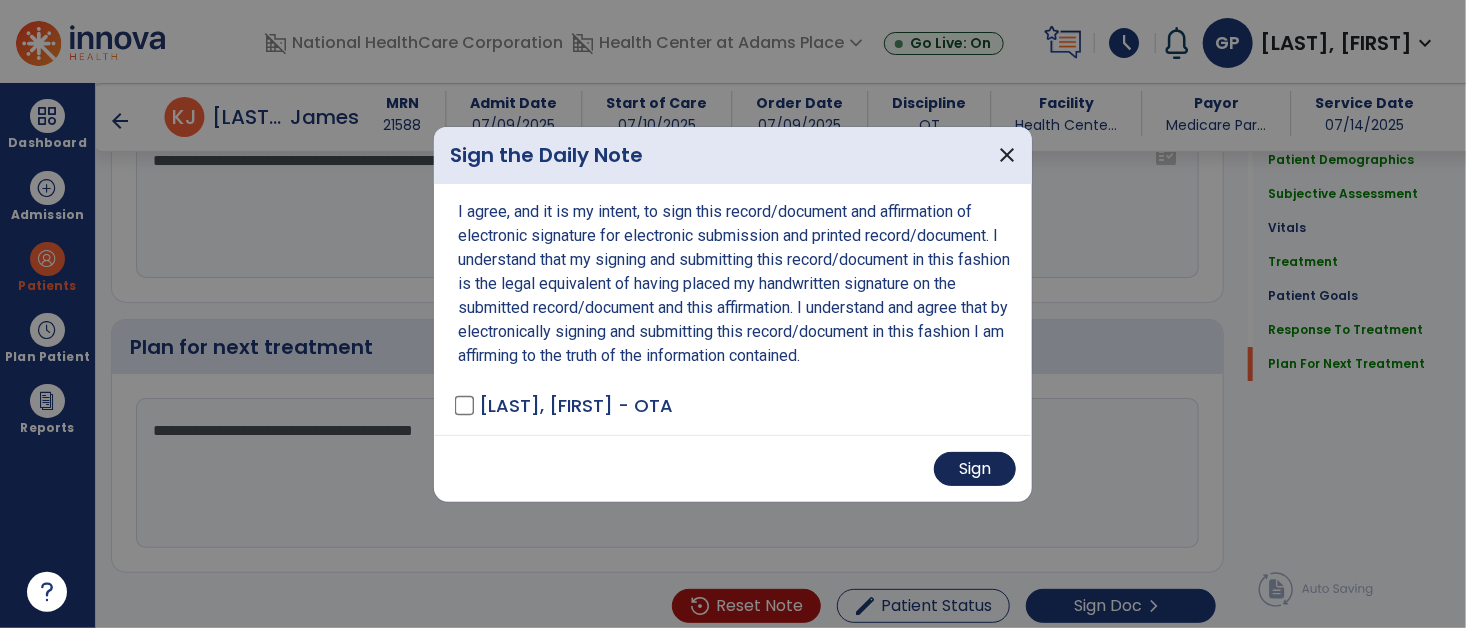 click on "Sign" at bounding box center [975, 469] 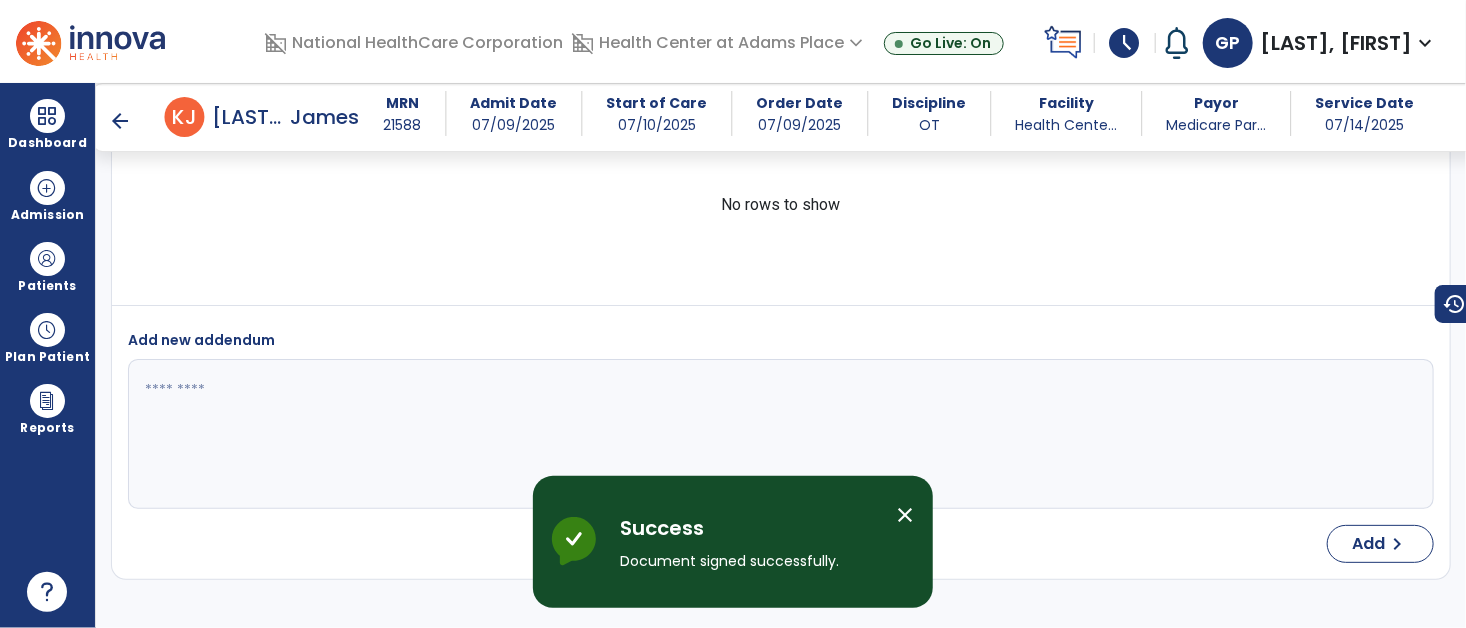 scroll, scrollTop: 4878, scrollLeft: 0, axis: vertical 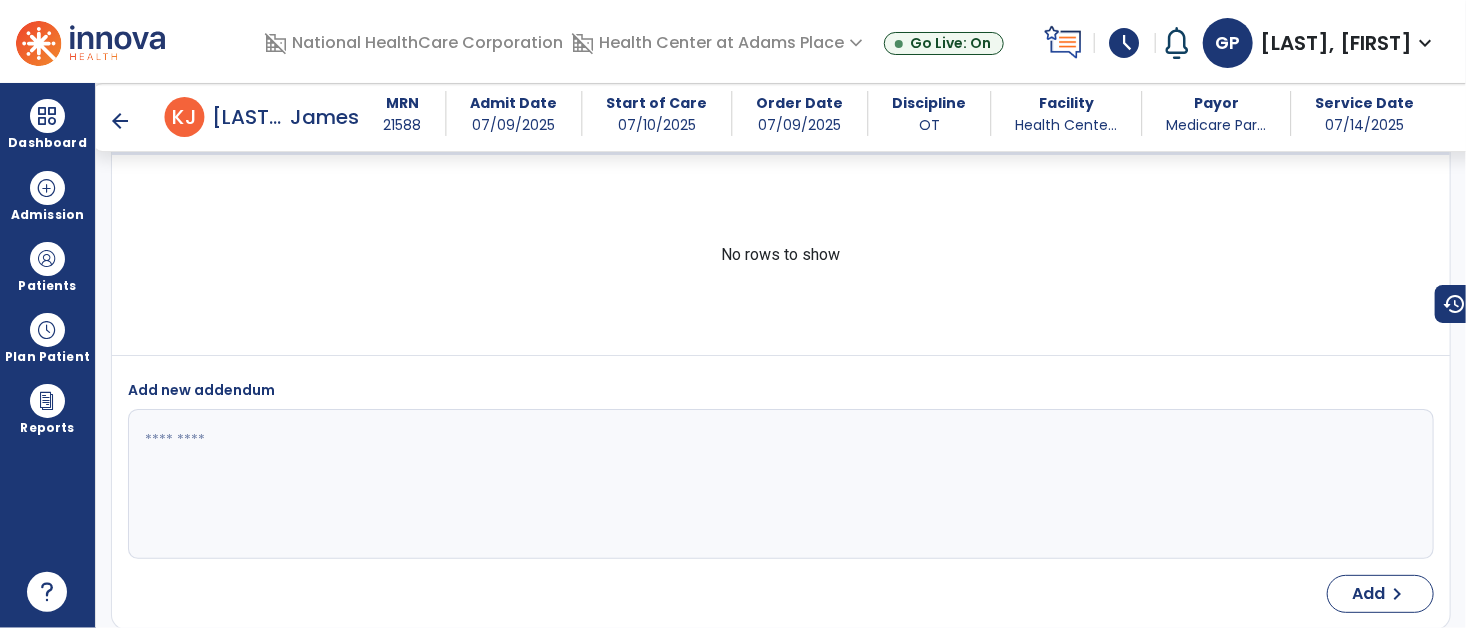 click on "arrow_back" at bounding box center (121, 121) 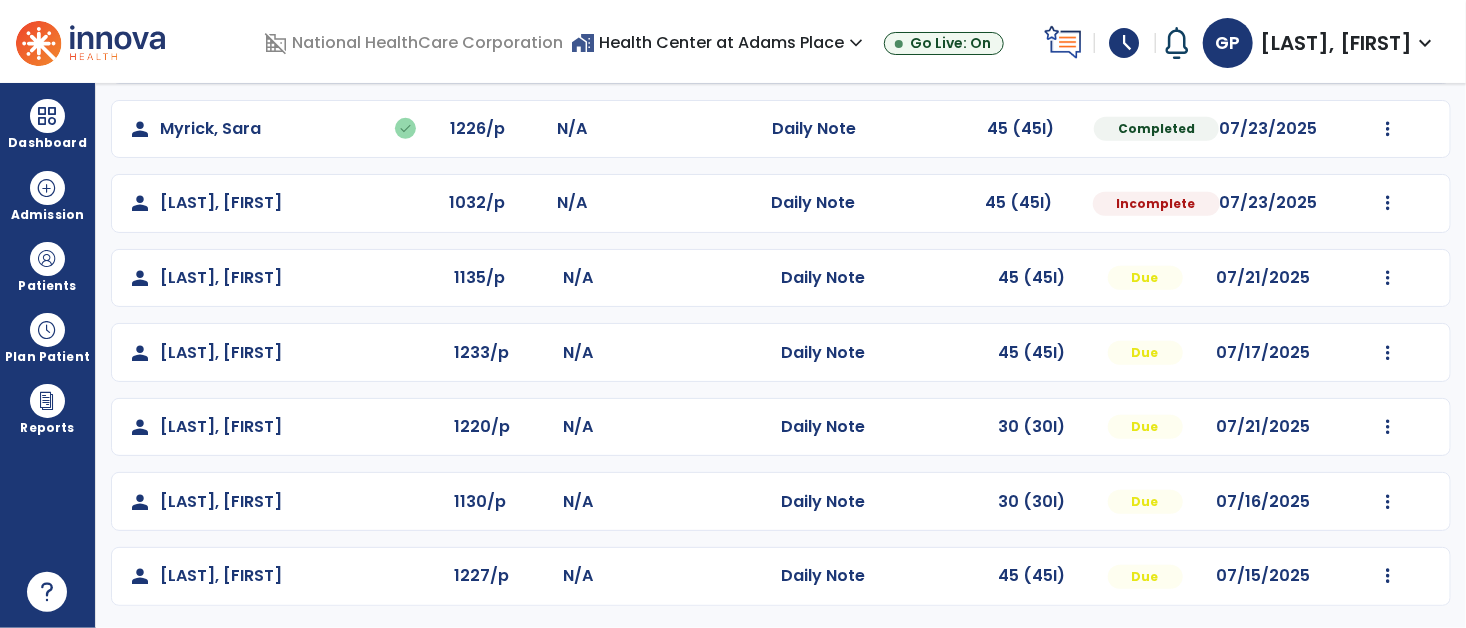 scroll, scrollTop: 595, scrollLeft: 0, axis: vertical 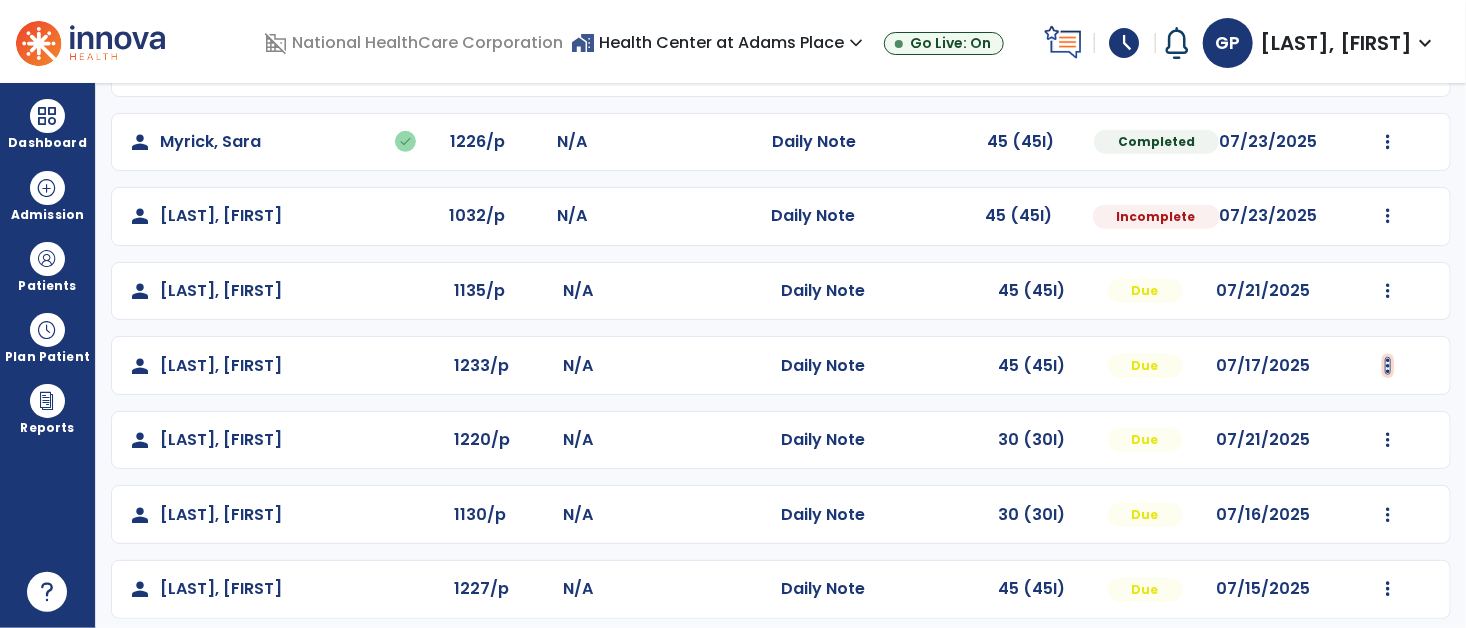 click at bounding box center (1388, -307) 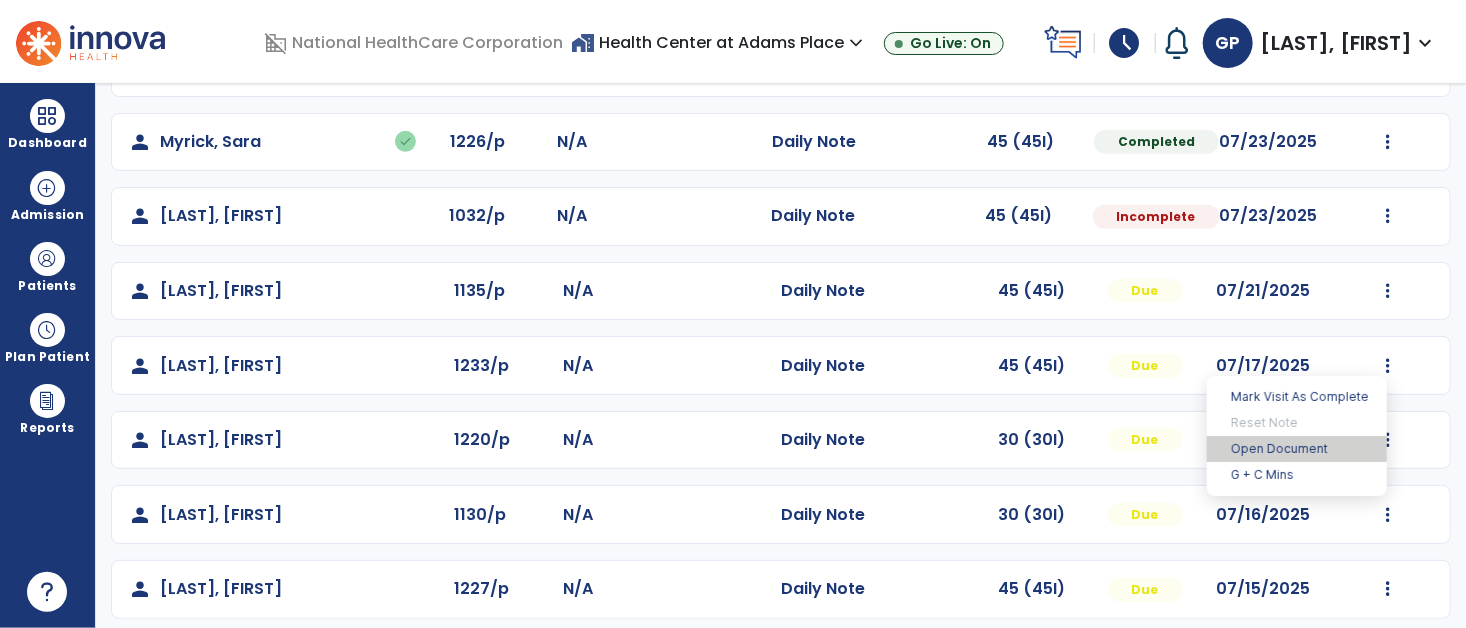 click on "Open Document" at bounding box center [1297, 449] 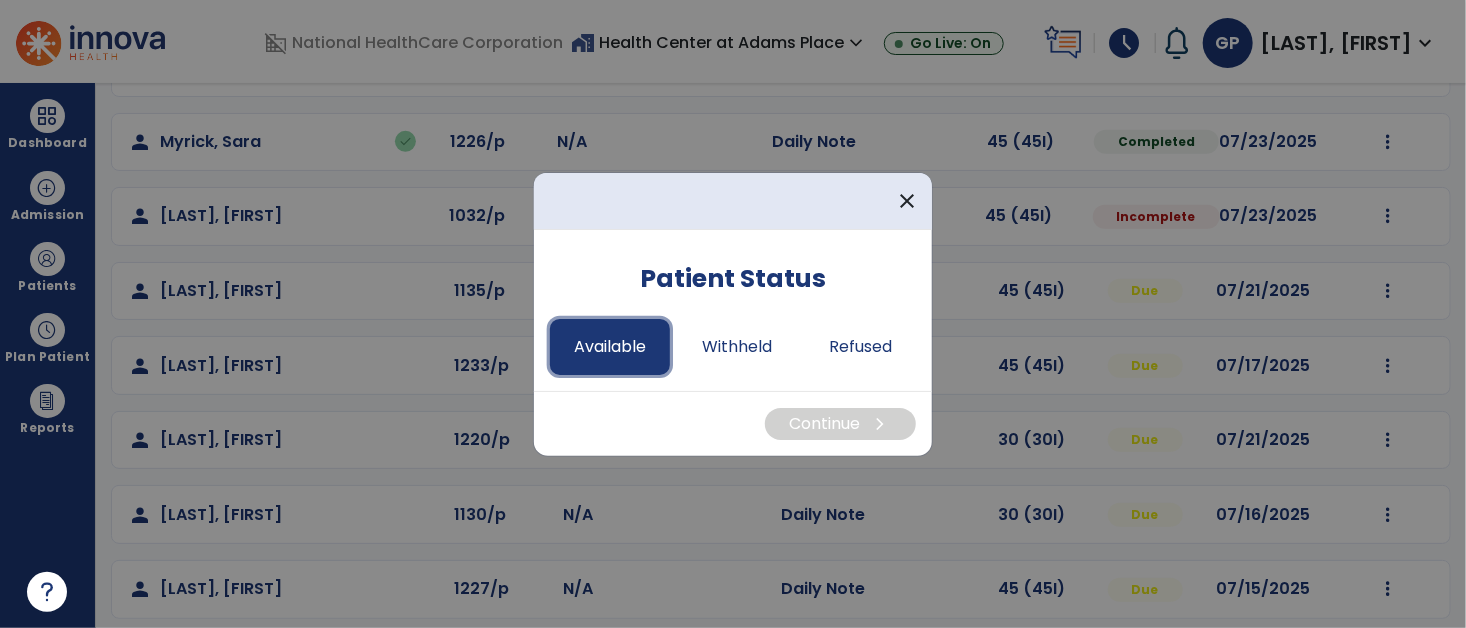 click on "Available" at bounding box center [610, 347] 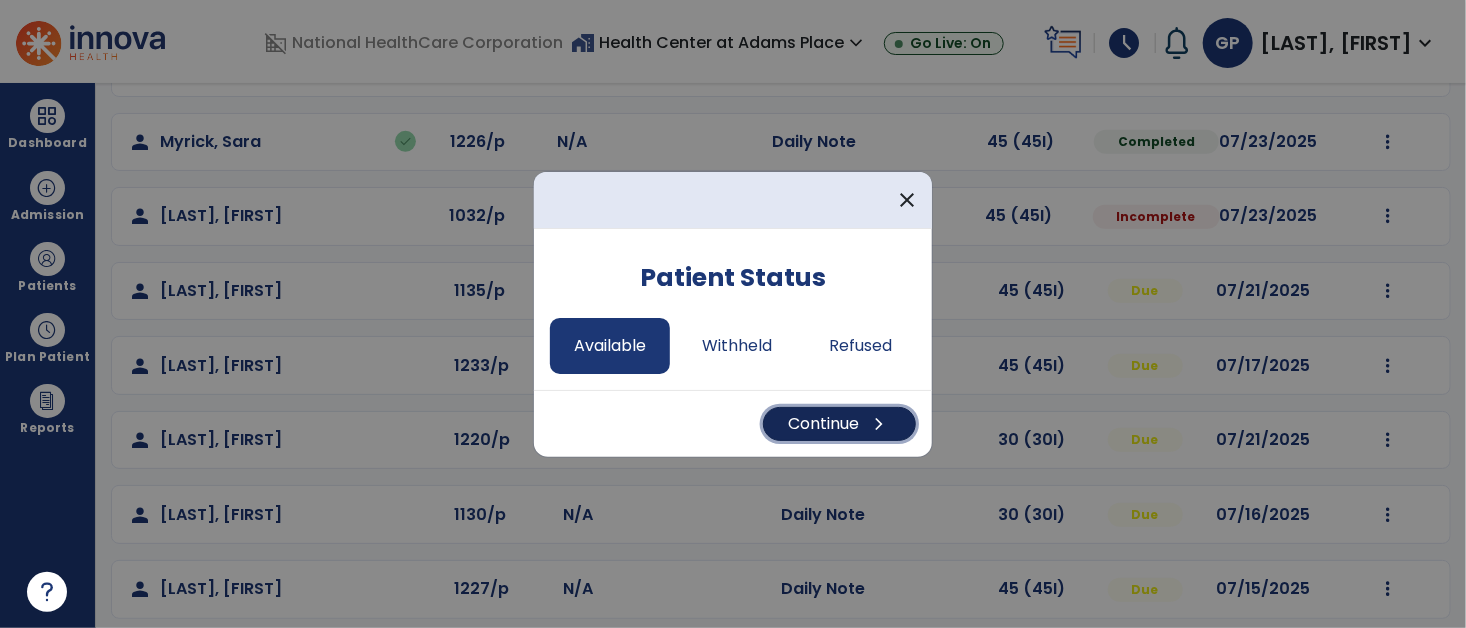 click on "chevron_right" at bounding box center (879, 424) 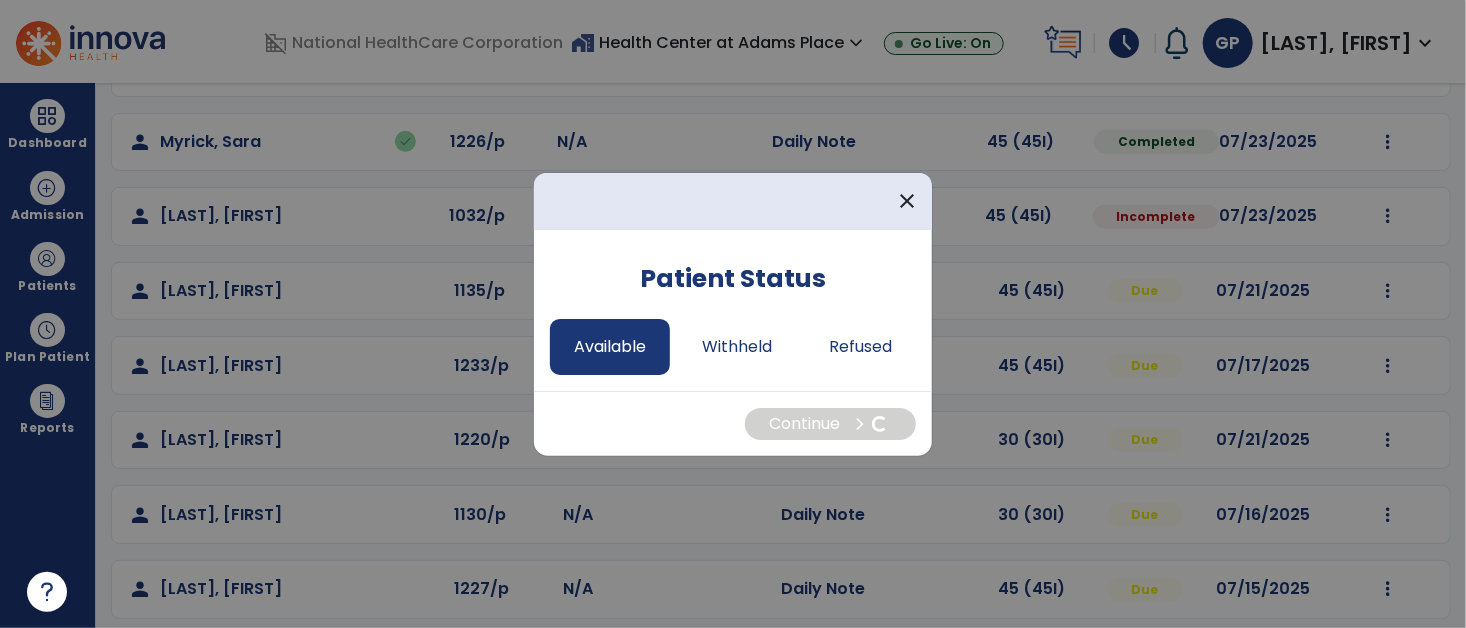 select on "*" 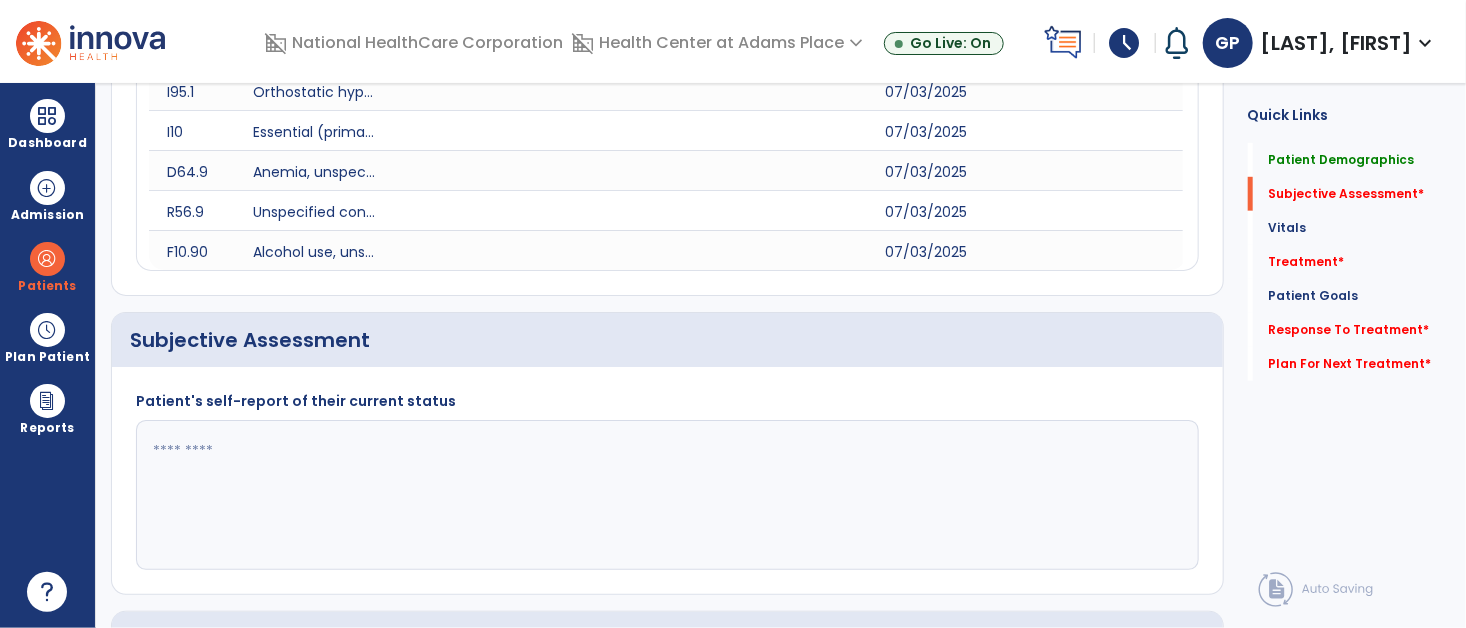 click 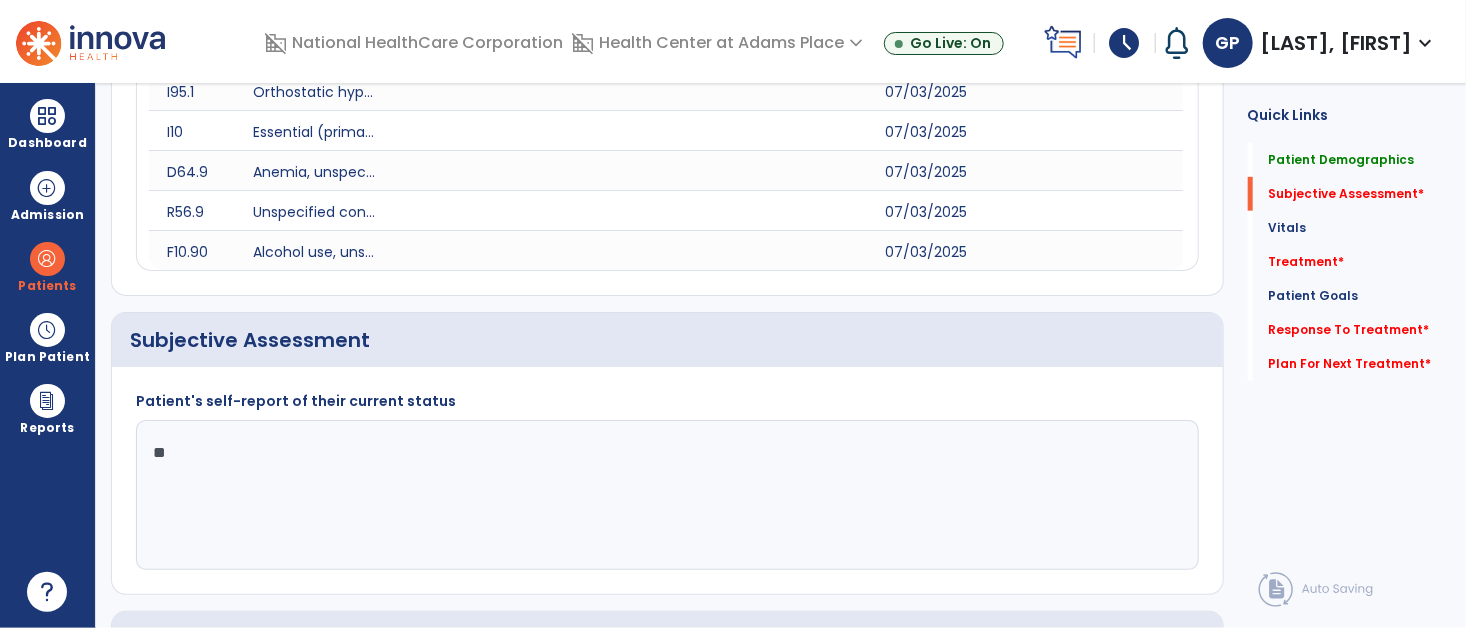 type on "*" 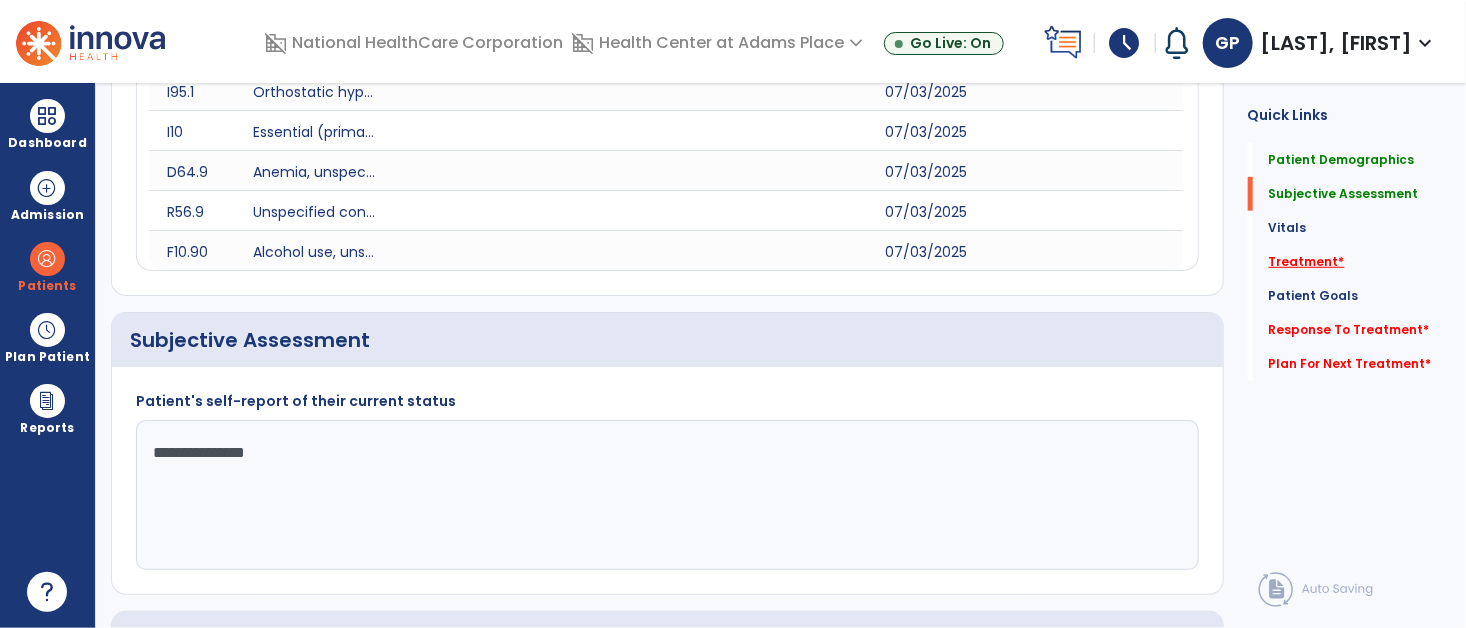 type on "**********" 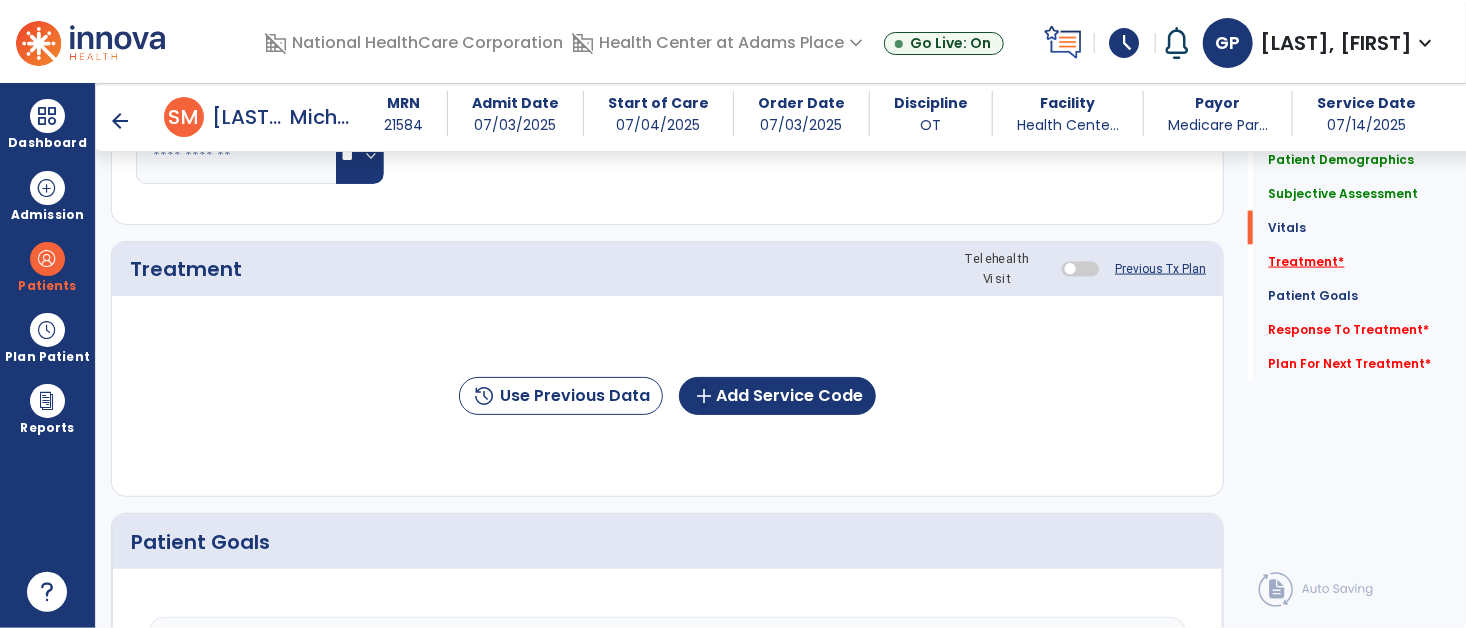 scroll, scrollTop: 1398, scrollLeft: 0, axis: vertical 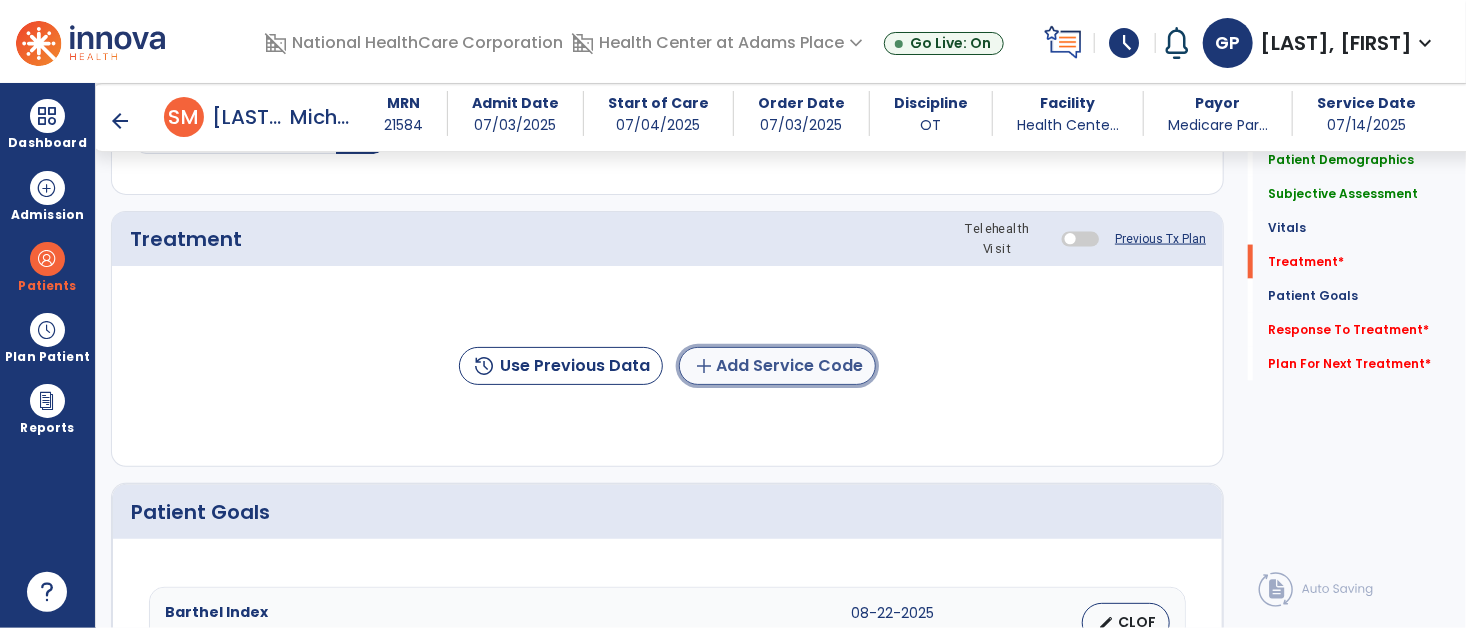 click on "add  Add Service Code" 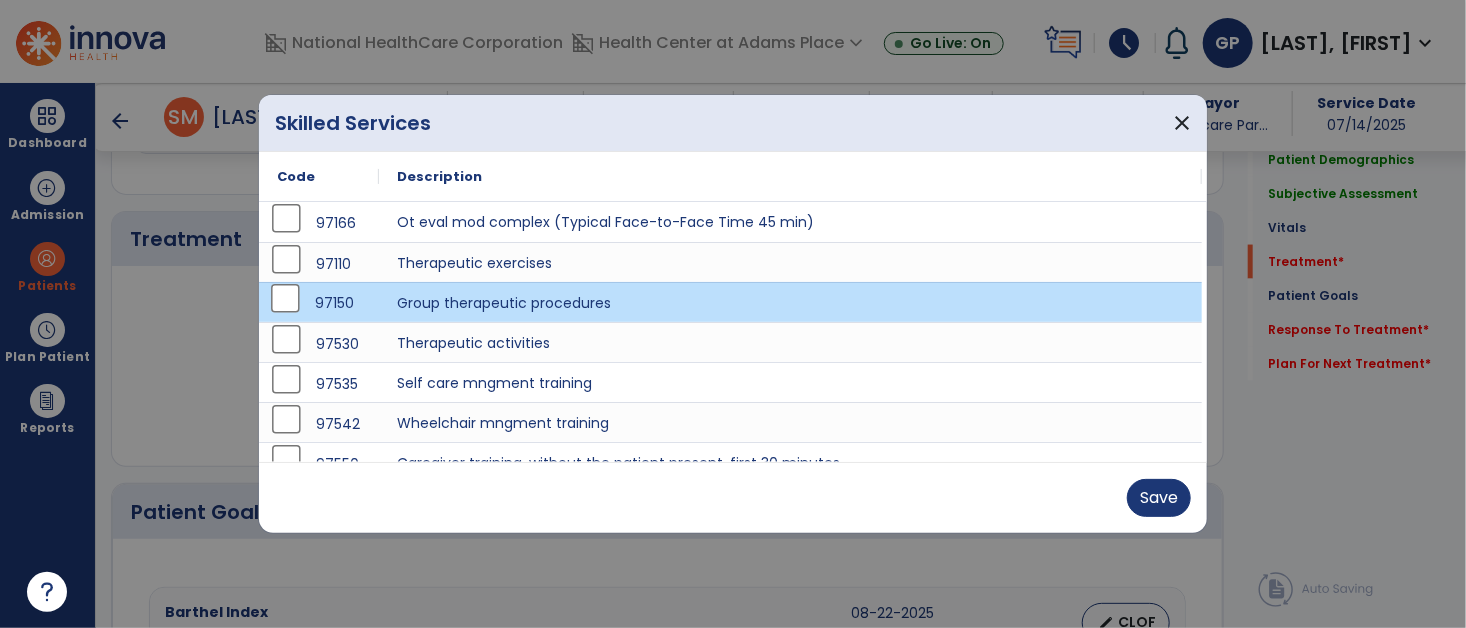 click on "Save" at bounding box center (733, 497) 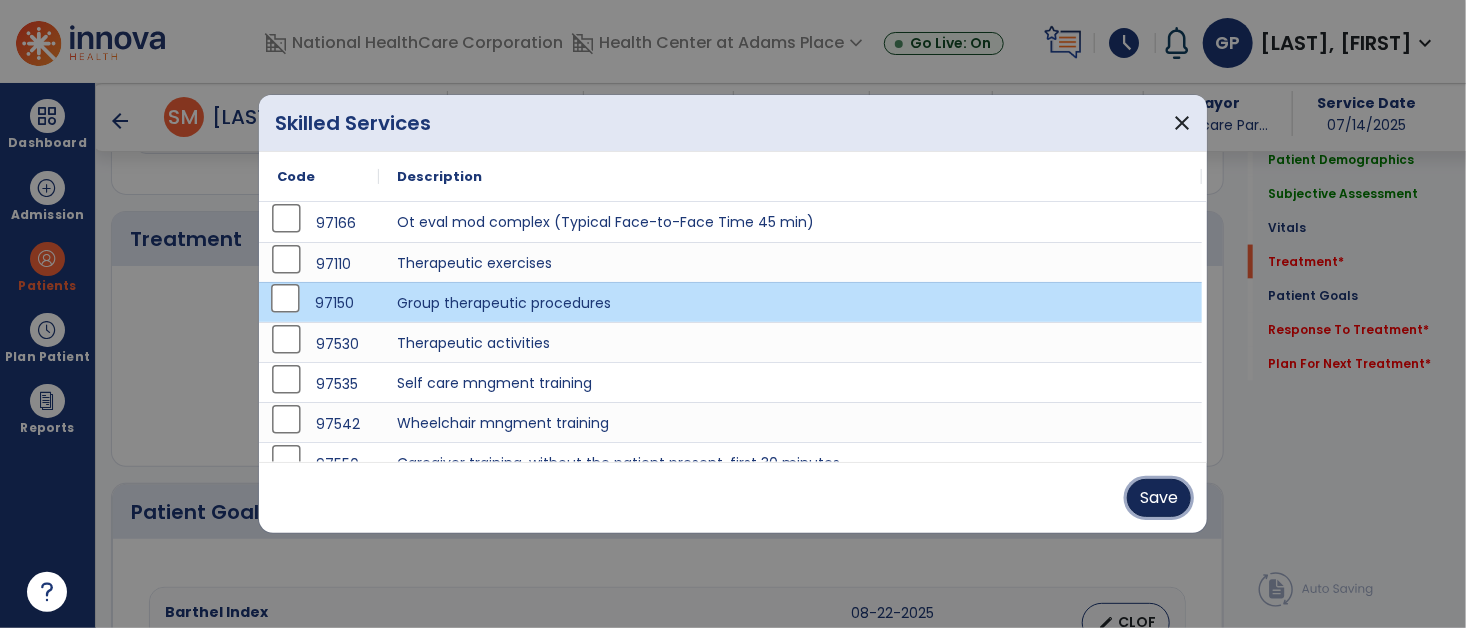 click on "Save" at bounding box center (1159, 498) 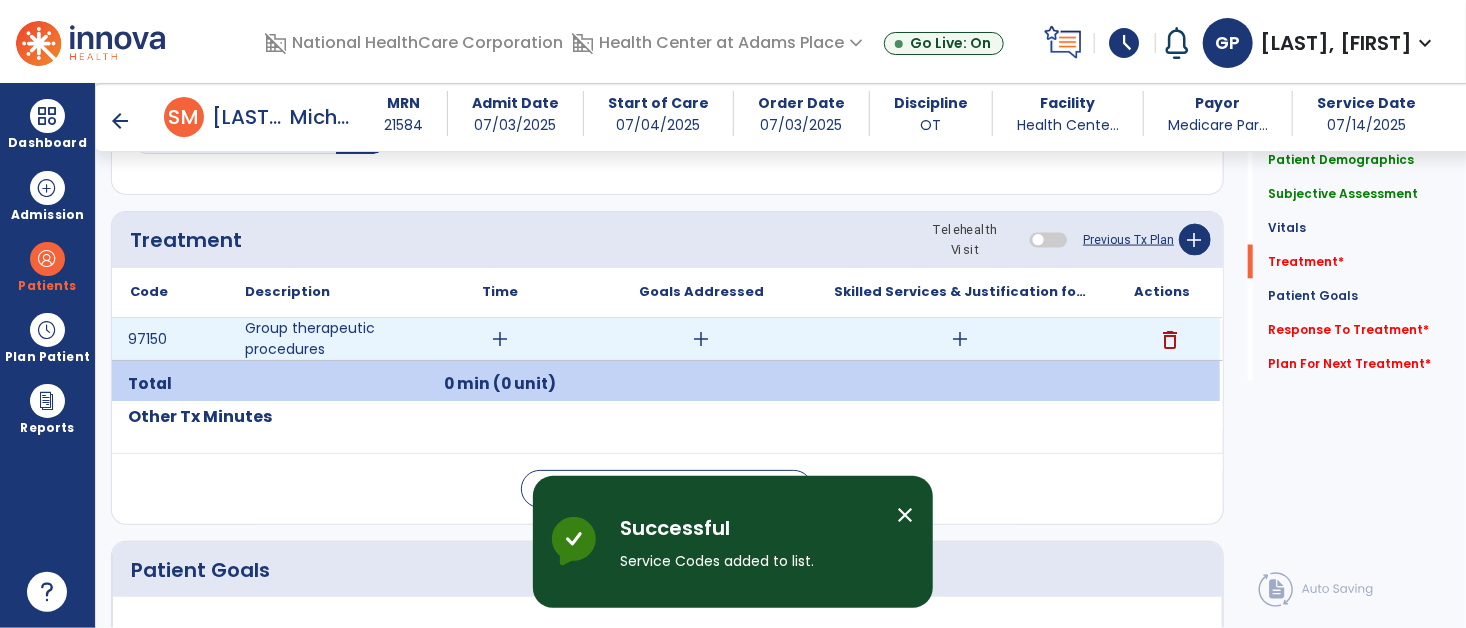 click on "add" at bounding box center [500, 339] 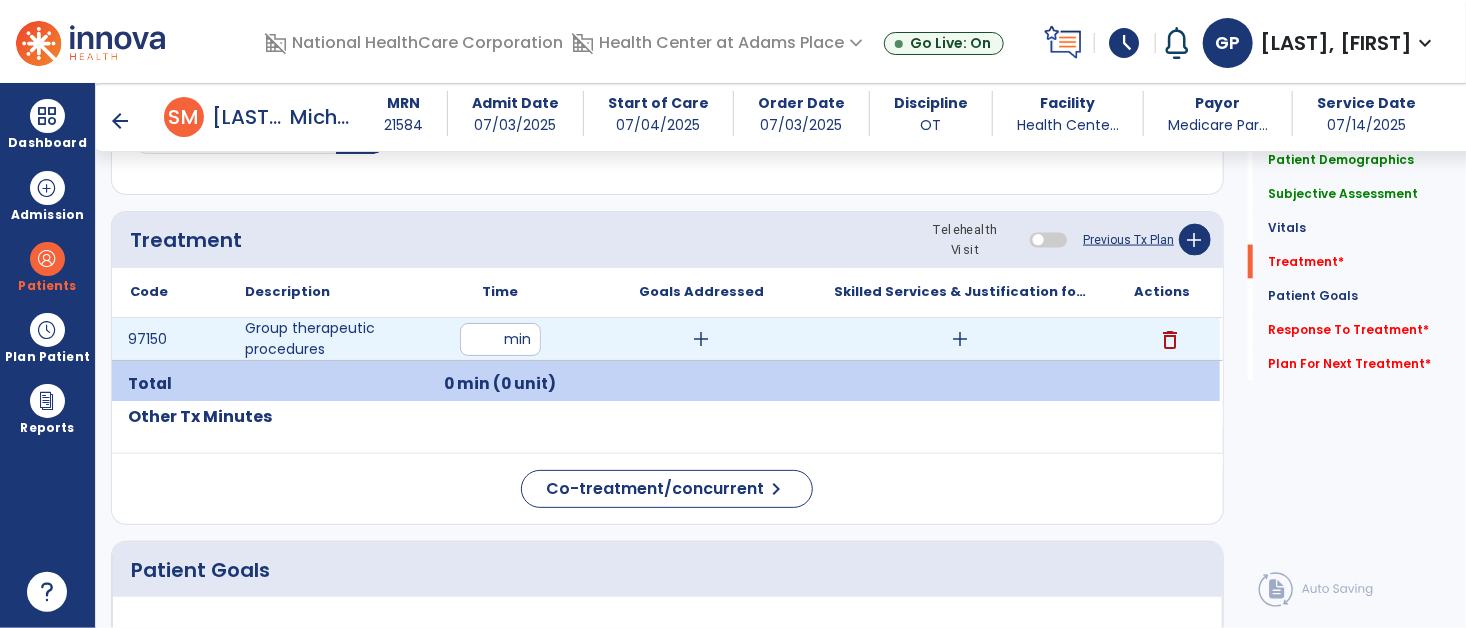 type on "**" 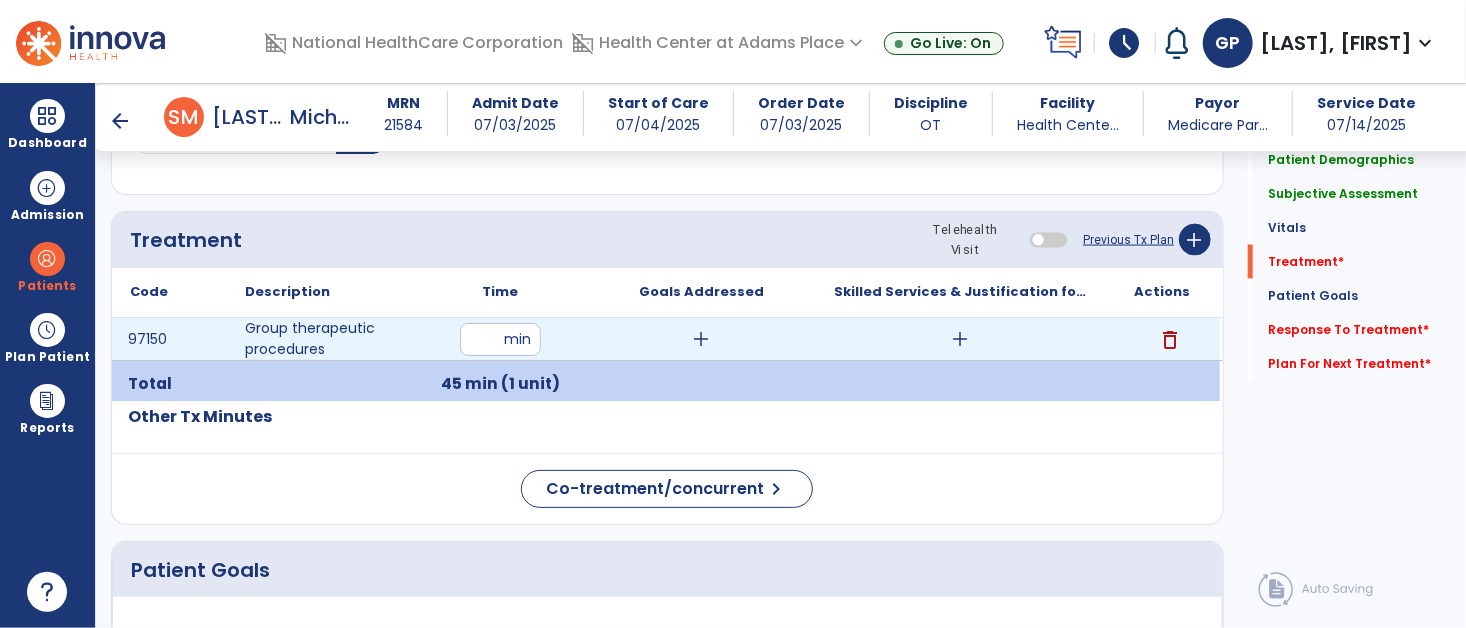 click on "add" at bounding box center [702, 339] 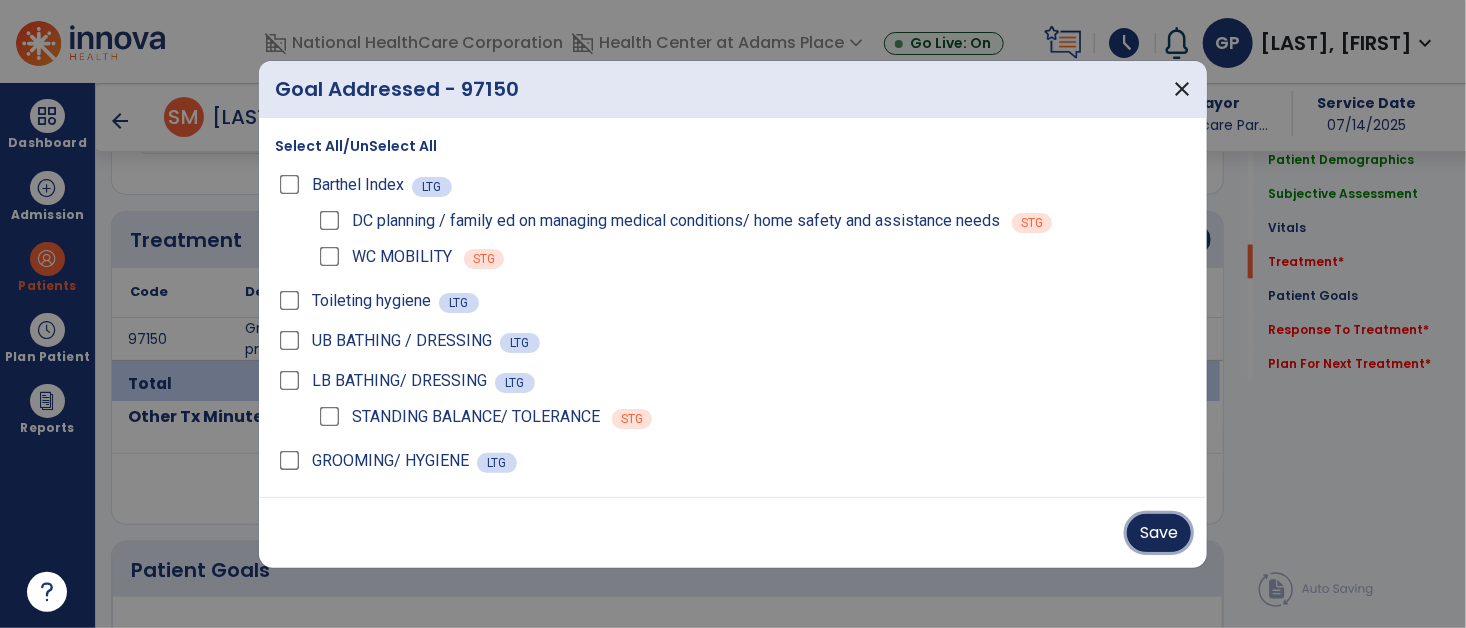 click on "Save" at bounding box center (1159, 533) 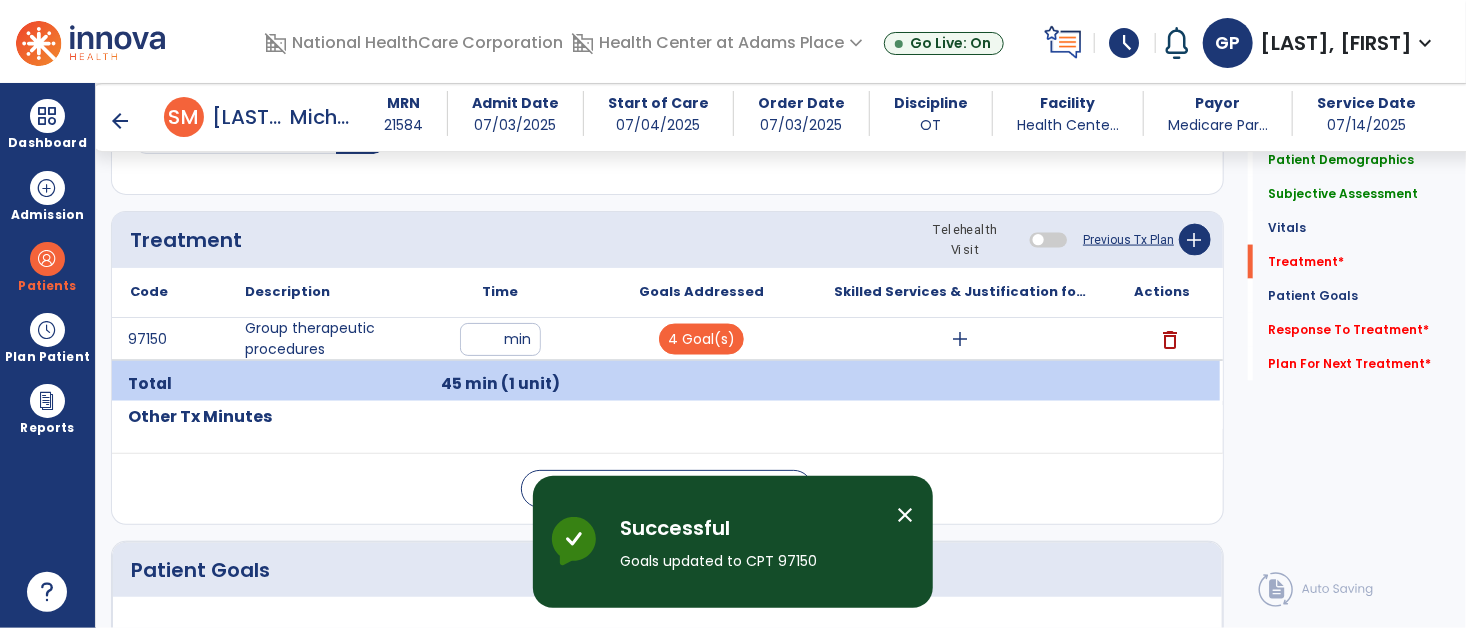 click on "add" at bounding box center (961, 339) 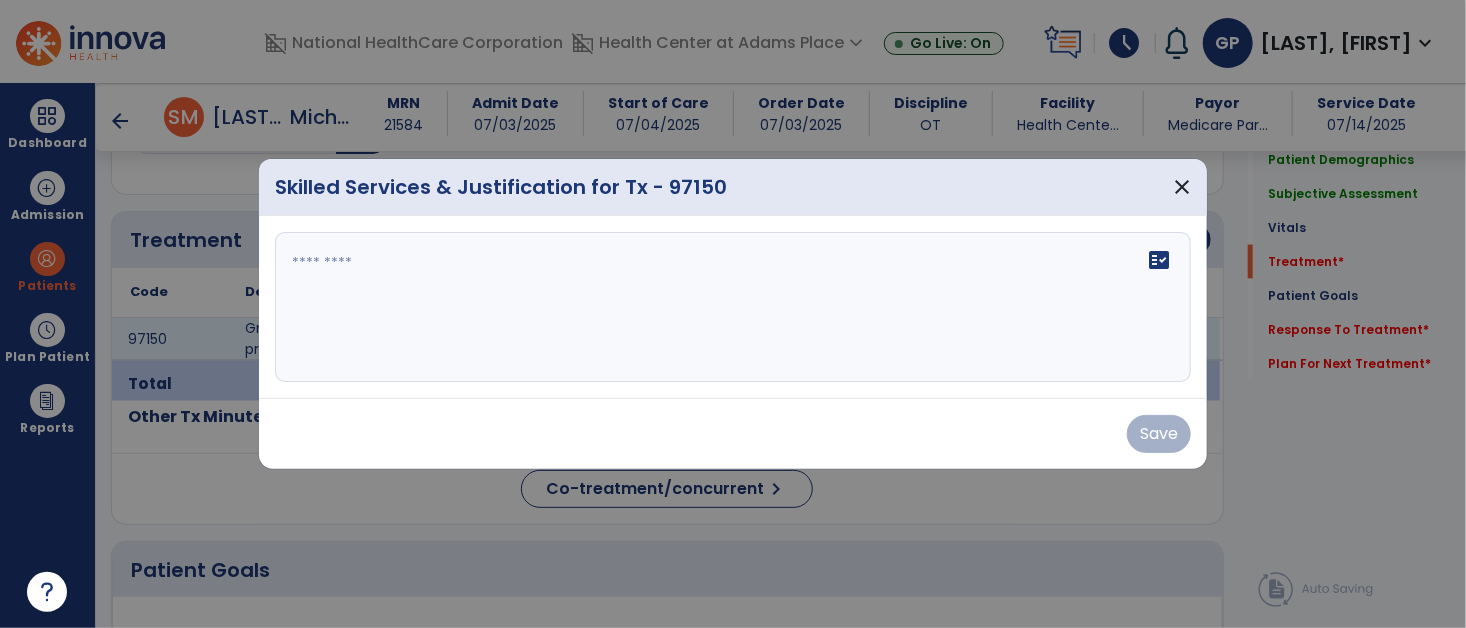 click on "fact_check" at bounding box center [733, 307] 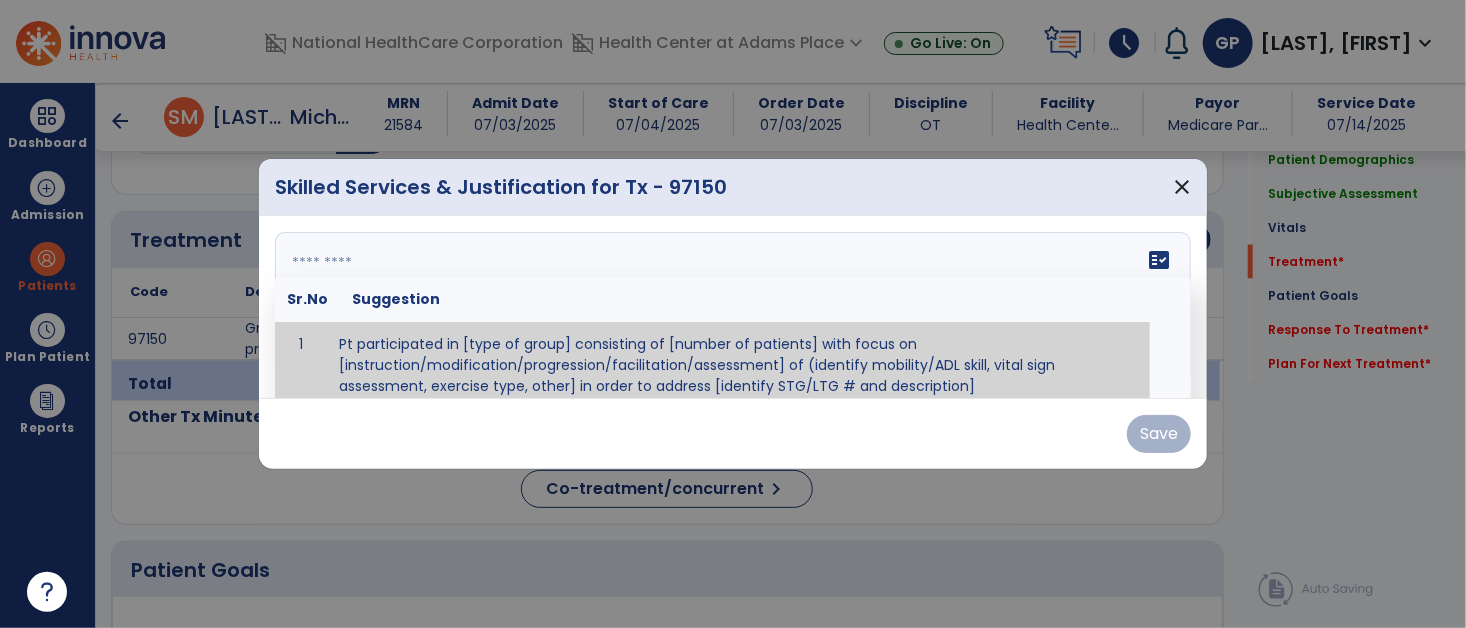 scroll, scrollTop: 12, scrollLeft: 0, axis: vertical 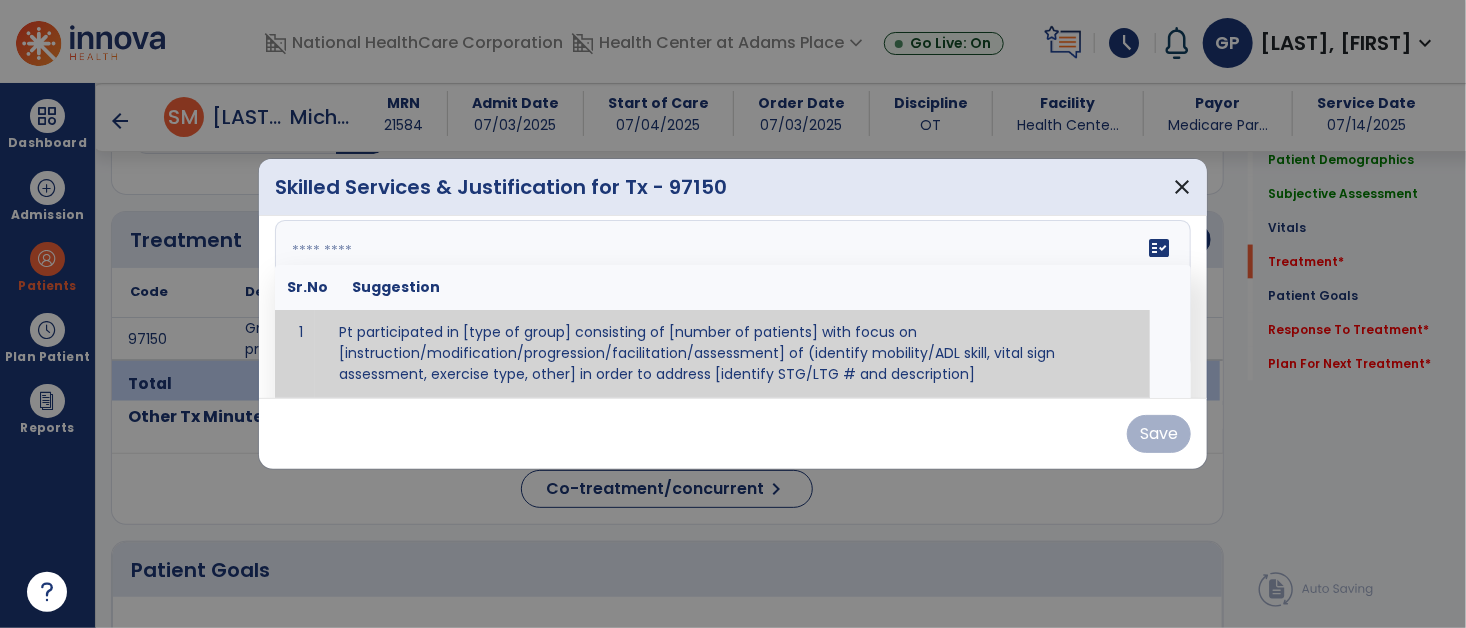 paste on "**********" 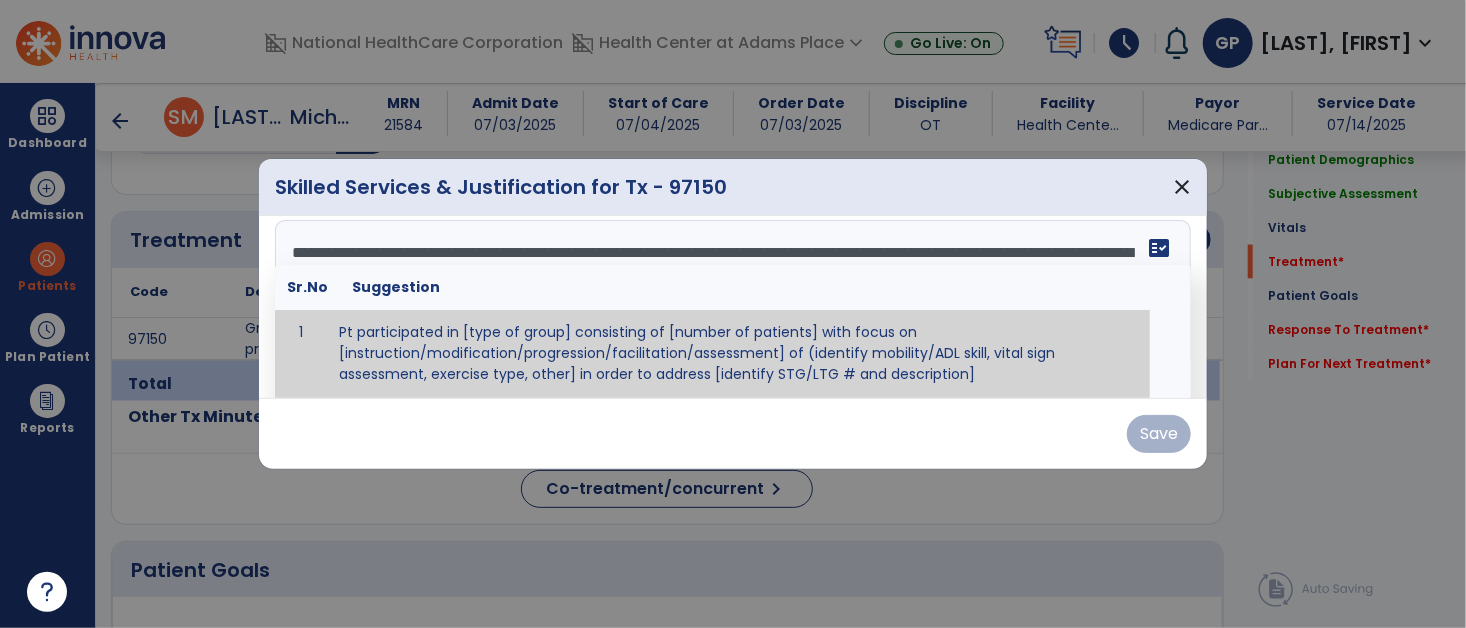 scroll, scrollTop: 303, scrollLeft: 0, axis: vertical 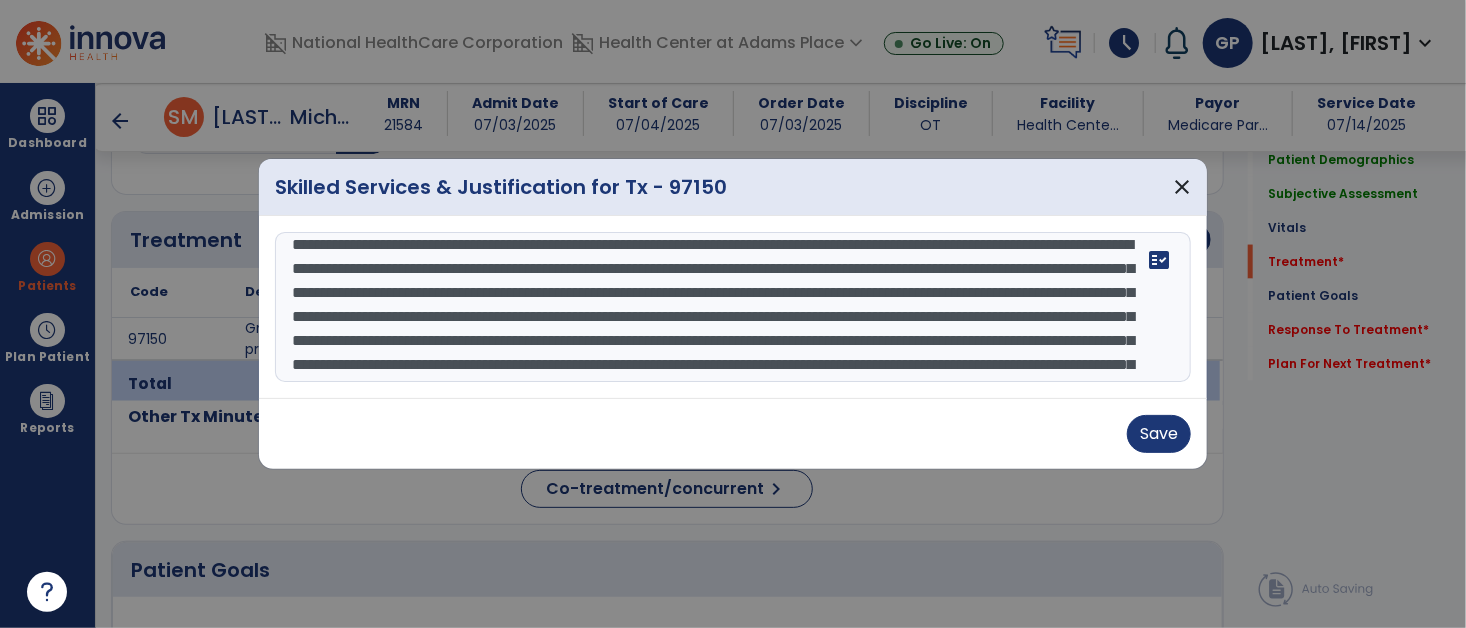 click at bounding box center (733, 307) 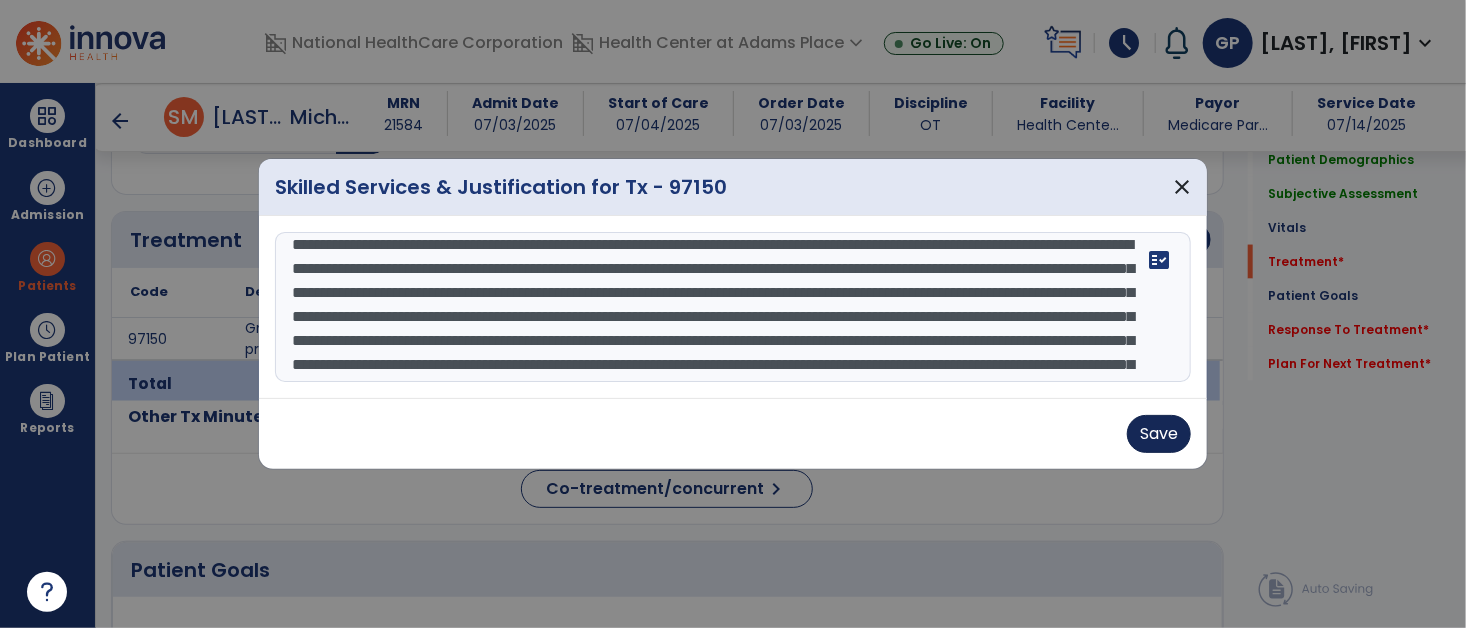 type on "**********" 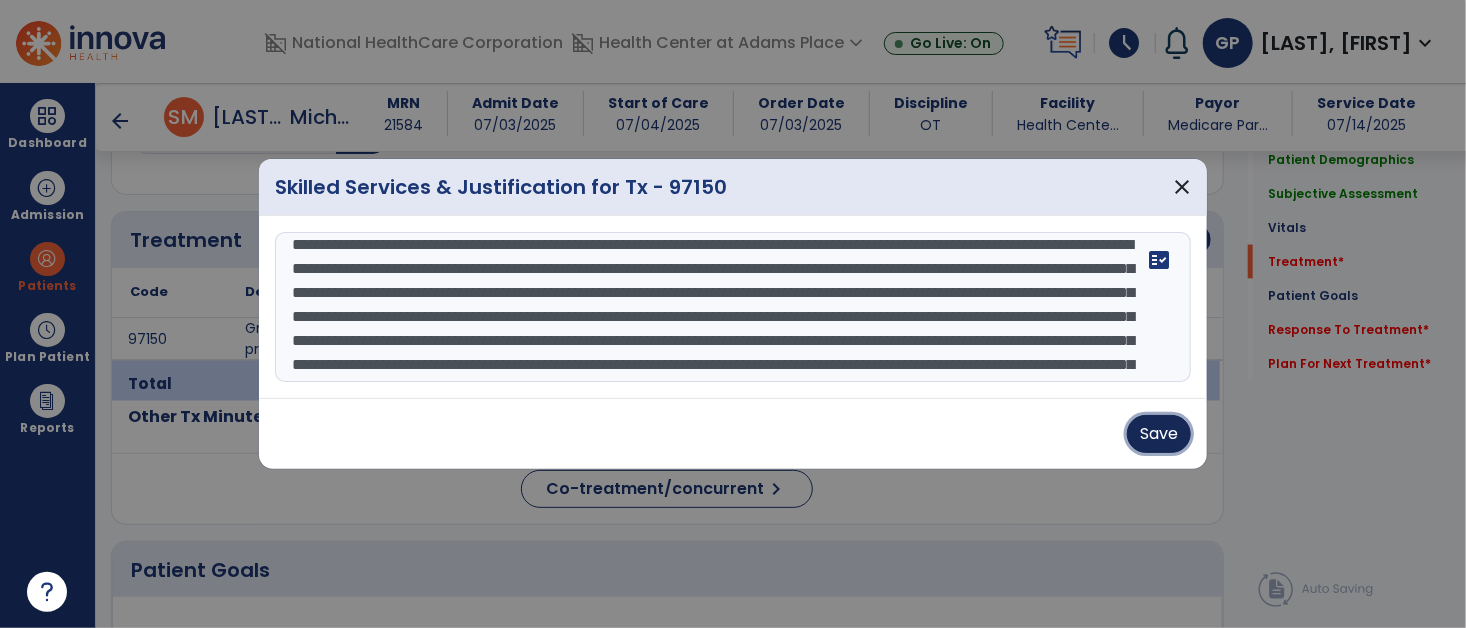 click on "Save" at bounding box center [1159, 434] 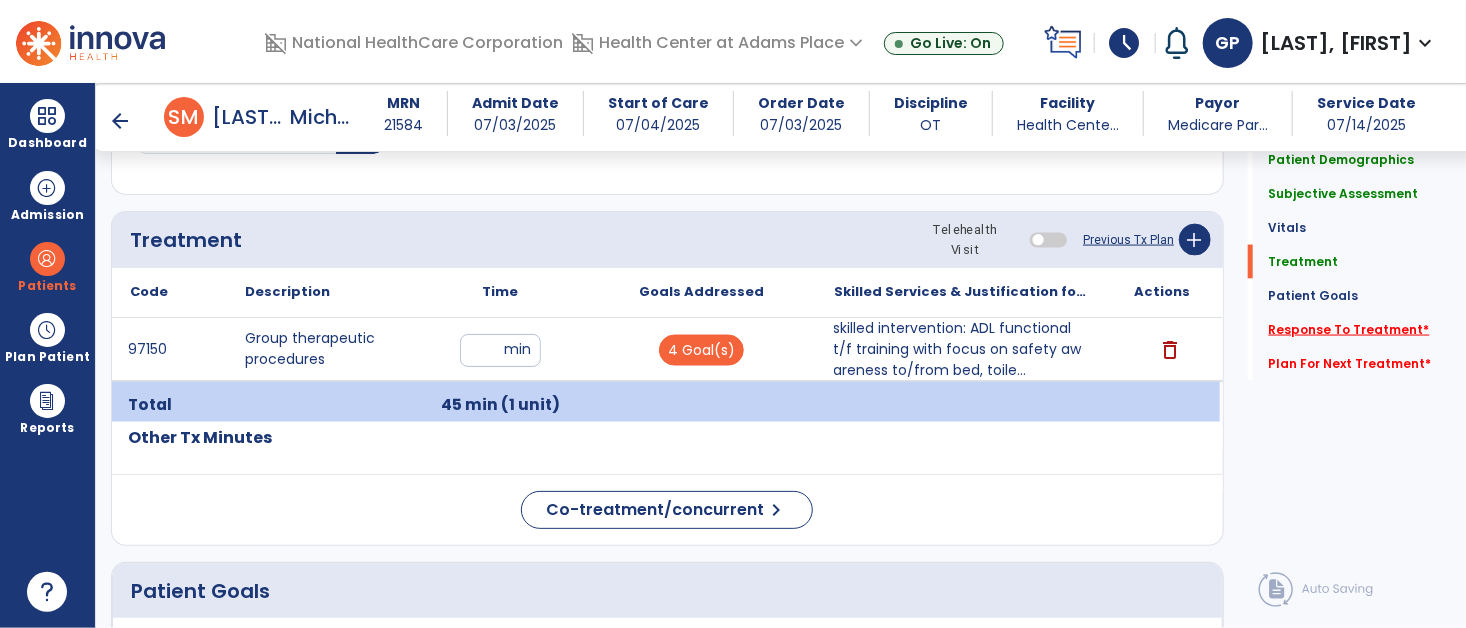 click on "Response To Treatment   *" 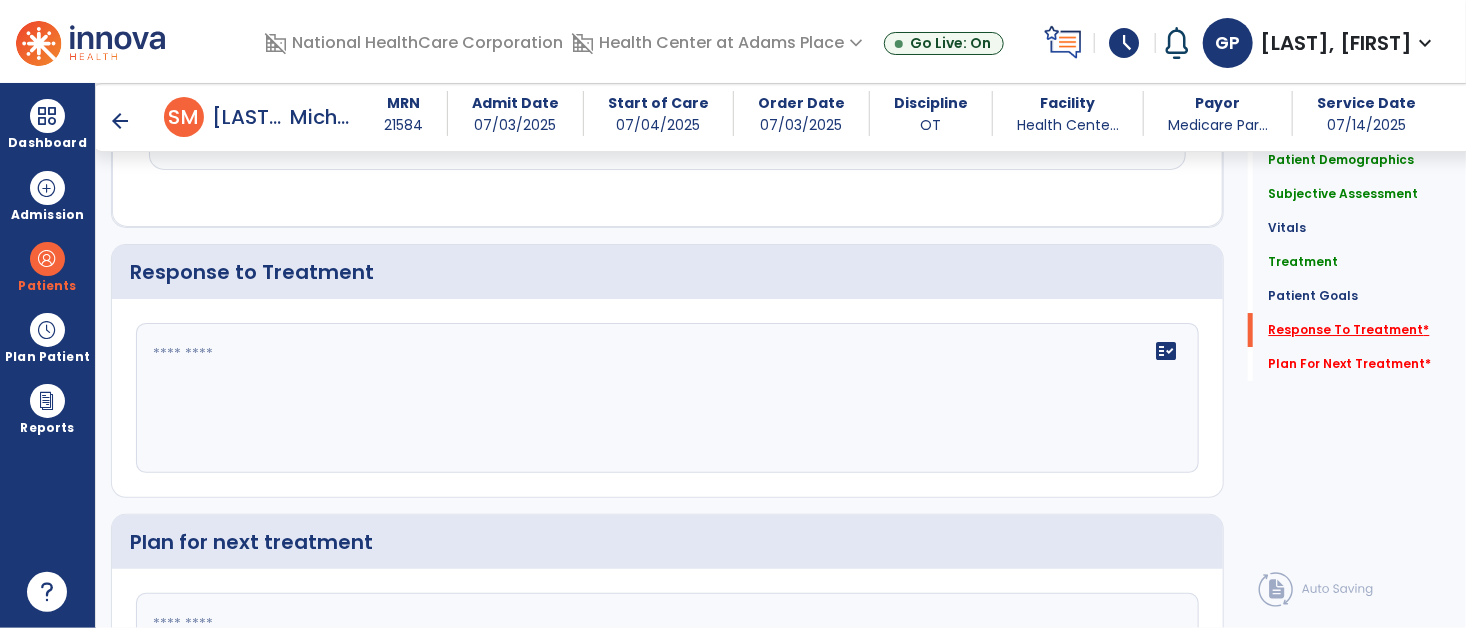 scroll, scrollTop: 3173, scrollLeft: 0, axis: vertical 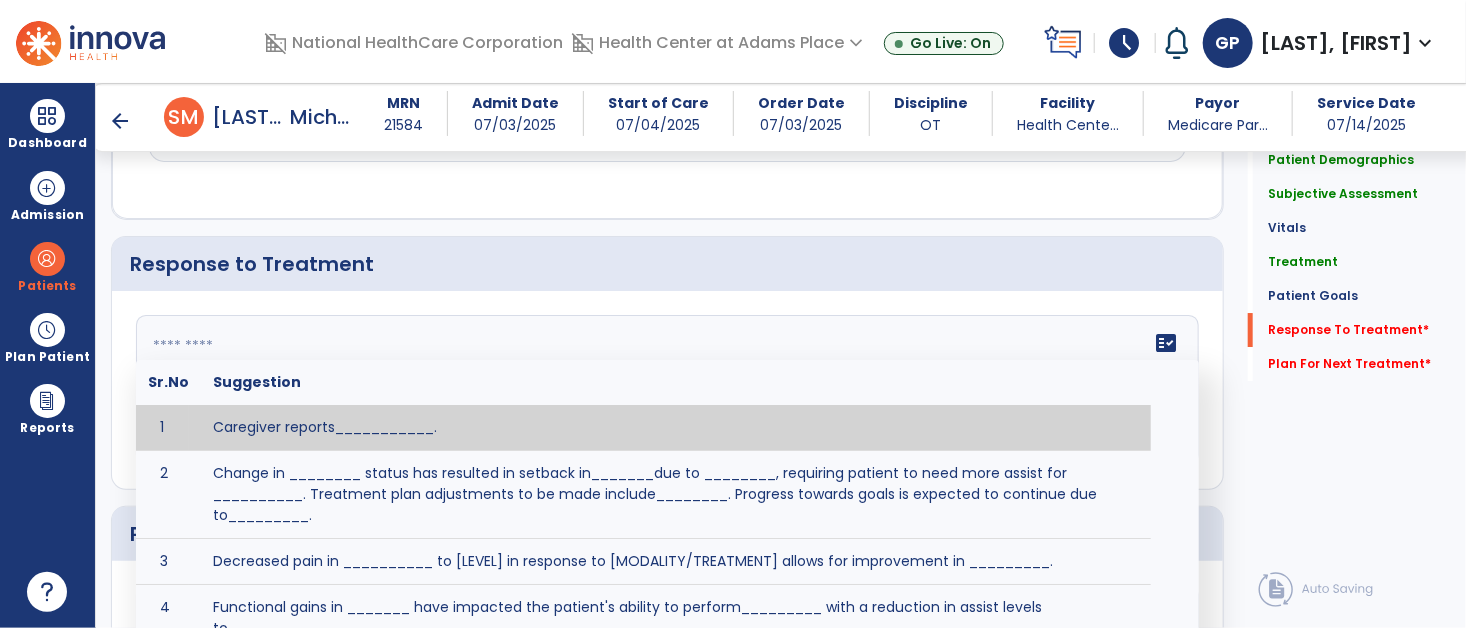 click on "fact_check  Sr.No Suggestion 1 Caregiver reports___________. 2 Change in ________ status has resulted in setback in_______due to ________, requiring patient to need more assist for __________.   Treatment plan adjustments to be made include________.  Progress towards goals is expected to continue due to_________. 3 Decreased pain in __________ to [LEVEL] in response to [MODALITY/TREATMENT] allows for improvement in _________. 4 Functional gains in _______ have impacted the patient's ability to perform_________ with a reduction in assist levels to_________. 5 Functional progress this week has been significant due to__________. 6 Gains in ________ have improved the patient's ability to perform ______with decreased levels of assist to___________. 7 Improvement in ________allows patient to tolerate higher levels of challenges in_________. 8 Pain in [AREA] has decreased to [LEVEL] in response to [TREATMENT/MODALITY], allowing fore ease in completing__________. 9 10 11 12 13 14 15 16 17 18 19 20 21" 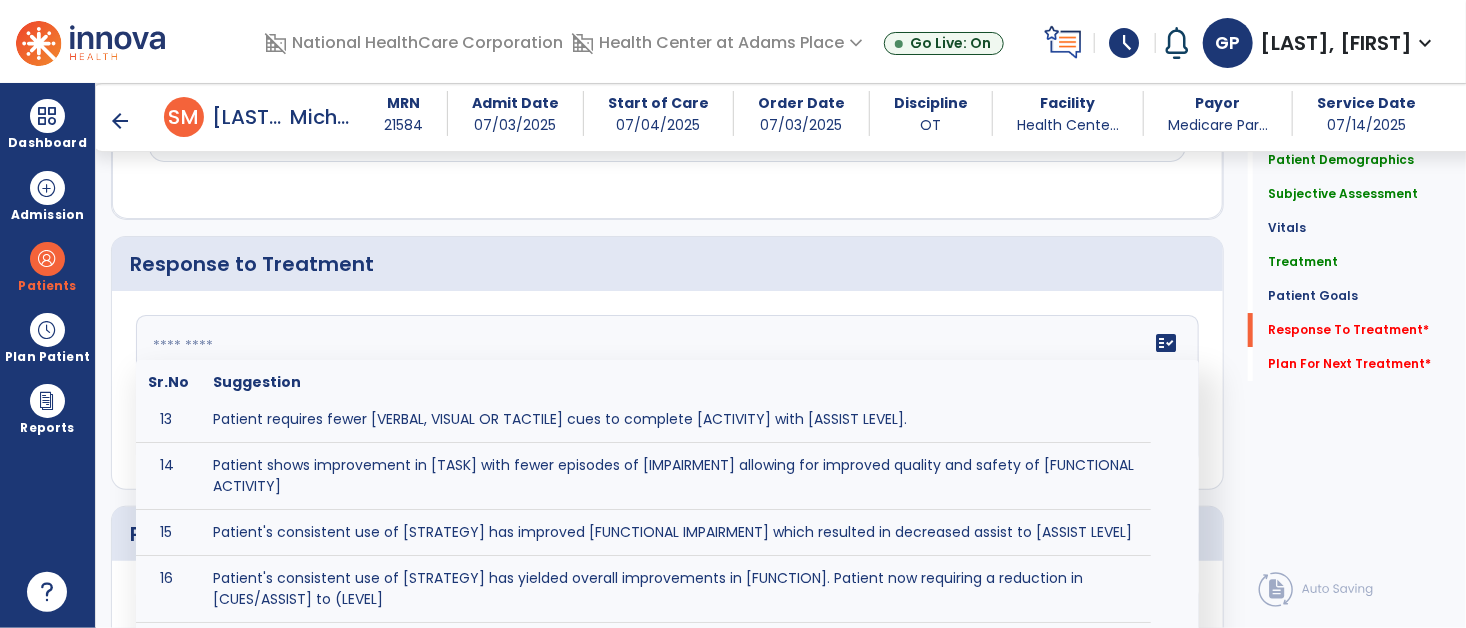 scroll, scrollTop: 618, scrollLeft: 0, axis: vertical 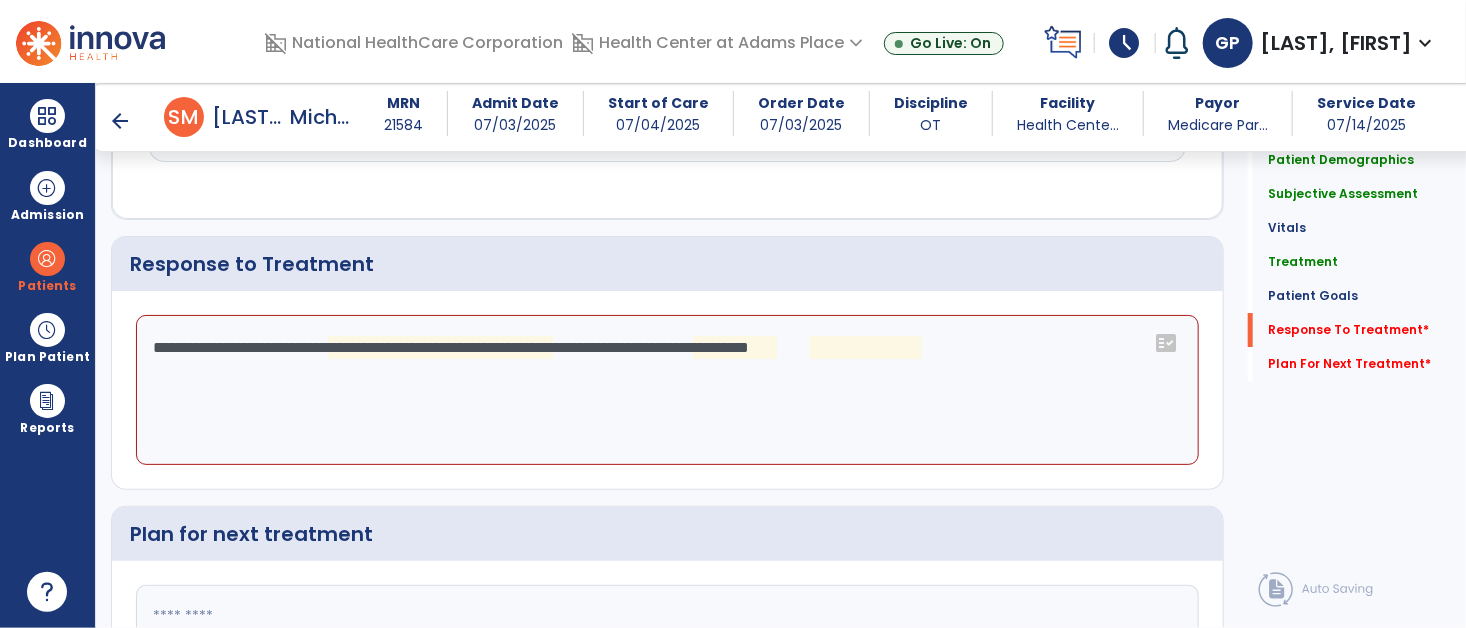 click on "**********" 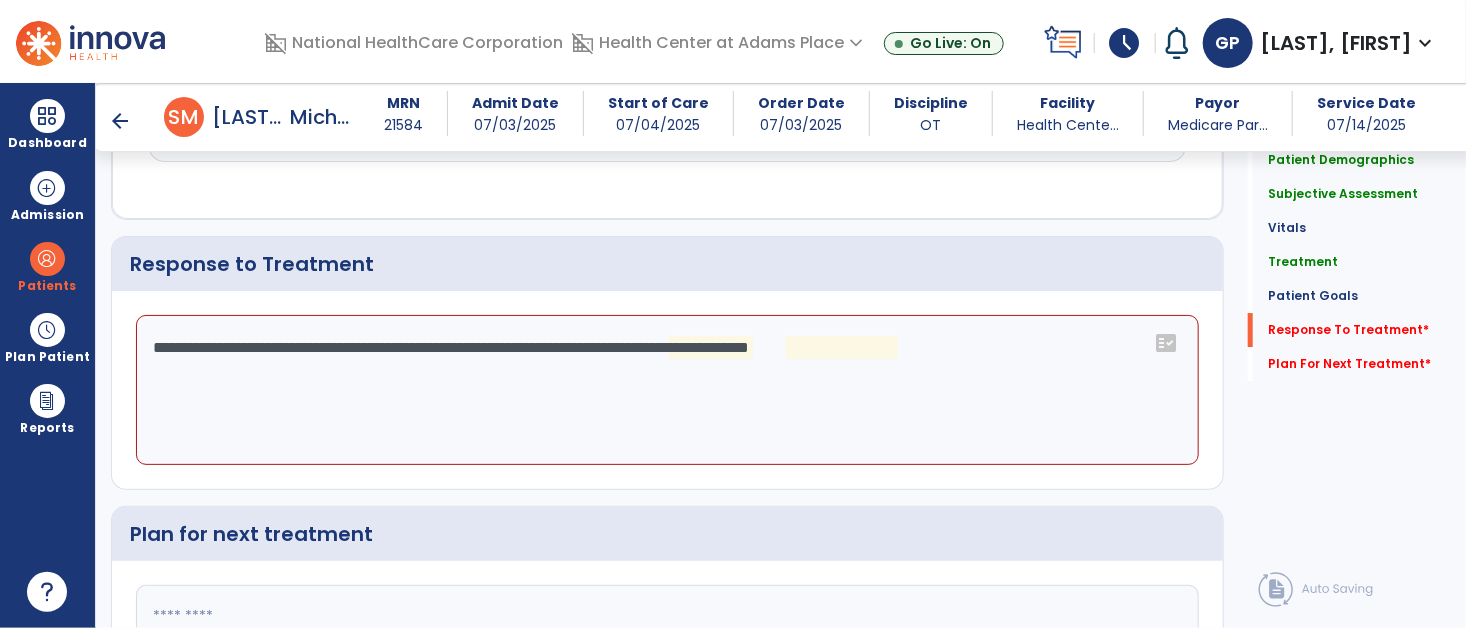 click on "**********" 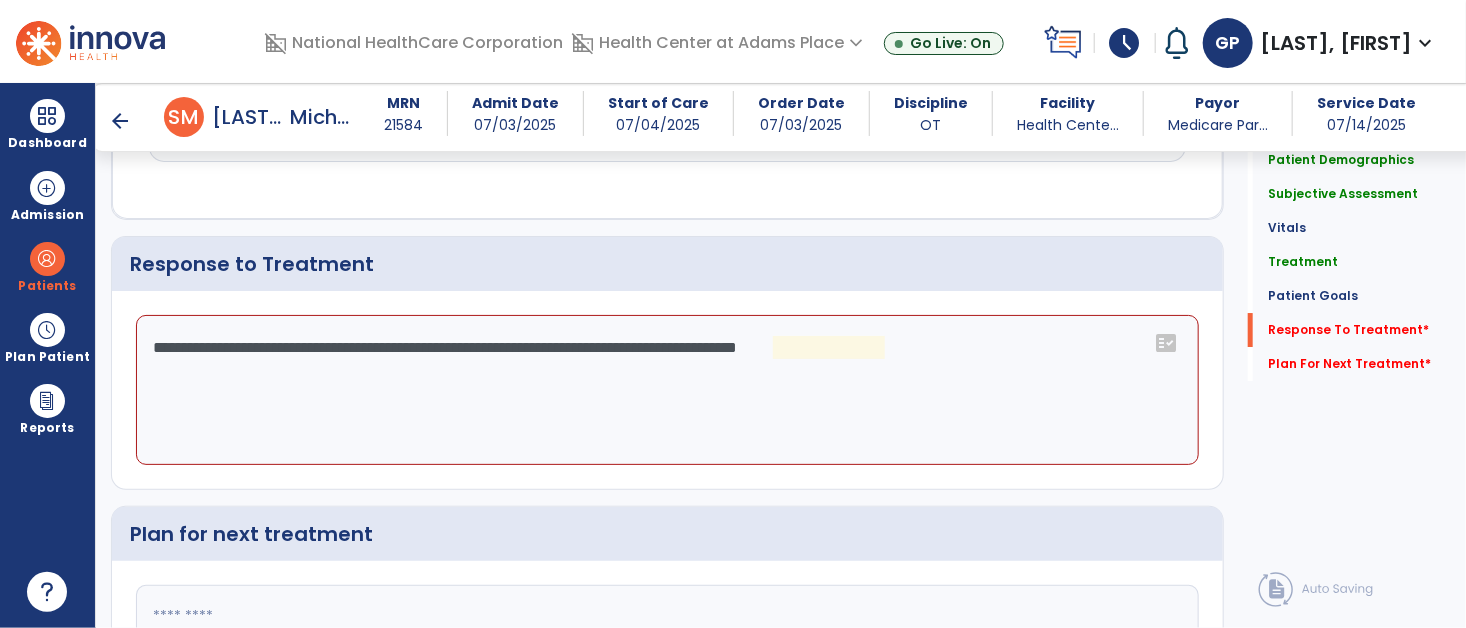 click on "**********" 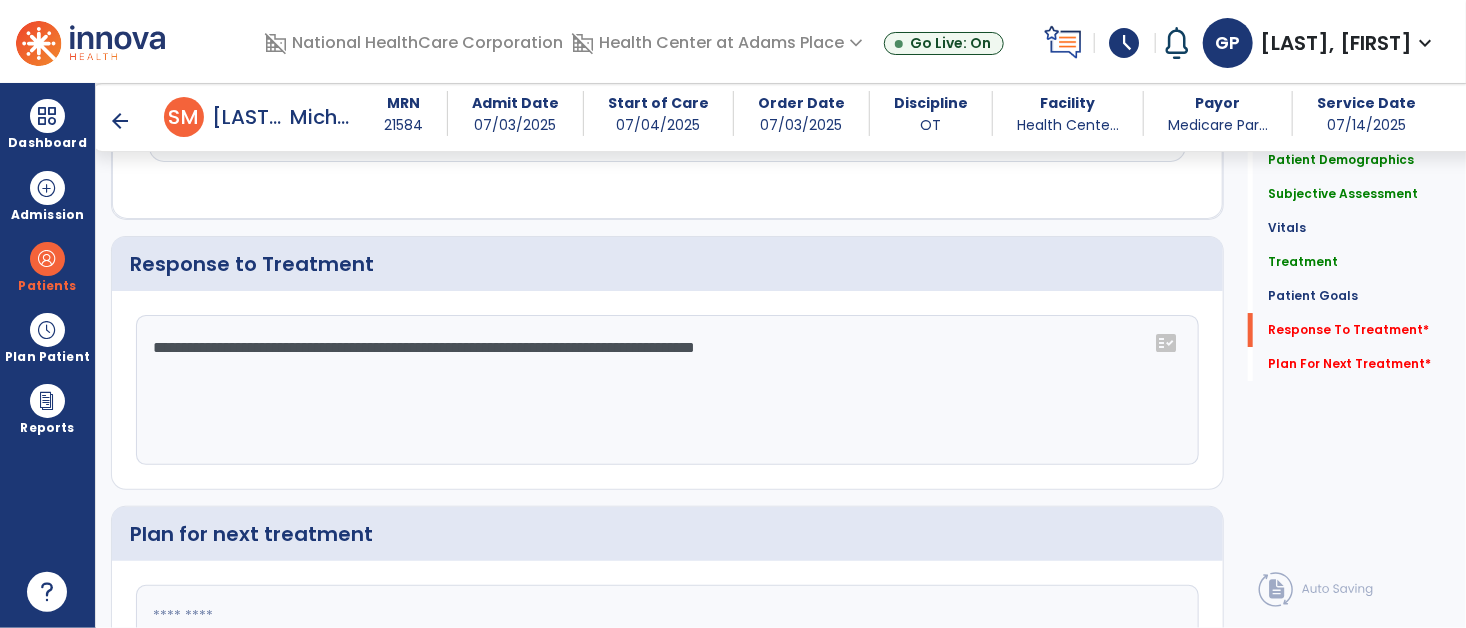 type on "**********" 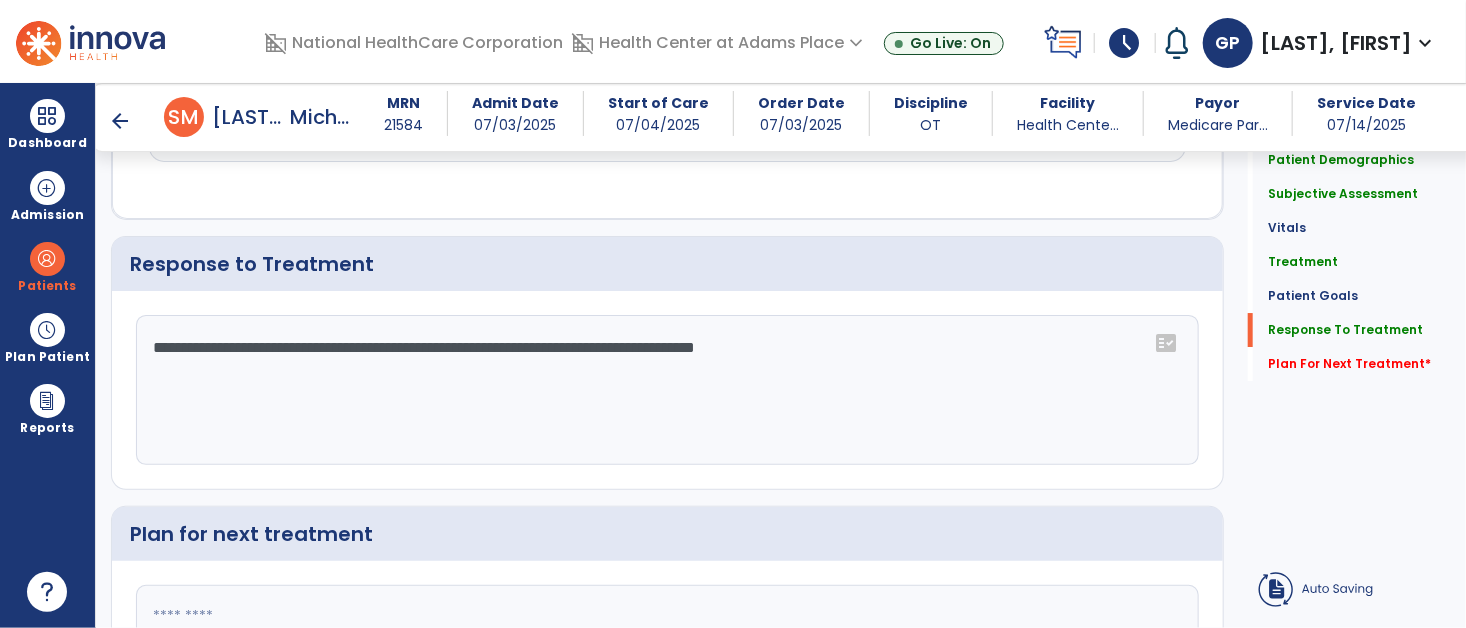 click 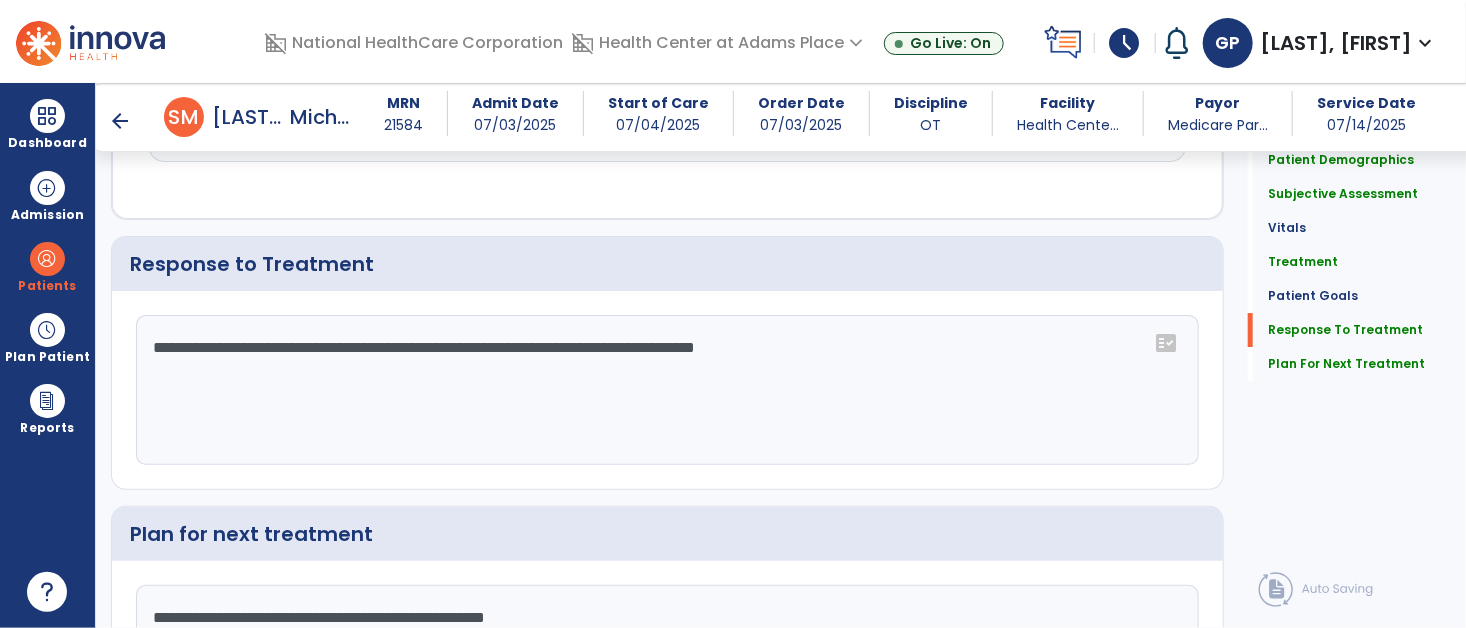 scroll, scrollTop: 3361, scrollLeft: 0, axis: vertical 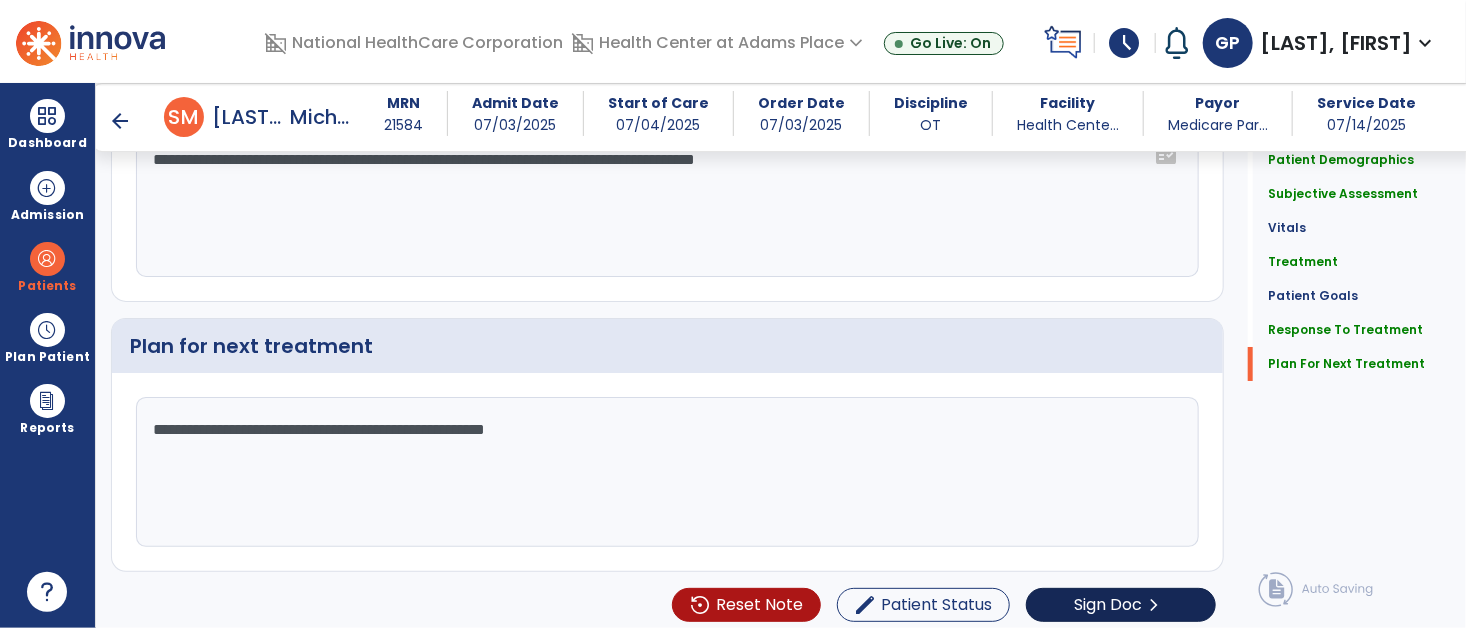 type on "**********" 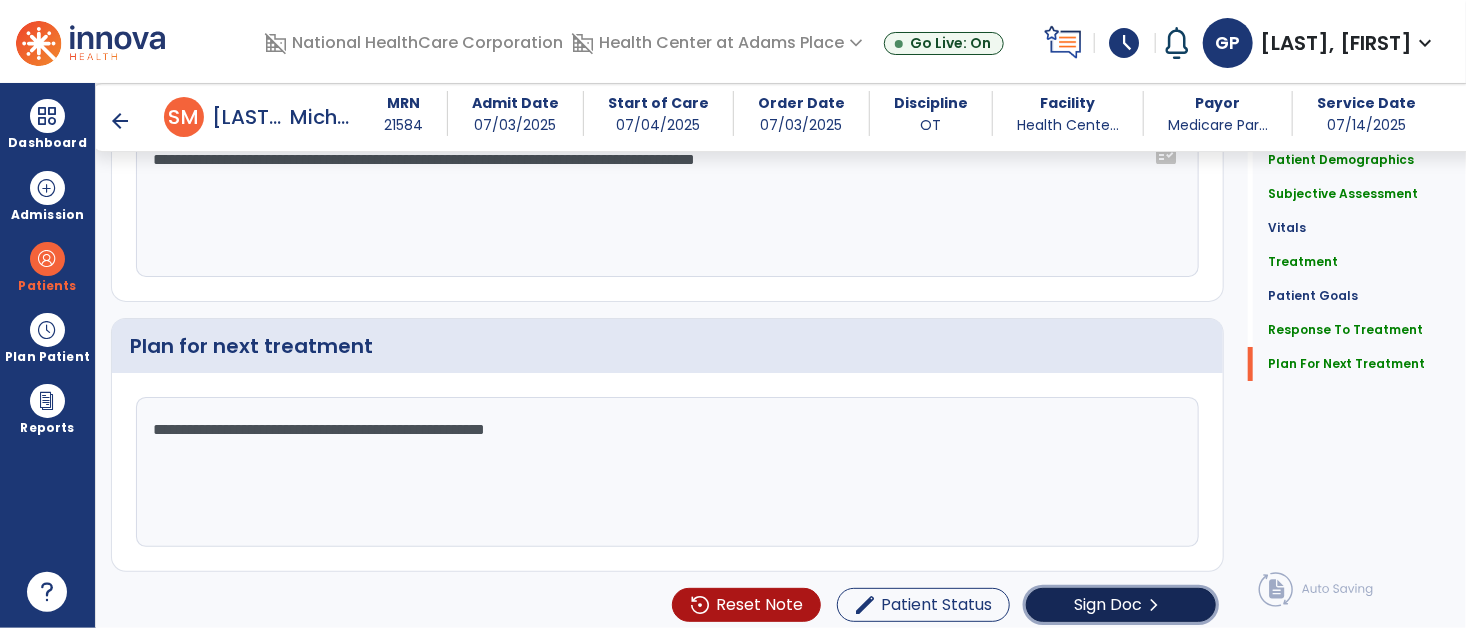 click on "Sign Doc" 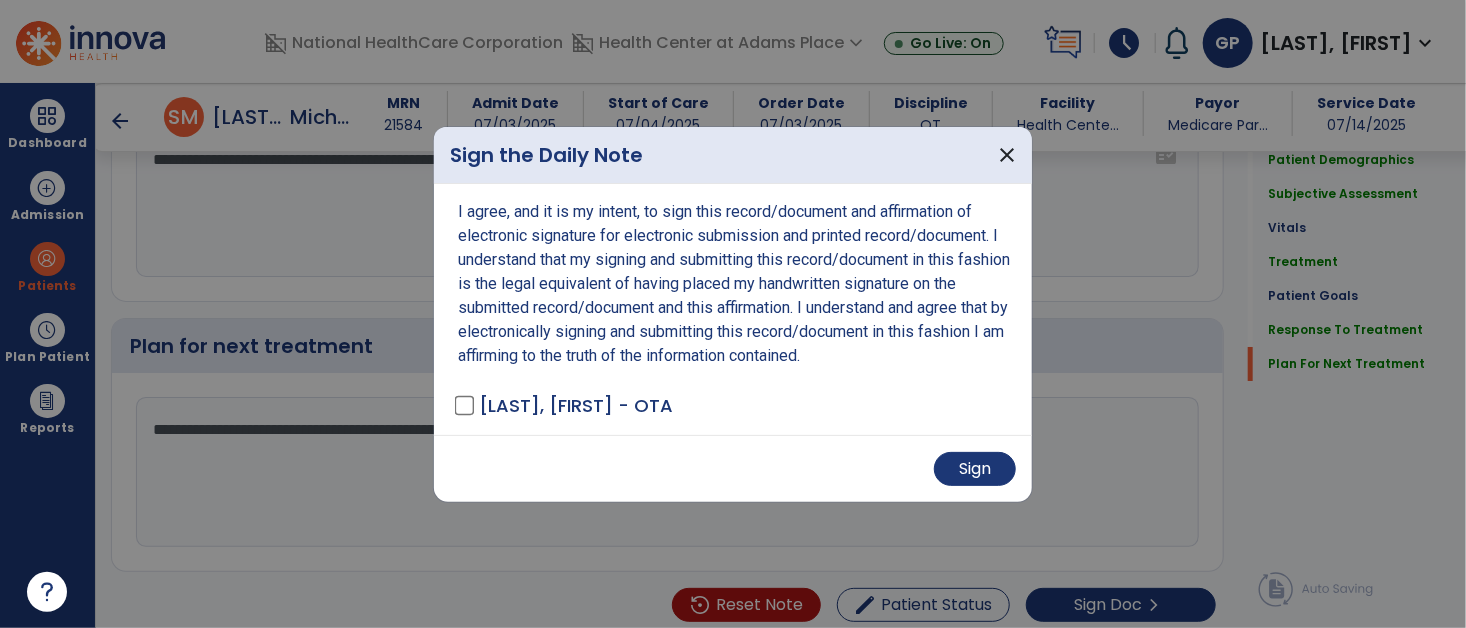 click on "Sign" at bounding box center (733, 468) 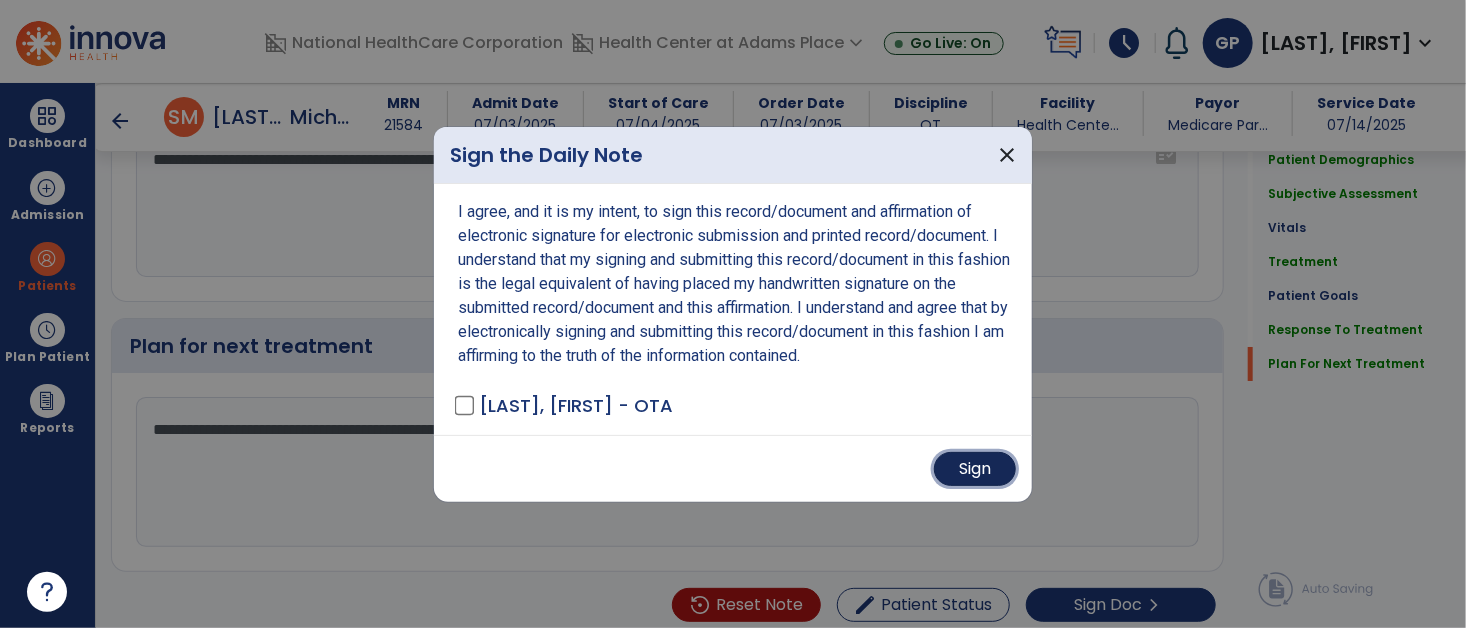 click on "Sign" at bounding box center [975, 469] 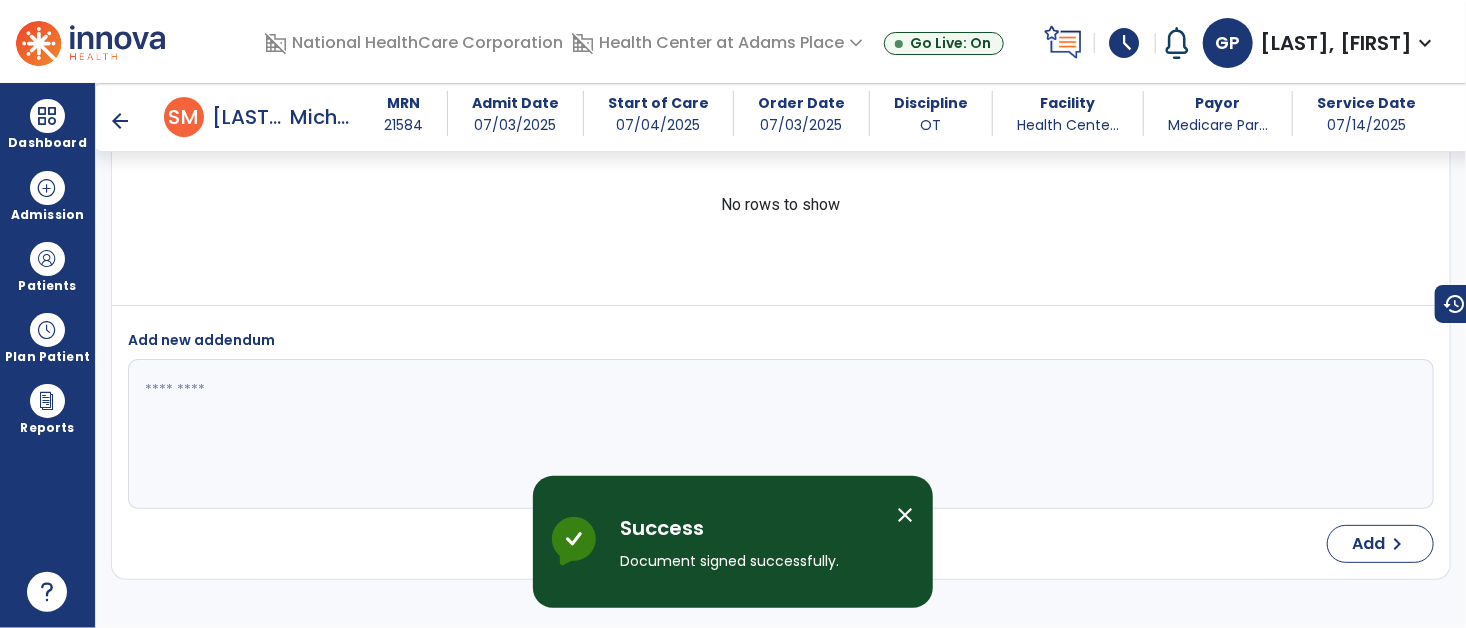 scroll, scrollTop: 5490, scrollLeft: 0, axis: vertical 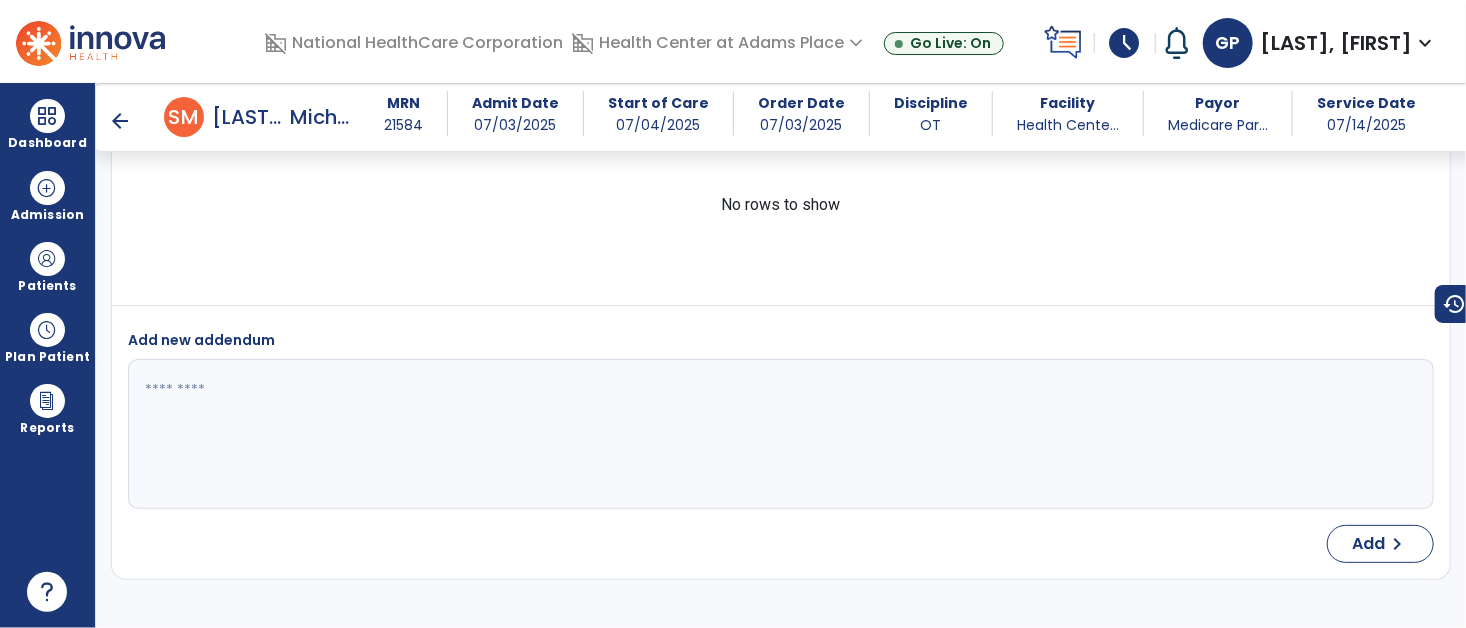 click on "arrow_back" at bounding box center [120, 121] 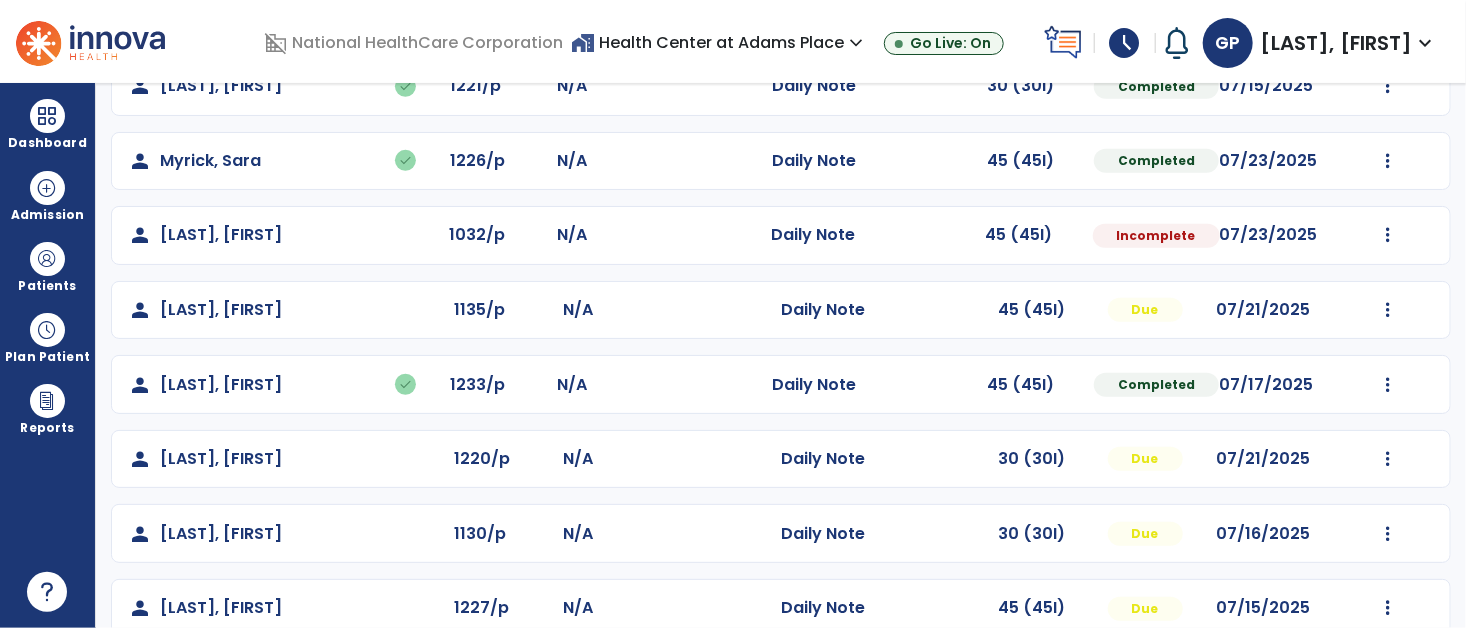 scroll, scrollTop: 609, scrollLeft: 0, axis: vertical 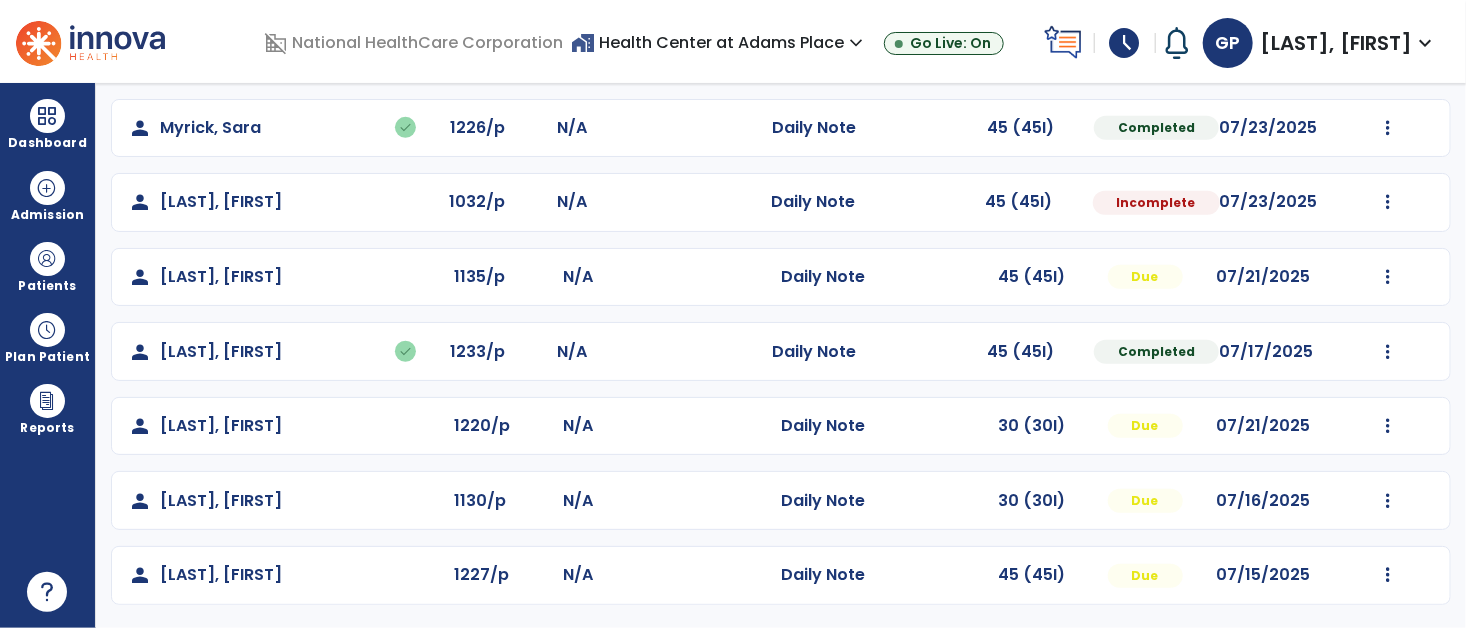 click on "person   [LAST], [FIRST]   done  1028/p N/A  Daily Note   45 (45I)  Completed 07/17/2025  Undo Visit Status   Reset Note   Open Document   G + C Mins   person   [LAST], [FIRST]   done  1132/p N/A  Daily Note   45 (45I)  Completed 07/23/2025  Undo Visit Status   Reset Note   Open Document   G + C Mins   person   [LAST], [FIRST]   done  1120/p N/A  Daily Note   30 (30I)  Completed 07/23/2025  Undo Visit Status   Reset Note   Open Document   G + C Mins   person   [LAST], [FIRST]  1030/p N/A  Daily Note   45 (45I)  Due 07/23/2025  Mark Visit As Complete   Reset Note   Open Document   G + C Mins   person   [LAST], [FIRST]  1222/p N/A  Daily Note  Split Treatment  45 (45I)  Incomplete 07/24/2025  Mark Visit As Complete   Reset Note   Open Document   G + C Mins   person   [LAST], [FIRST]   done  1221/p N/A  Daily Note   30 (30I)  Completed 07/15/2025  Undo Visit Status   Reset Note   Open Document   G + C Mins   person   [LAST], [FIRST]   done  1226/p N/A  Daily Note   45 (45I)  Completed 07/23/2025  Undo Visit Status" 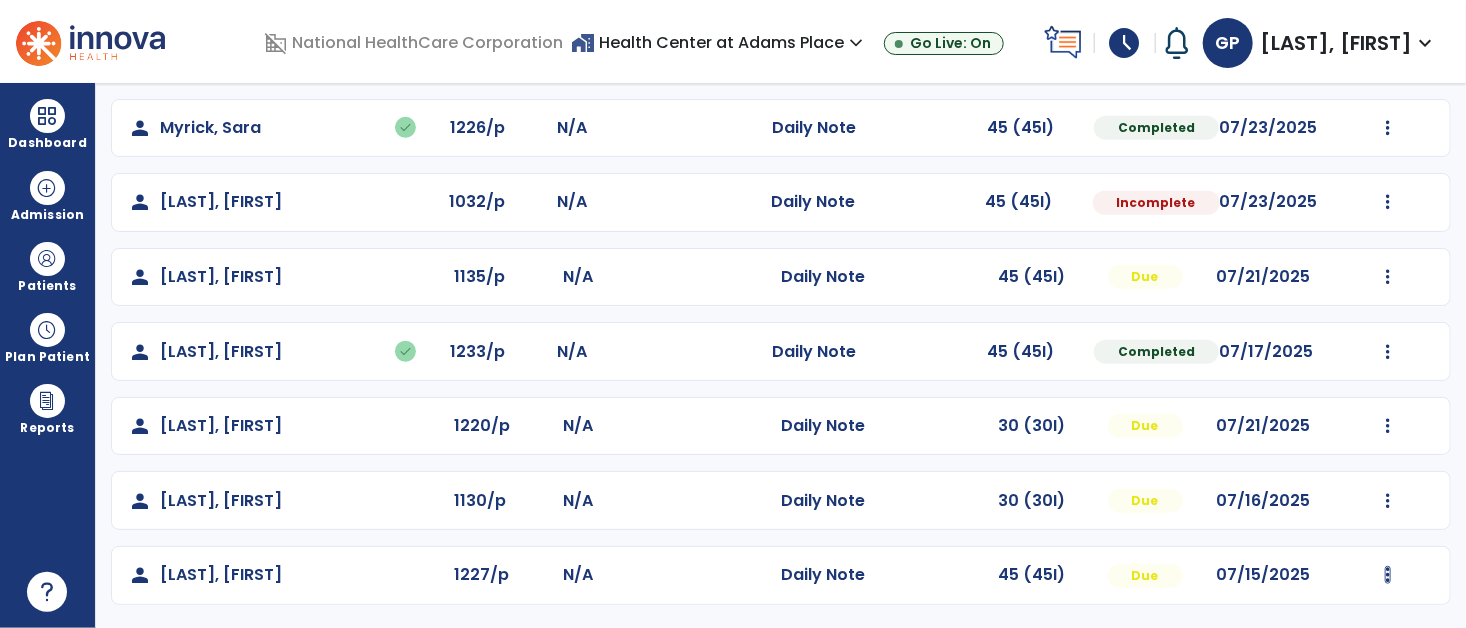 click at bounding box center (1388, -321) 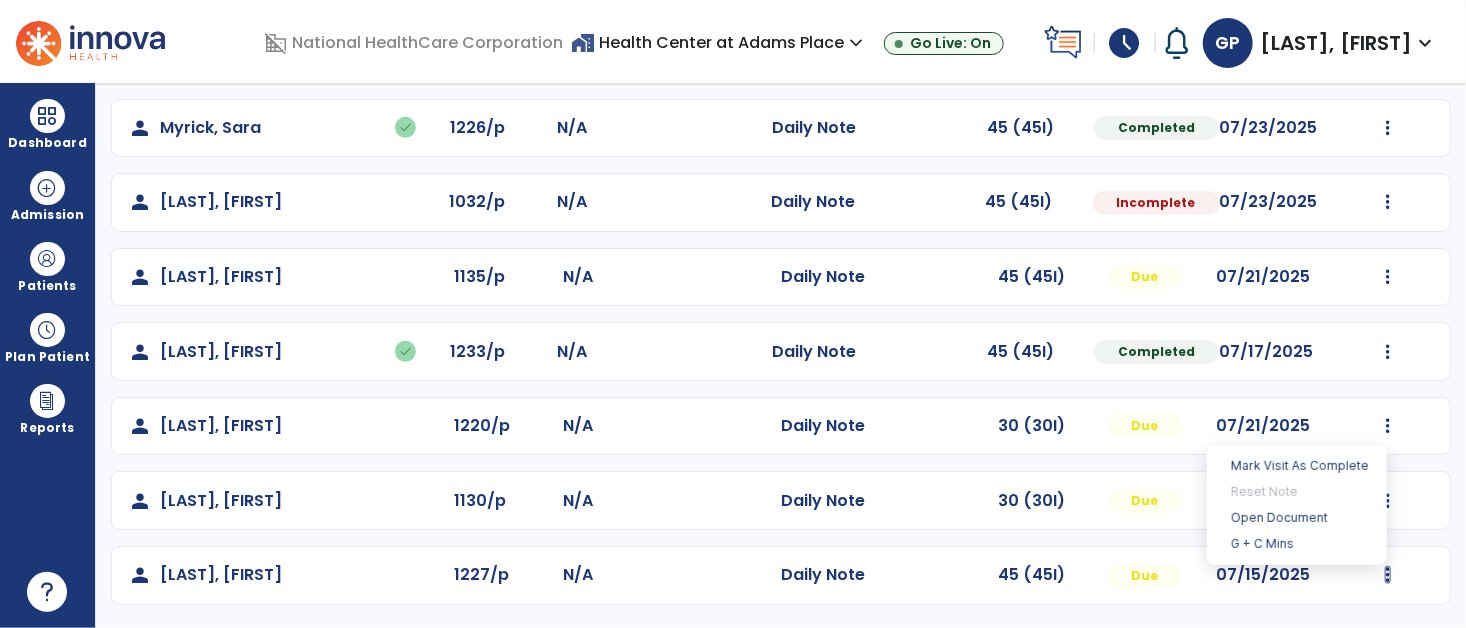 click on "person   [LAST], [FIRST]   done  1028/p N/A  Daily Note   45 (45I)  Completed 07/17/2025  Undo Visit Status   Reset Note   Open Document   G + C Mins   person   [LAST], [FIRST]   done  1132/p N/A  Daily Note   45 (45I)  Completed 07/23/2025  Undo Visit Status   Reset Note   Open Document   G + C Mins   person   [LAST], [FIRST]   done  1120/p N/A  Daily Note   30 (30I)  Completed 07/23/2025  Undo Visit Status   Reset Note   Open Document   G + C Mins   person   [LAST], [FIRST]  1030/p N/A  Daily Note   45 (45I)  Due 07/23/2025  Mark Visit As Complete   Reset Note   Open Document   G + C Mins   person   [LAST], [FIRST]  1222/p N/A  Daily Note  Split Treatment  45 (45I)  Incomplete 07/24/2025  Mark Visit As Complete   Reset Note   Open Document   G + C Mins   person   [LAST], [FIRST]   done  1221/p N/A  Daily Note   30 (30I)  Completed 07/15/2025  Undo Visit Status   Reset Note   Open Document   G + C Mins   person   [LAST], [FIRST]   done  1226/p N/A  Daily Note   45 (45I)  Completed 07/23/2025  Undo Visit Status" 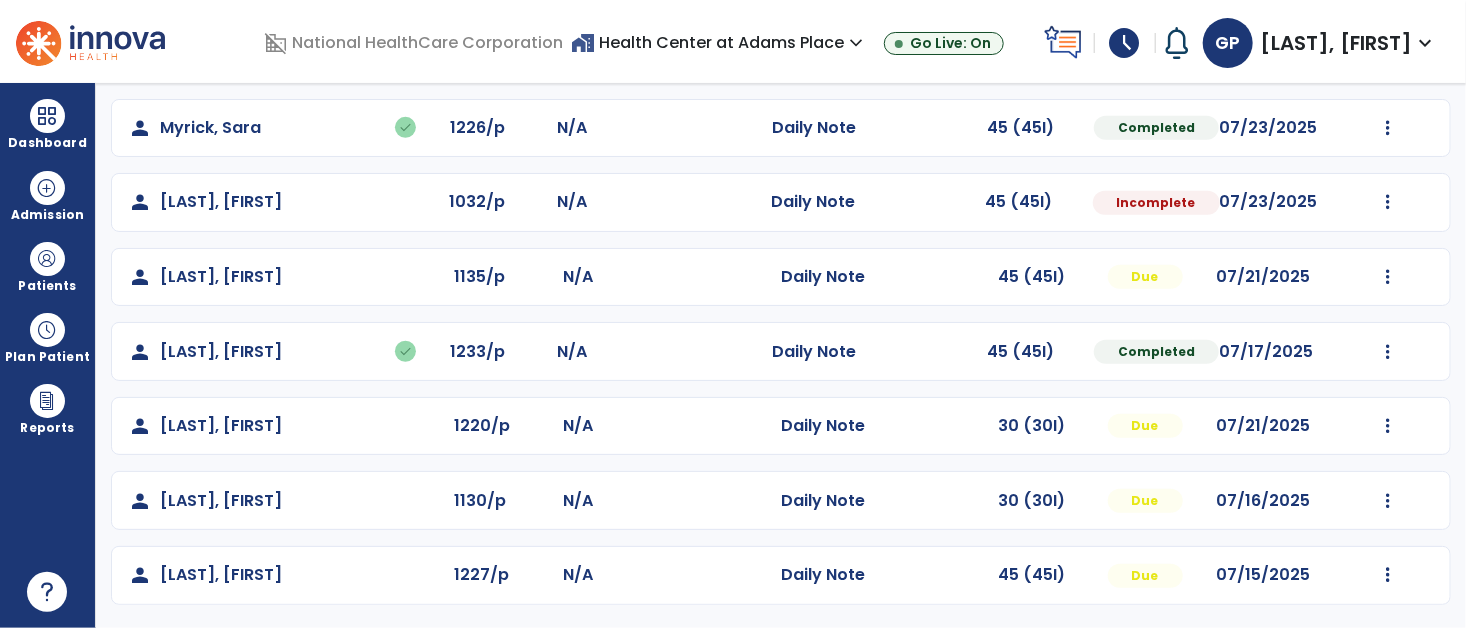click on "Mark Visit As Complete   Reset Note   Open Document   G + C Mins" 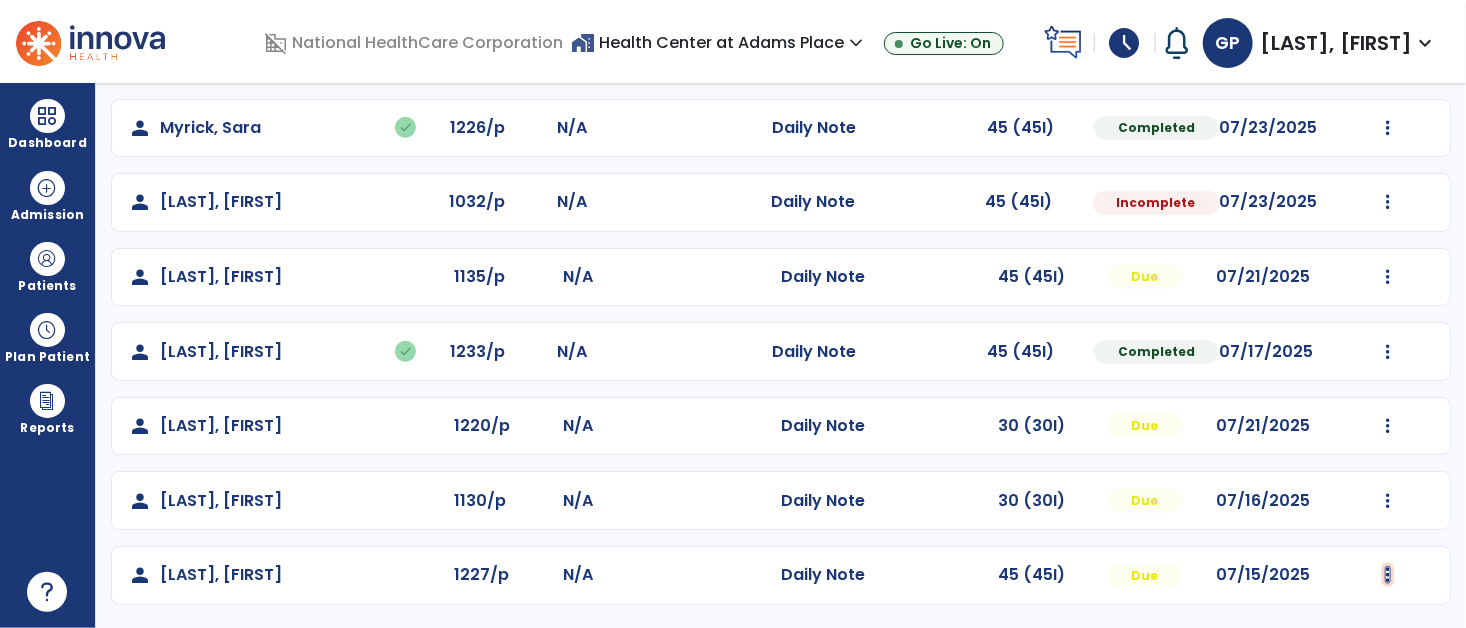 click at bounding box center (1388, 575) 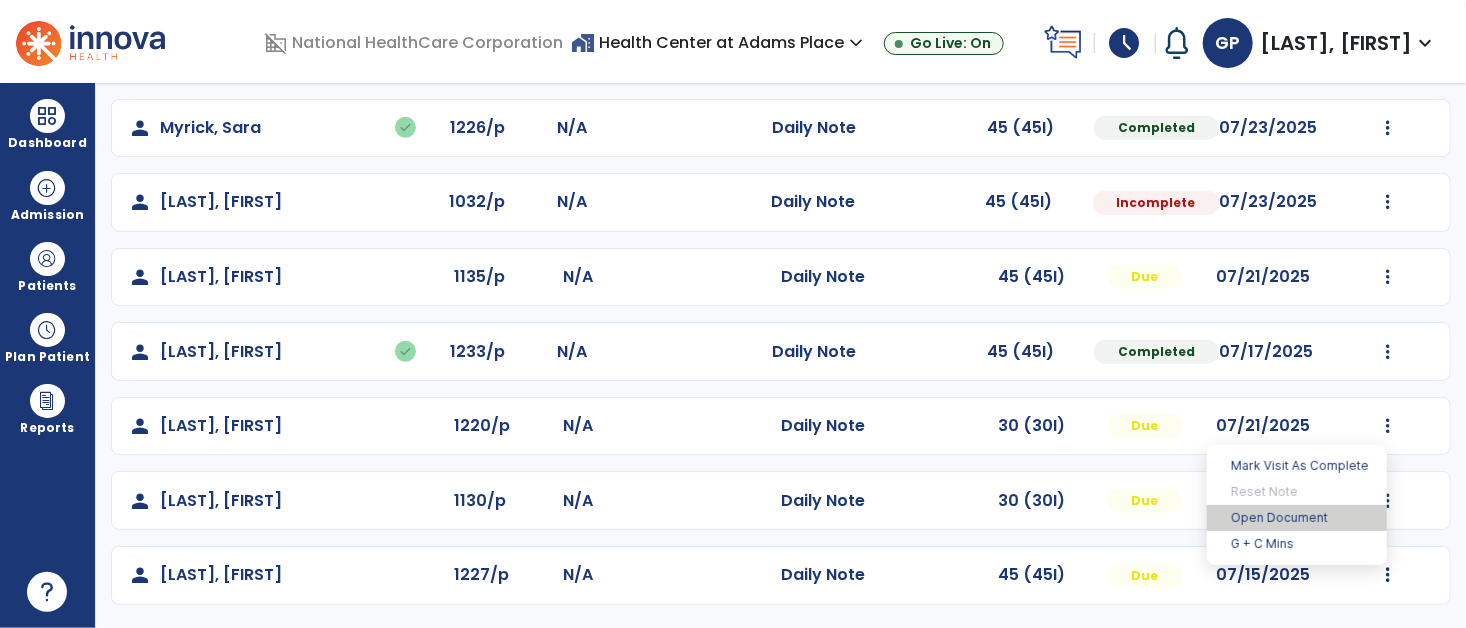 click on "Open Document" at bounding box center [1297, 518] 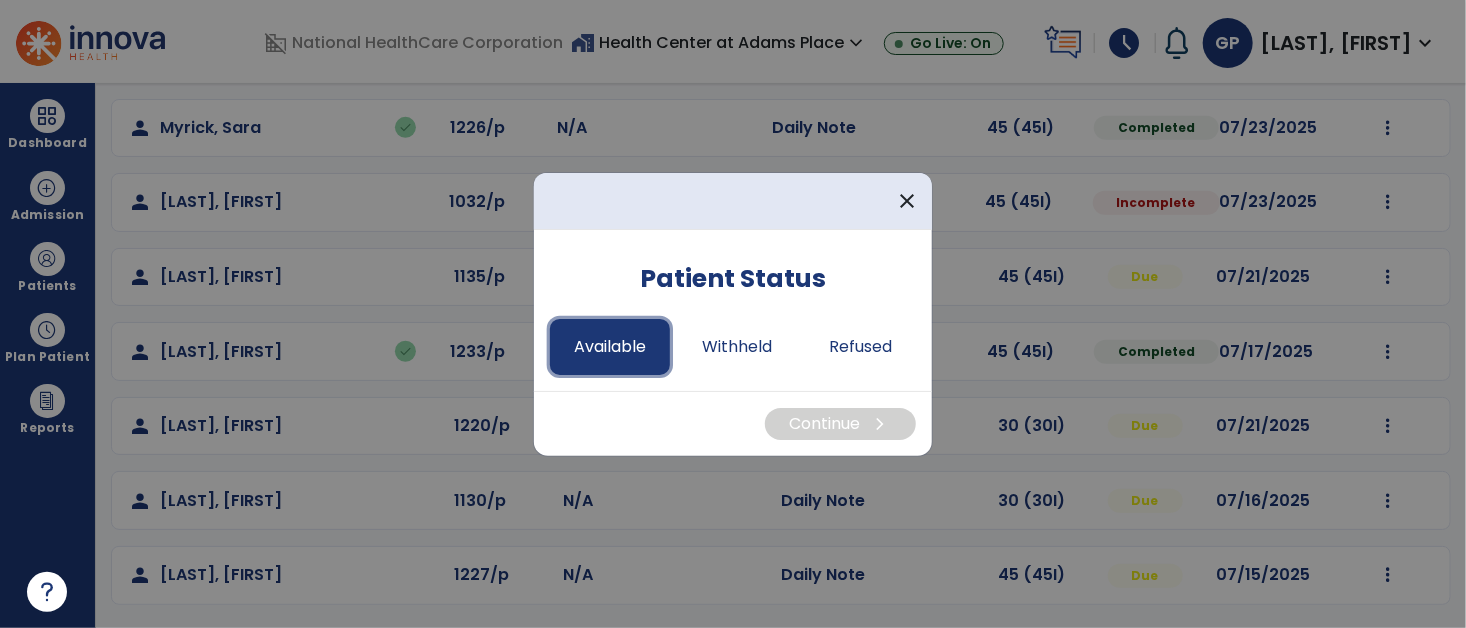 click on "Available" at bounding box center (610, 347) 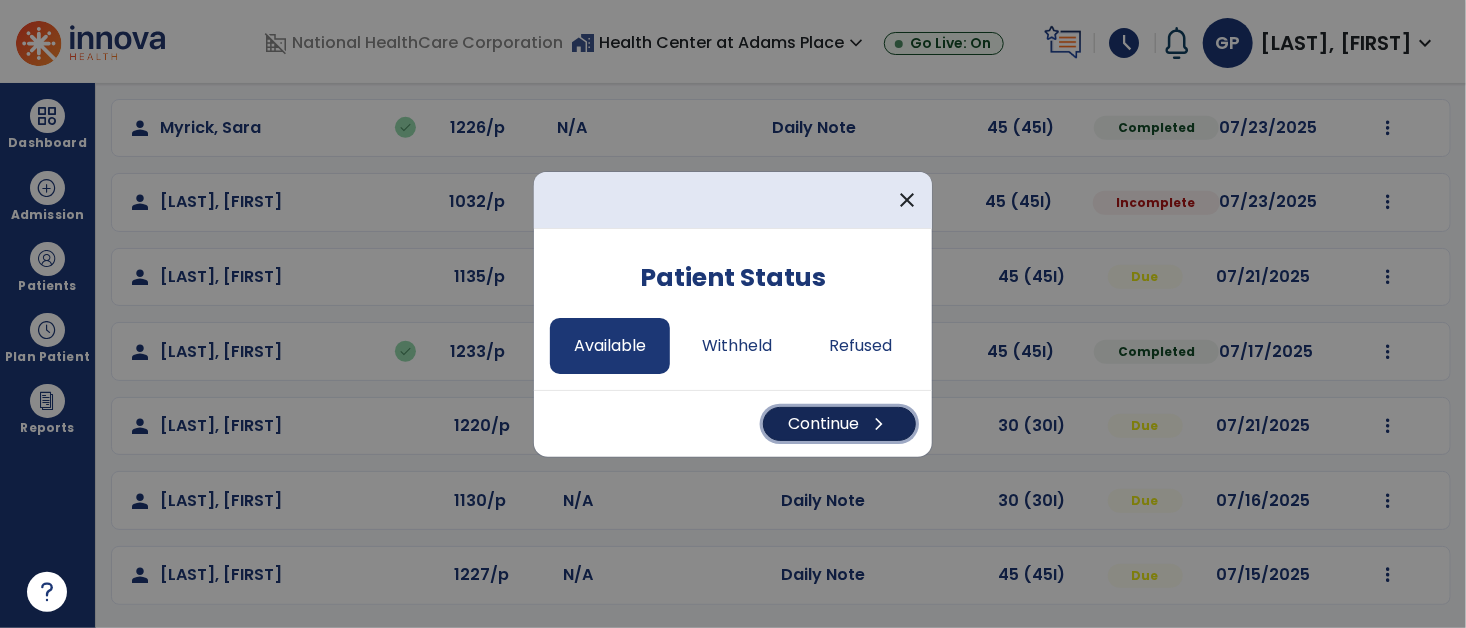click on "Continue   chevron_right" at bounding box center [839, 424] 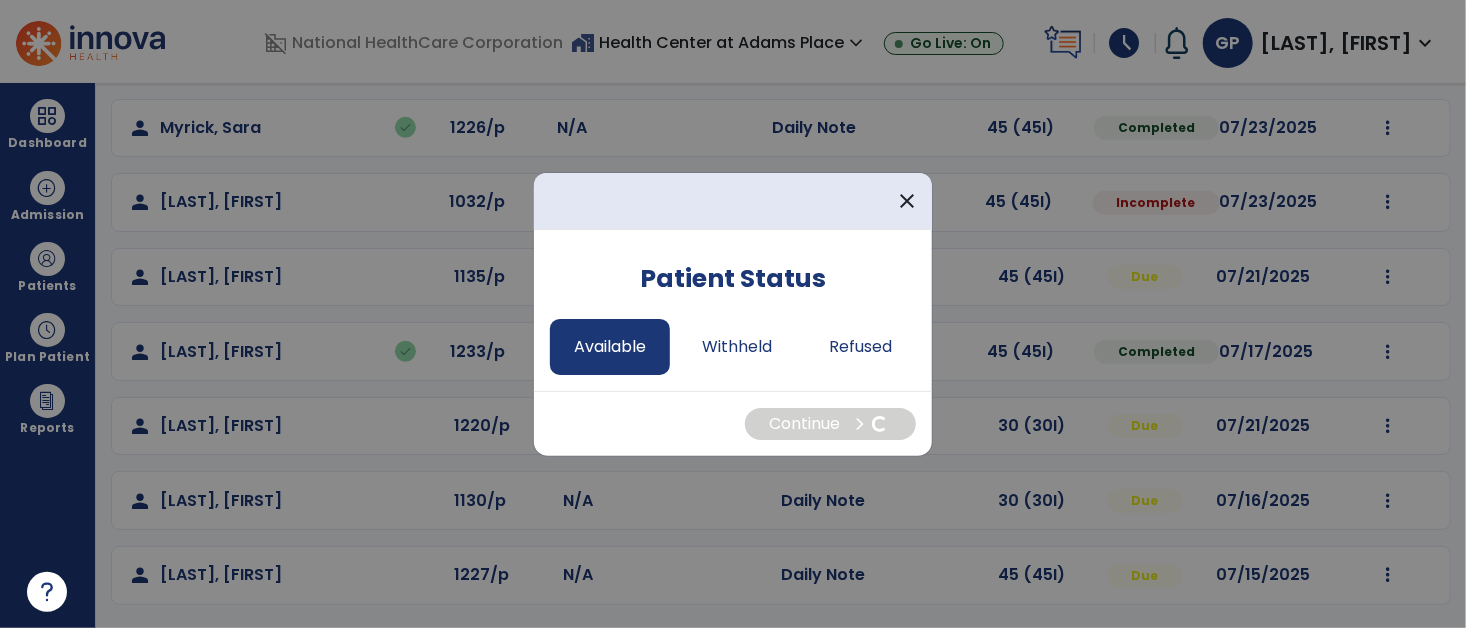 select on "*" 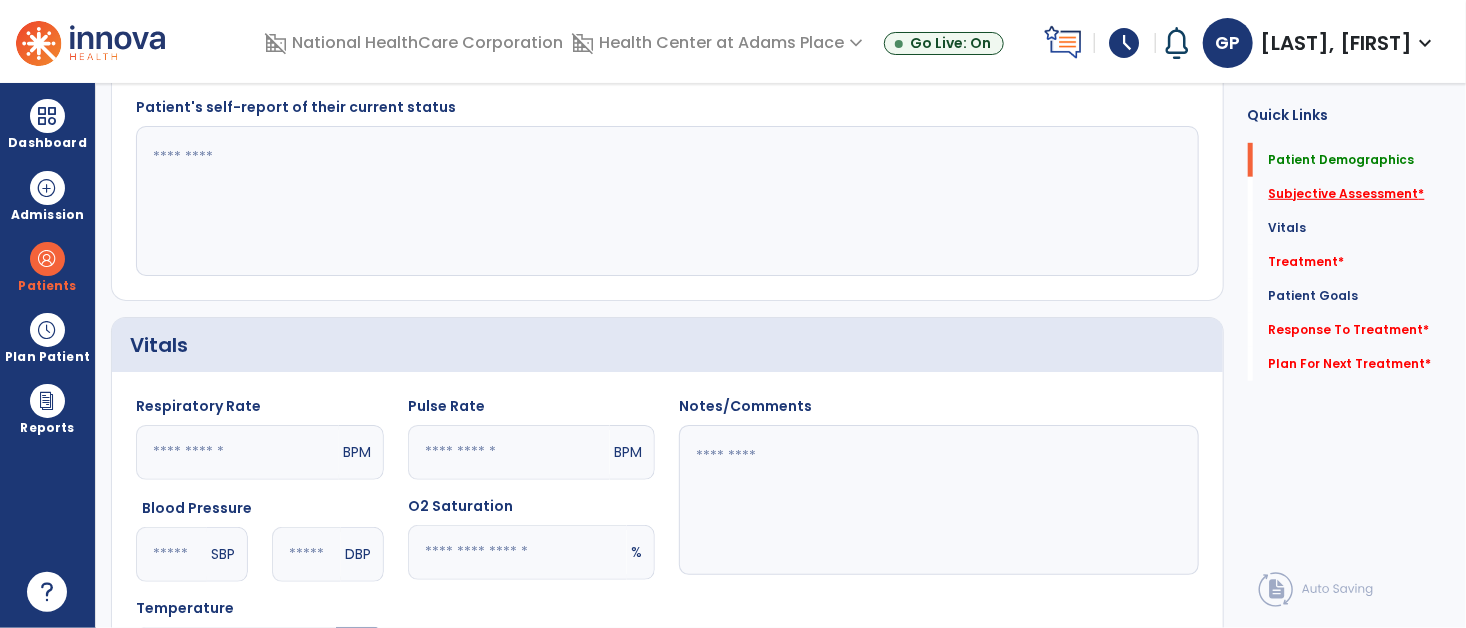 click on "Subjective Assessment   *" 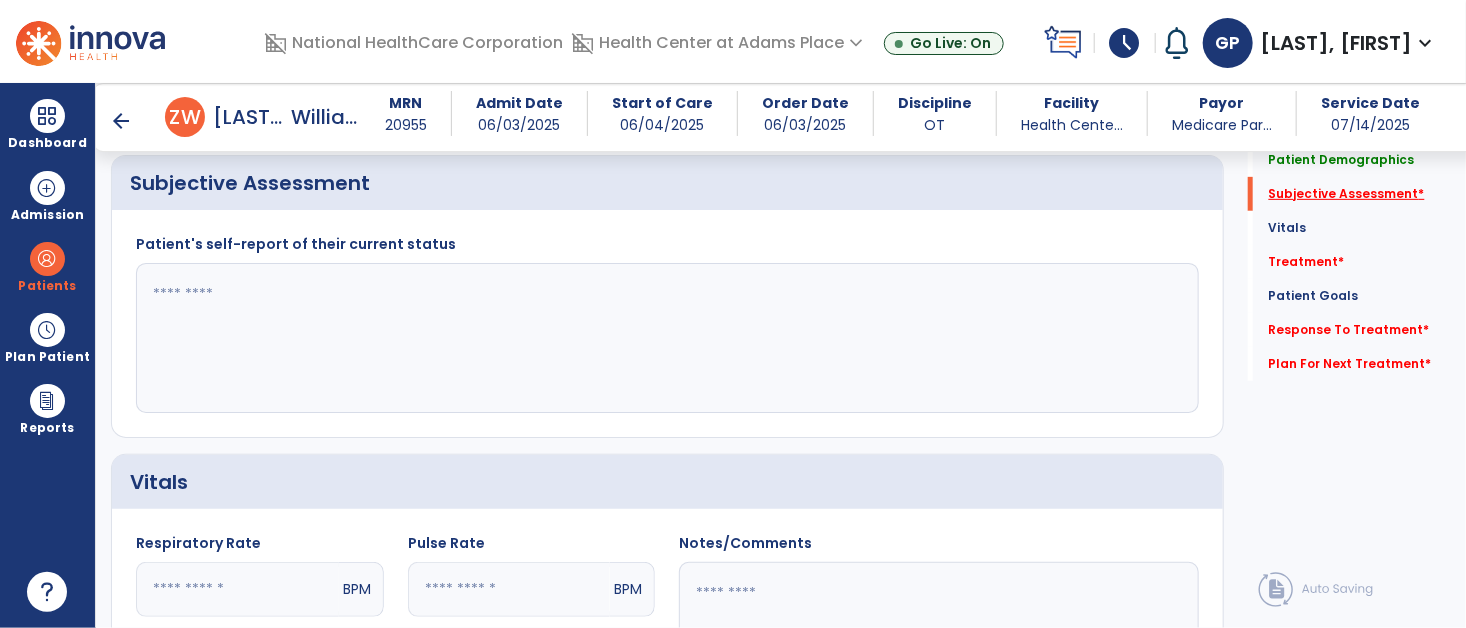 scroll, scrollTop: 411, scrollLeft: 0, axis: vertical 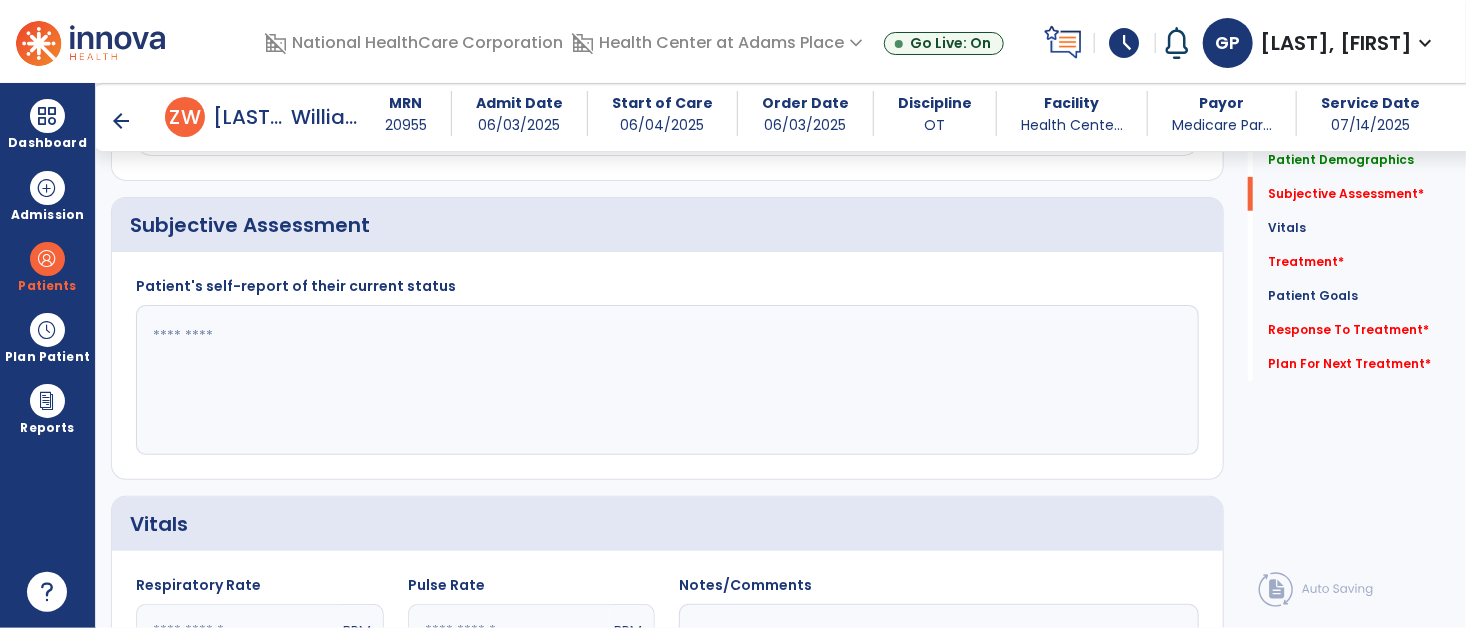 click 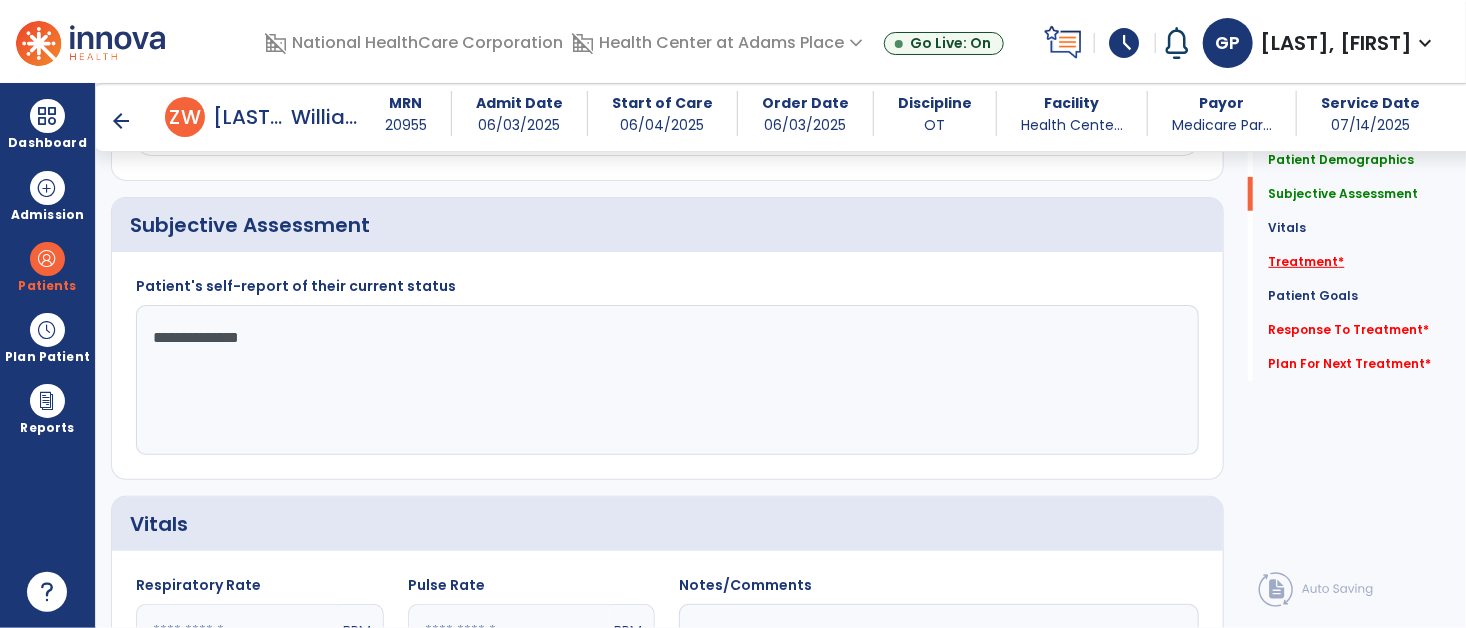 type on "**********" 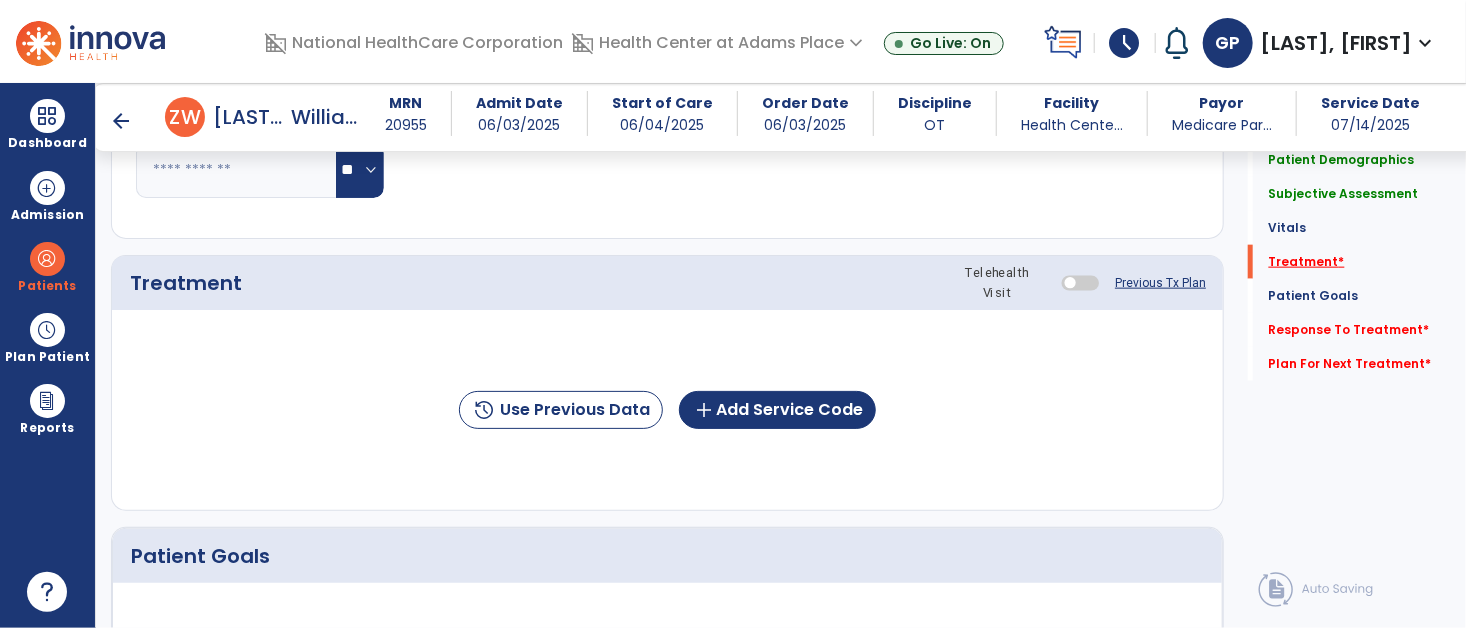 scroll, scrollTop: 1099, scrollLeft: 0, axis: vertical 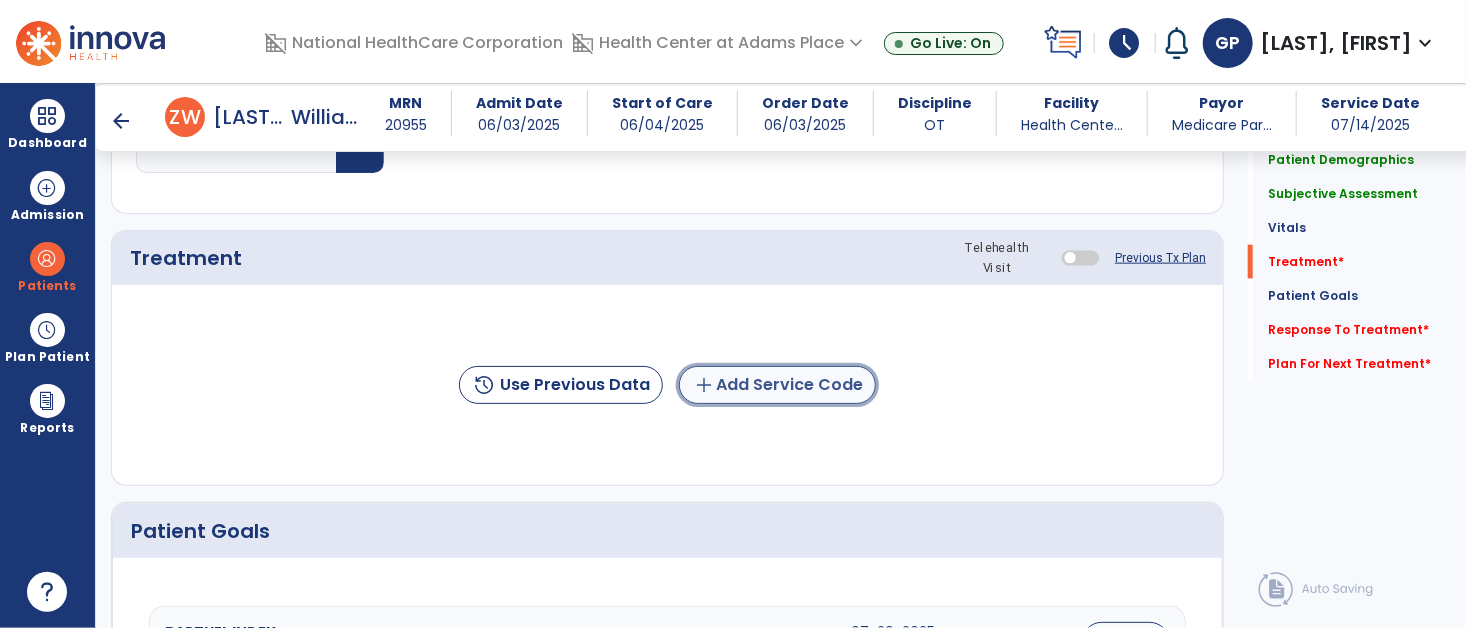click on "add  Add Service Code" 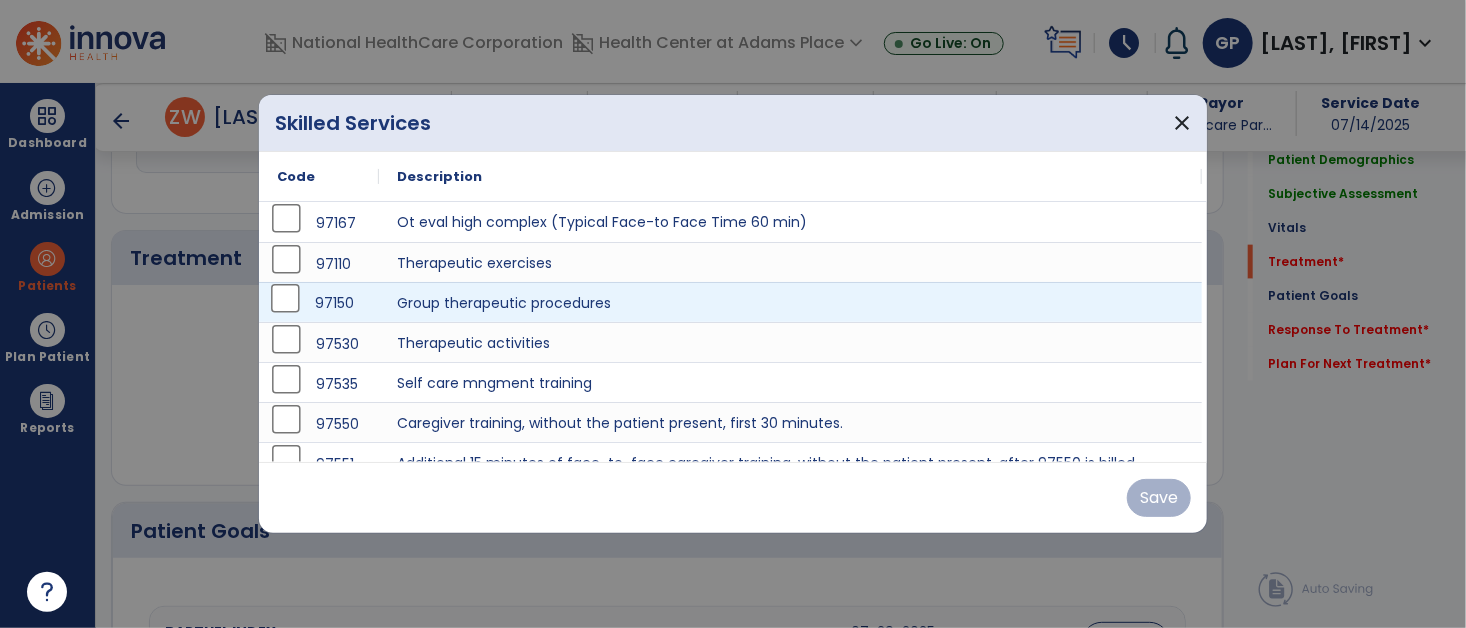 click on "97150" at bounding box center (319, 303) 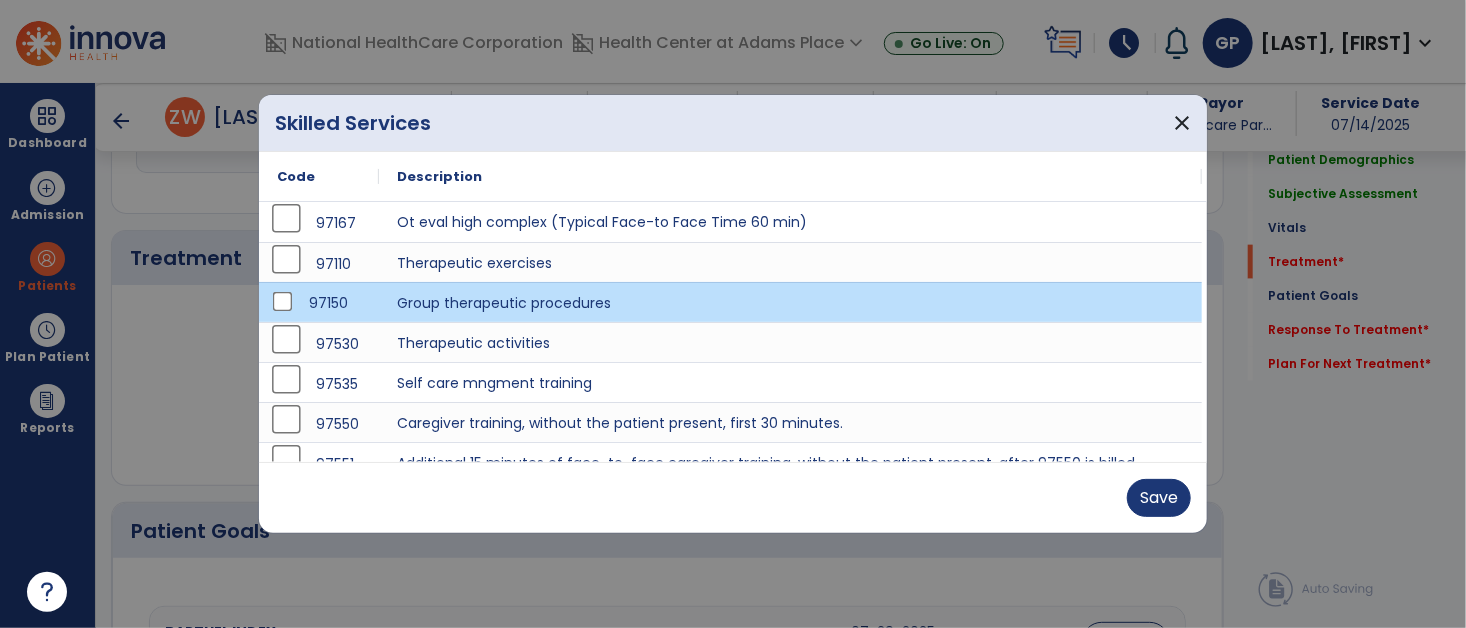 click on "97150" at bounding box center (319, 303) 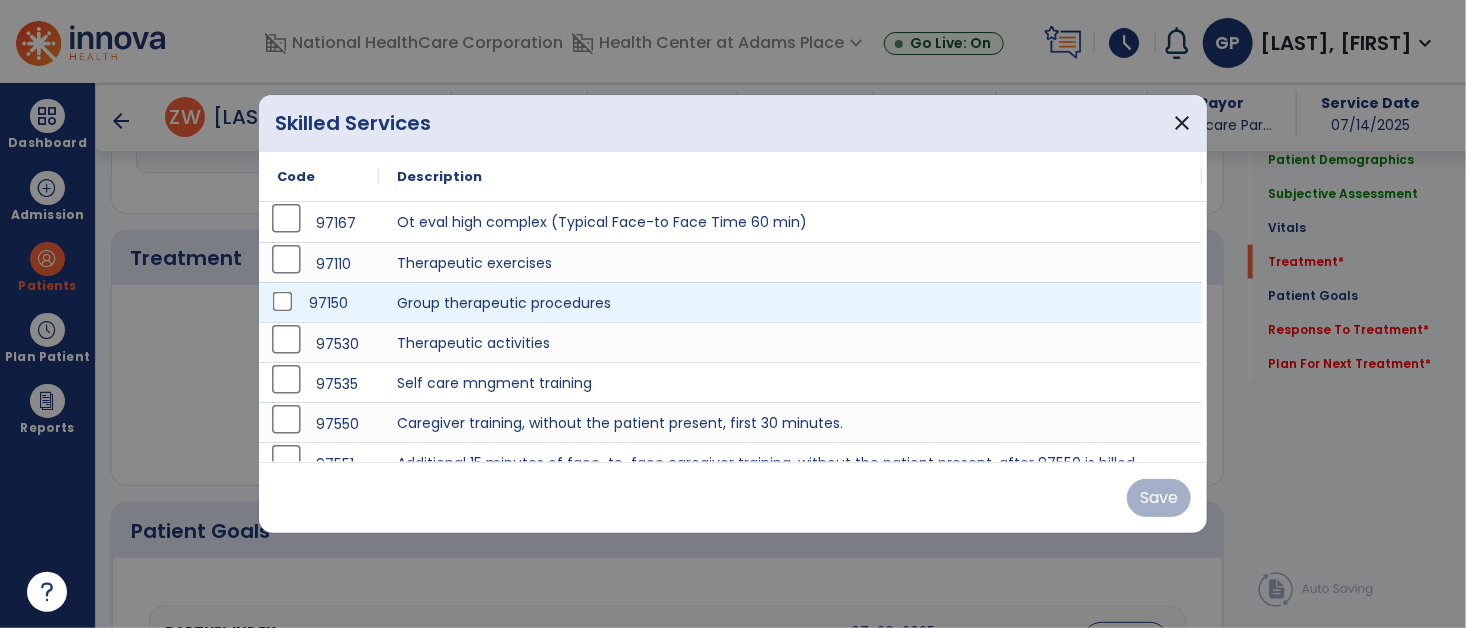 click on "97150" at bounding box center [319, 303] 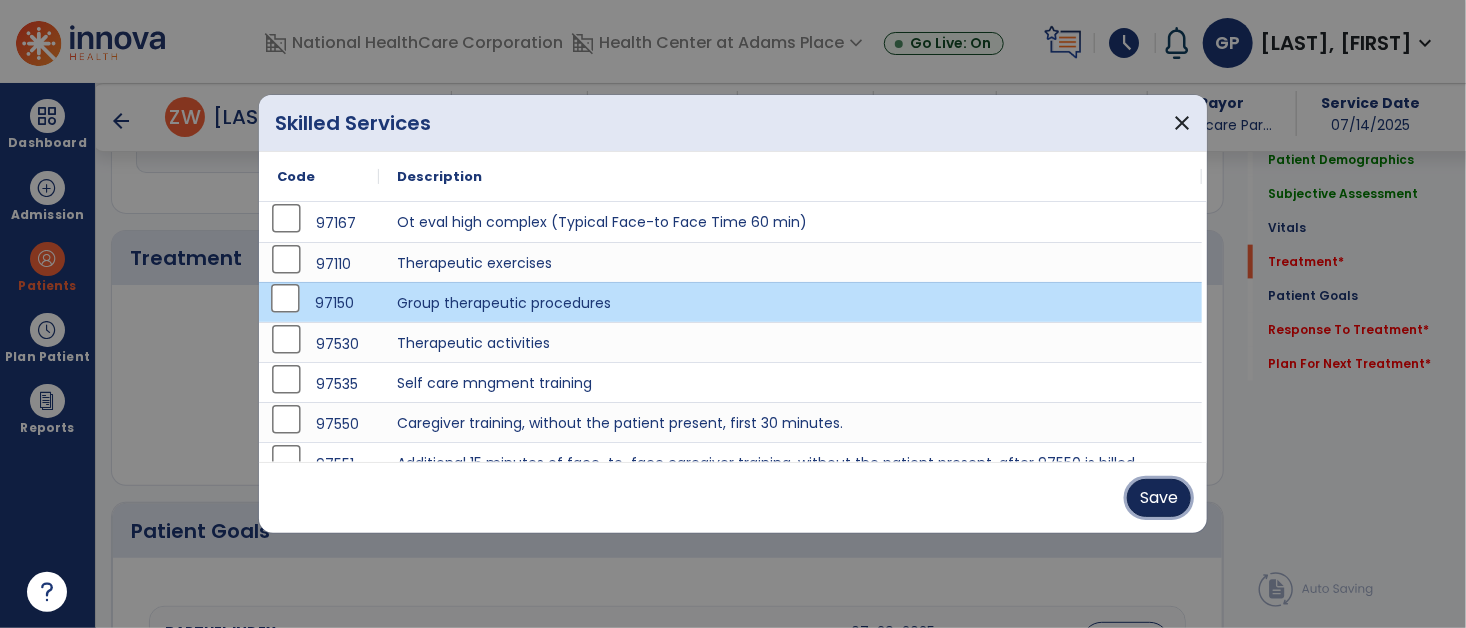 click on "Save" at bounding box center (1159, 498) 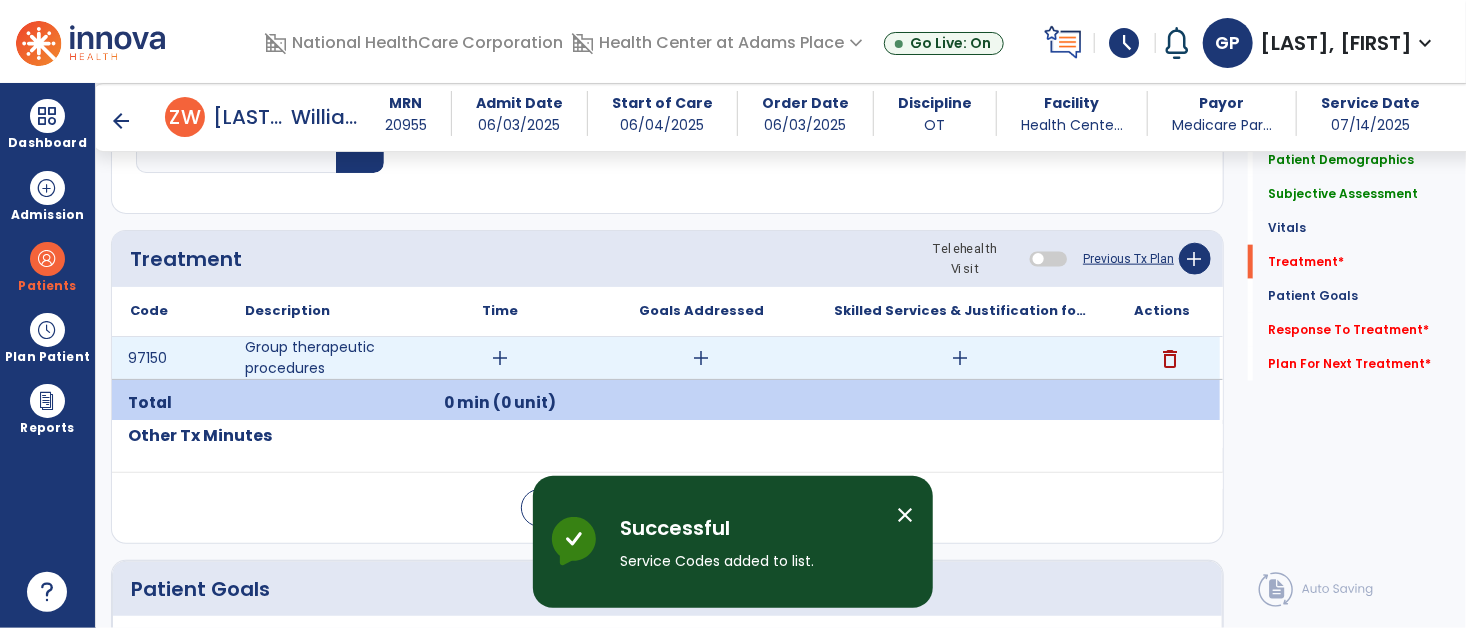 click on "add" at bounding box center (500, 358) 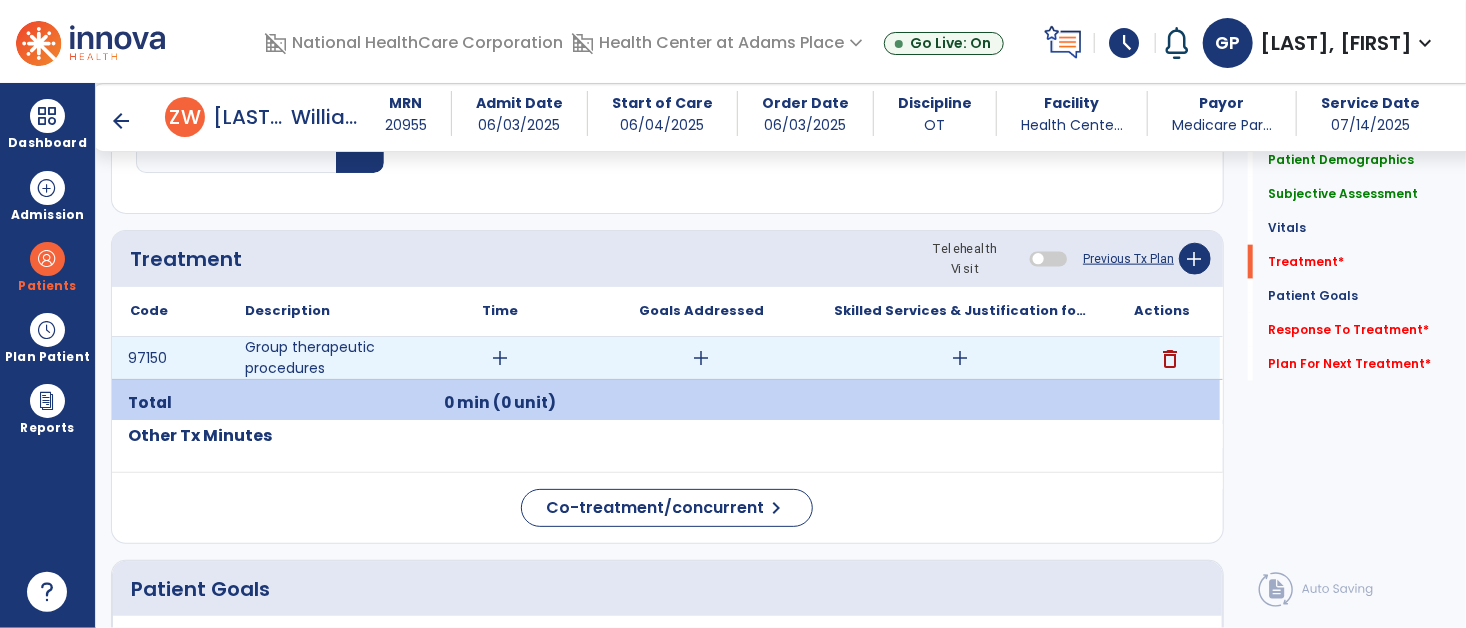 click on "add" at bounding box center [500, 358] 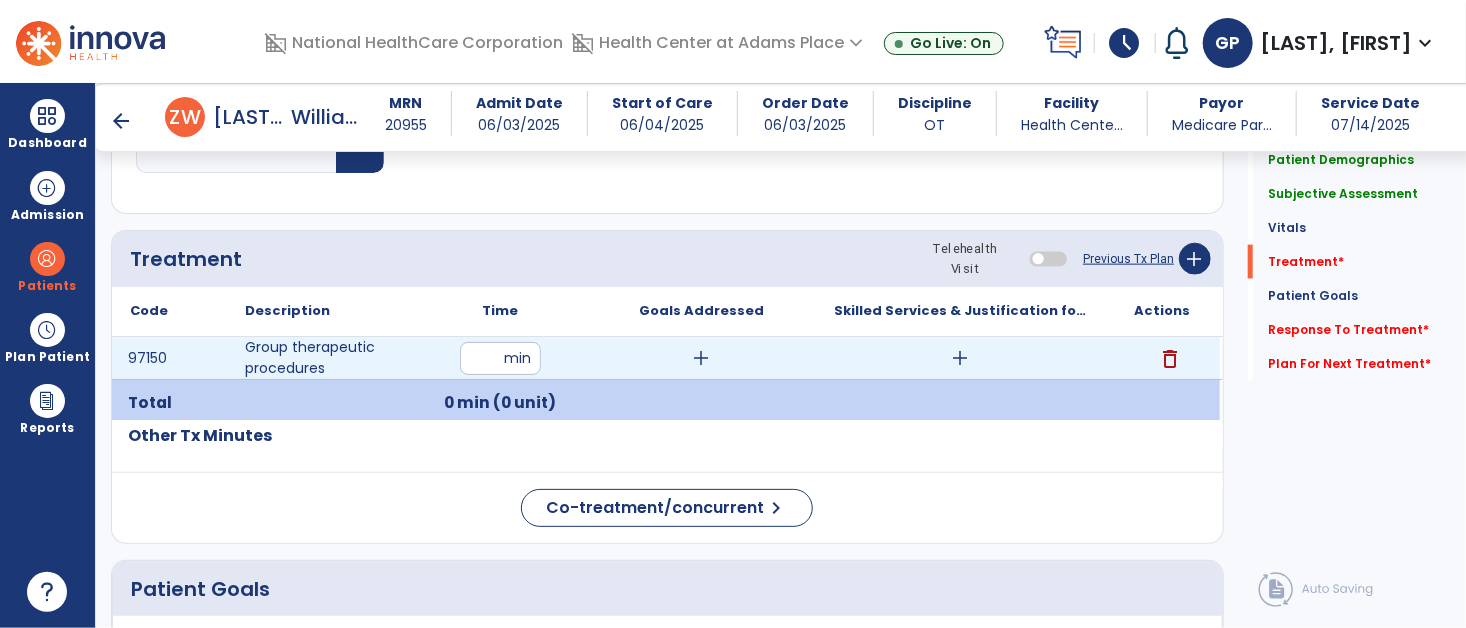 type on "**" 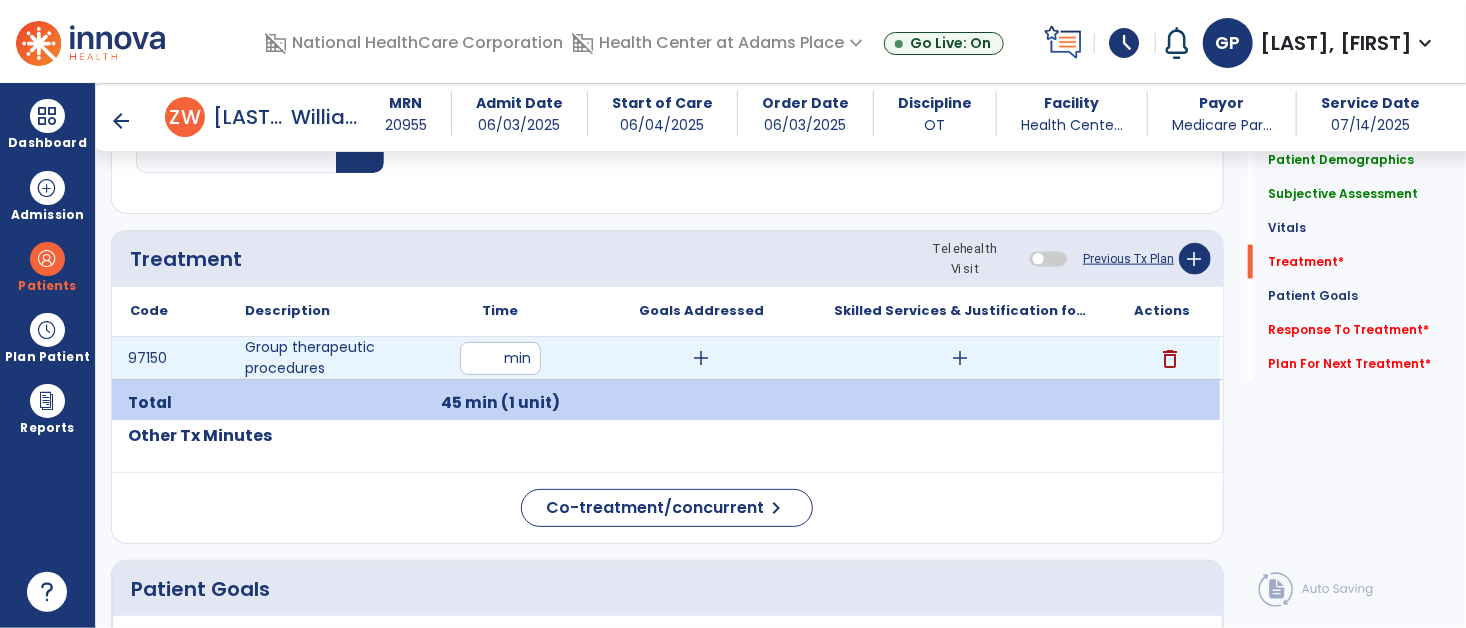 click on "add" at bounding box center (702, 358) 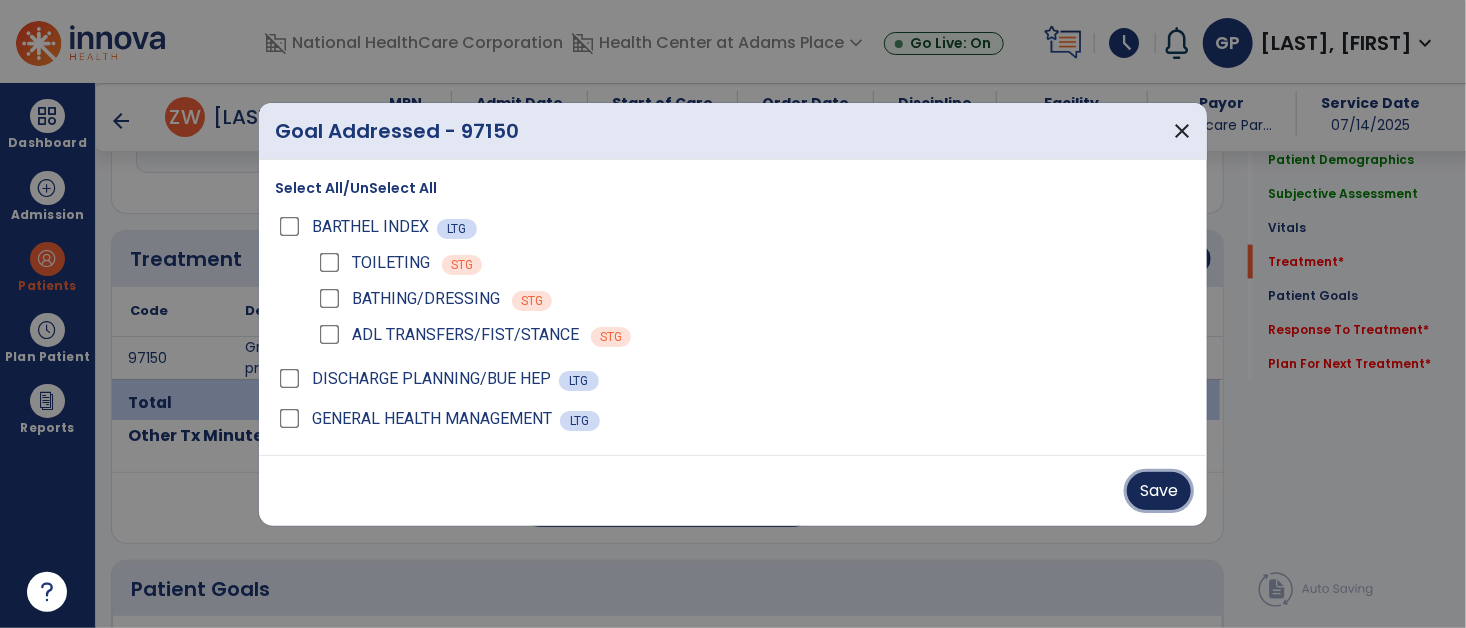click on "Save" at bounding box center (1159, 491) 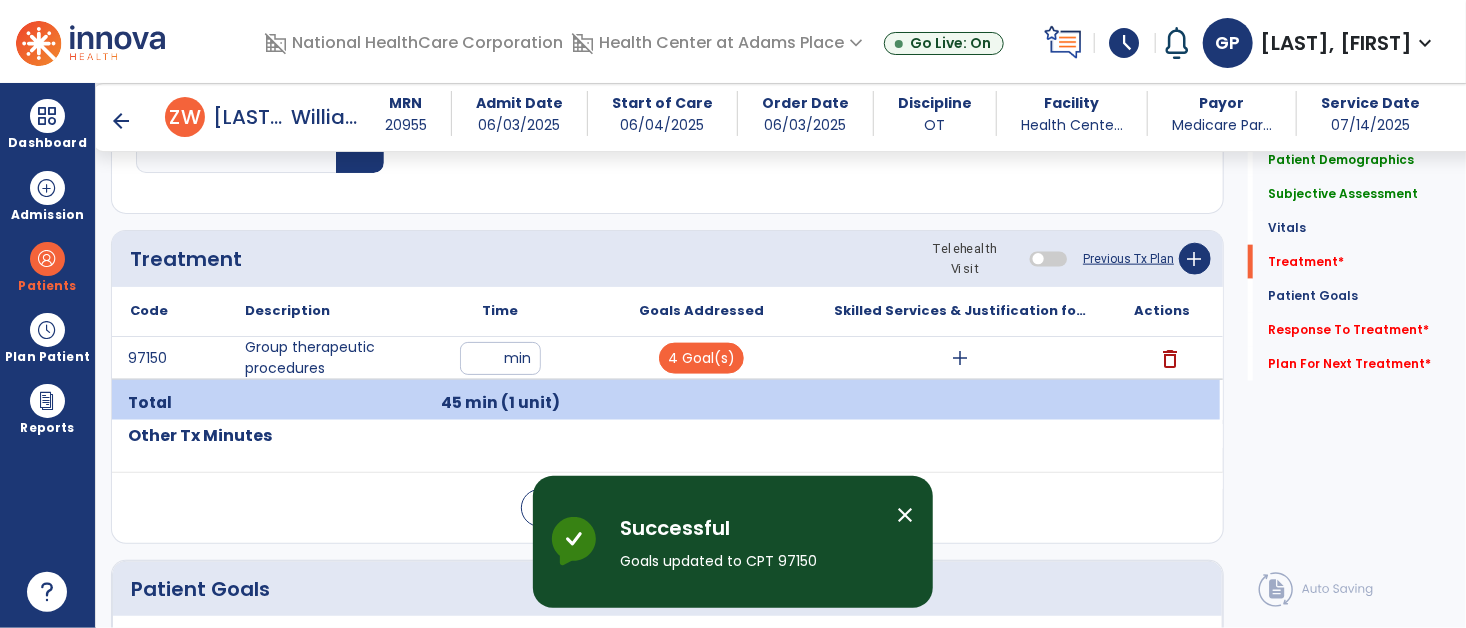 click on "add" at bounding box center (961, 358) 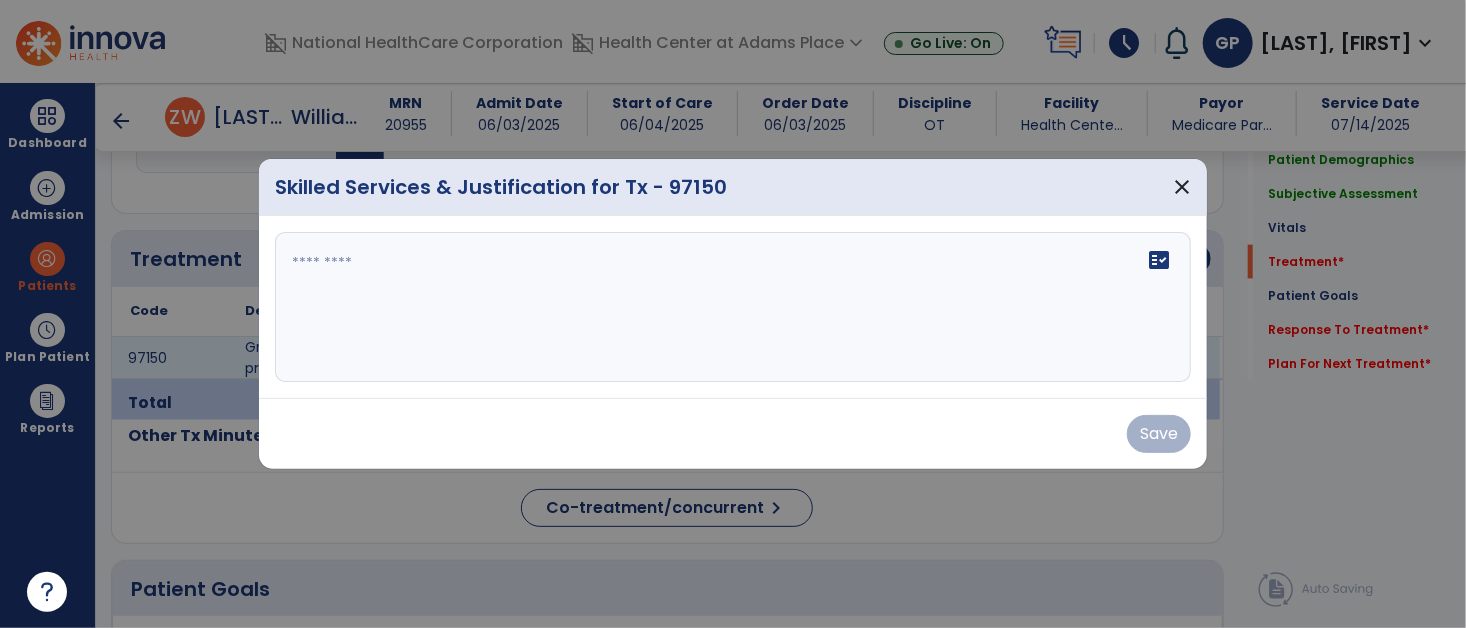 click on "fact_check" at bounding box center [733, 307] 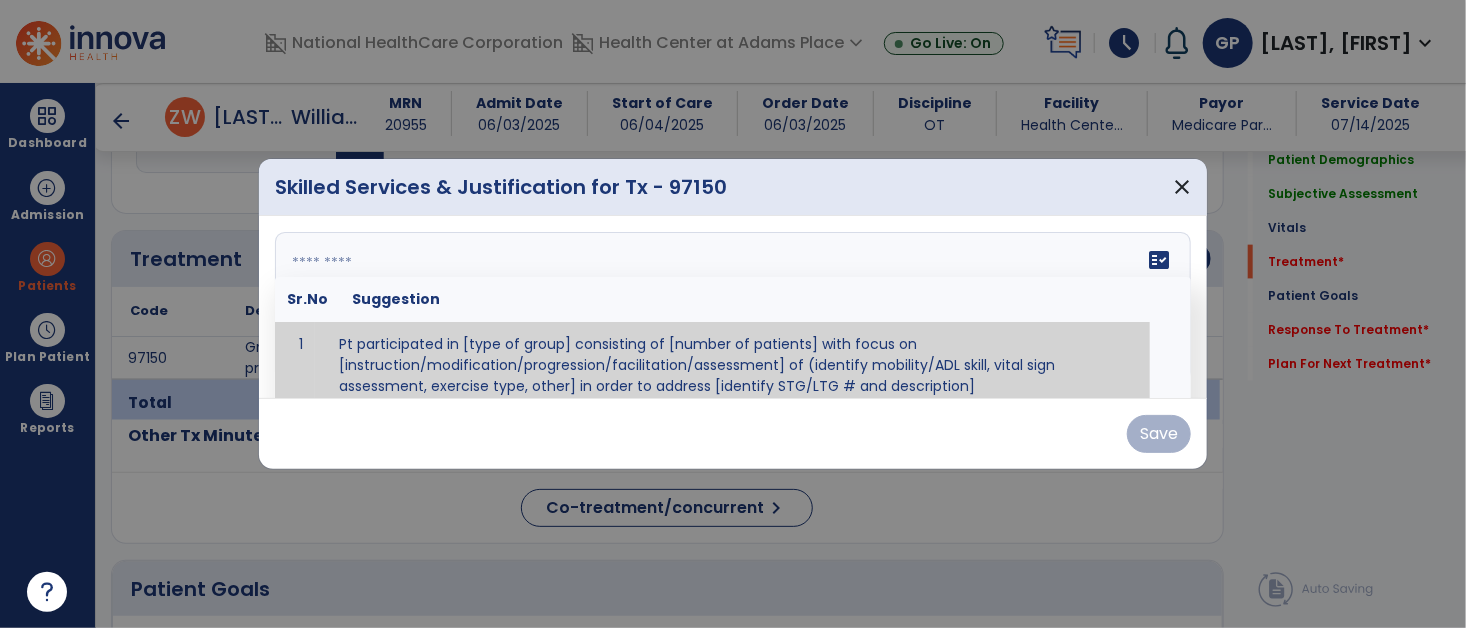 scroll, scrollTop: 12, scrollLeft: 0, axis: vertical 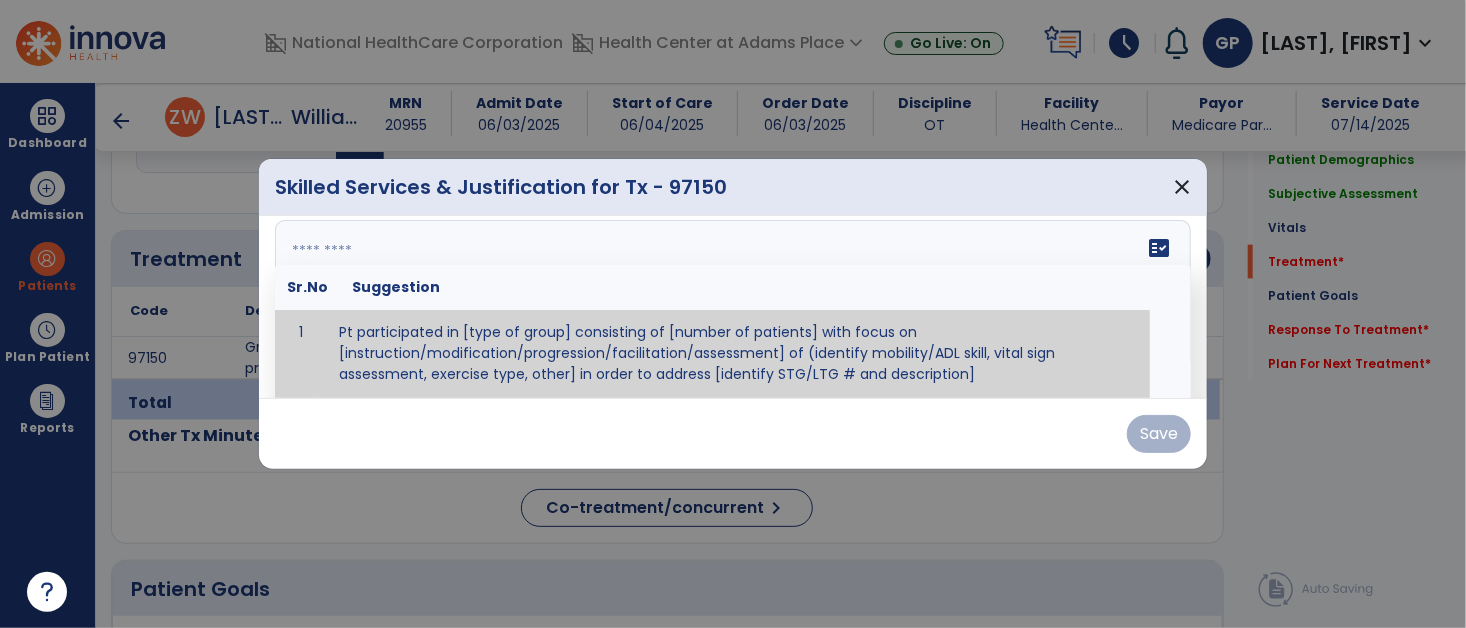paste on "**********" 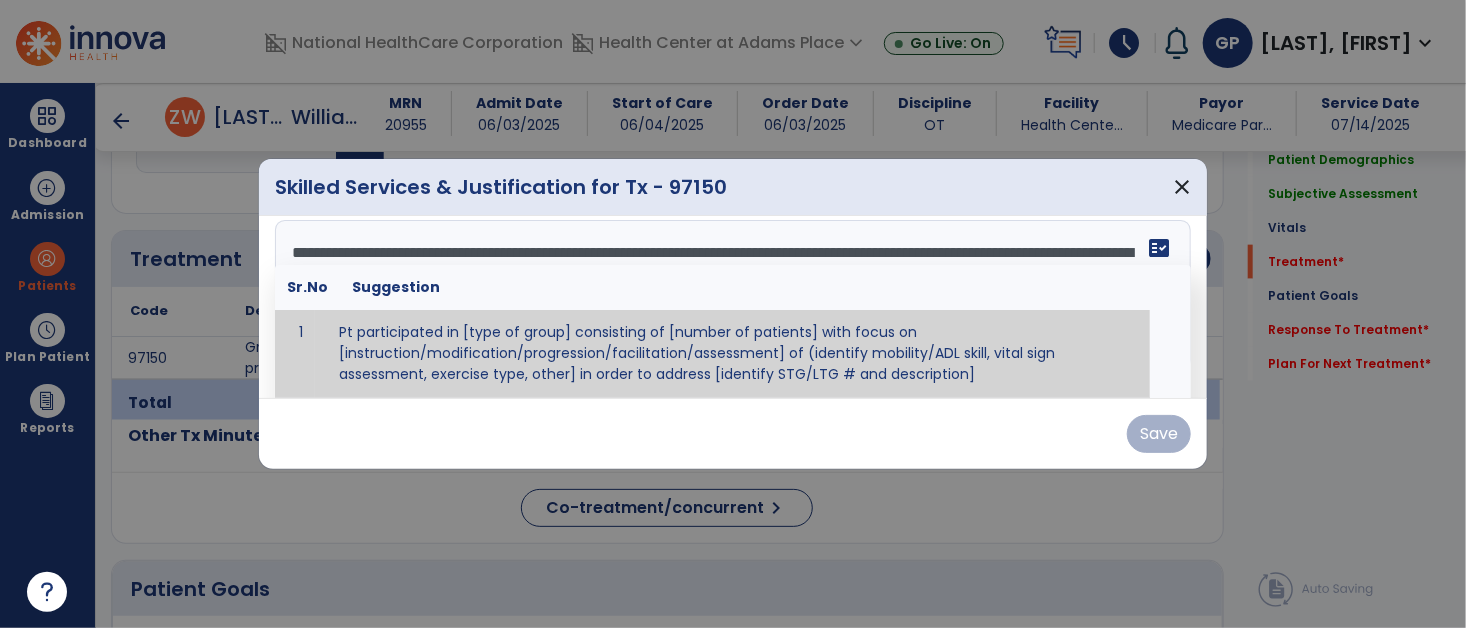 scroll, scrollTop: 287, scrollLeft: 0, axis: vertical 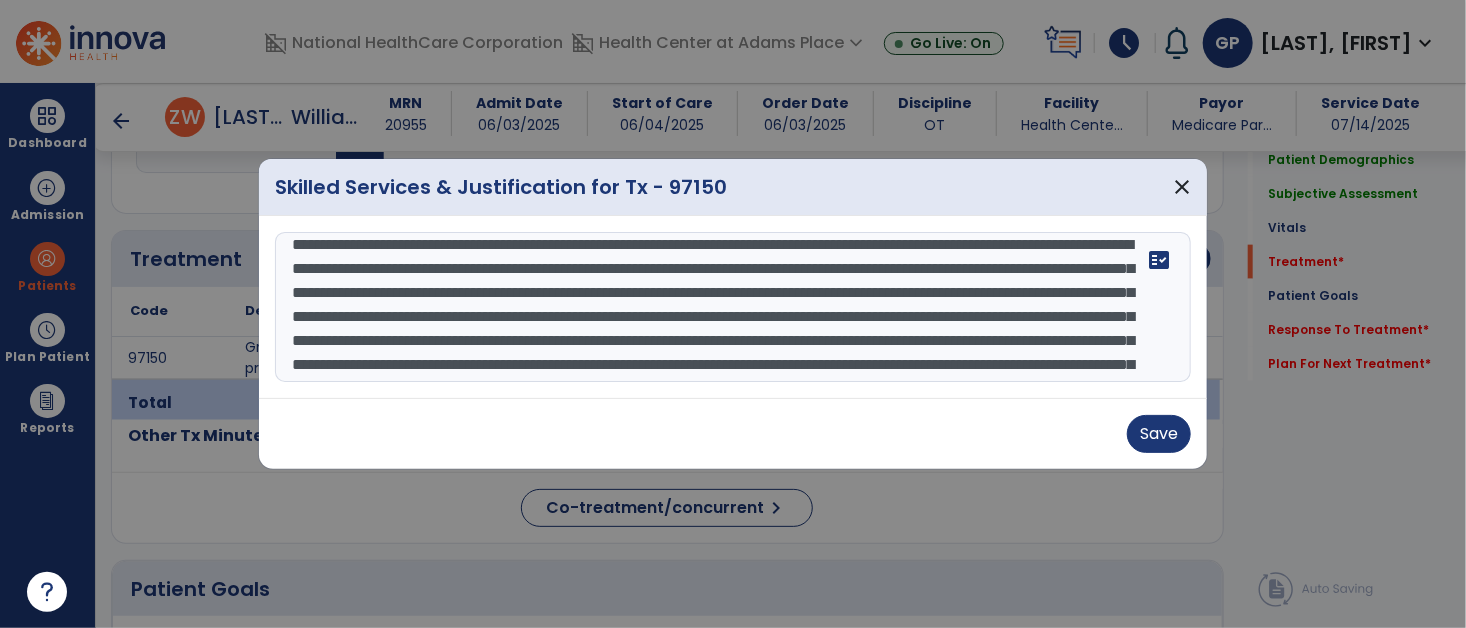 click at bounding box center (733, 307) 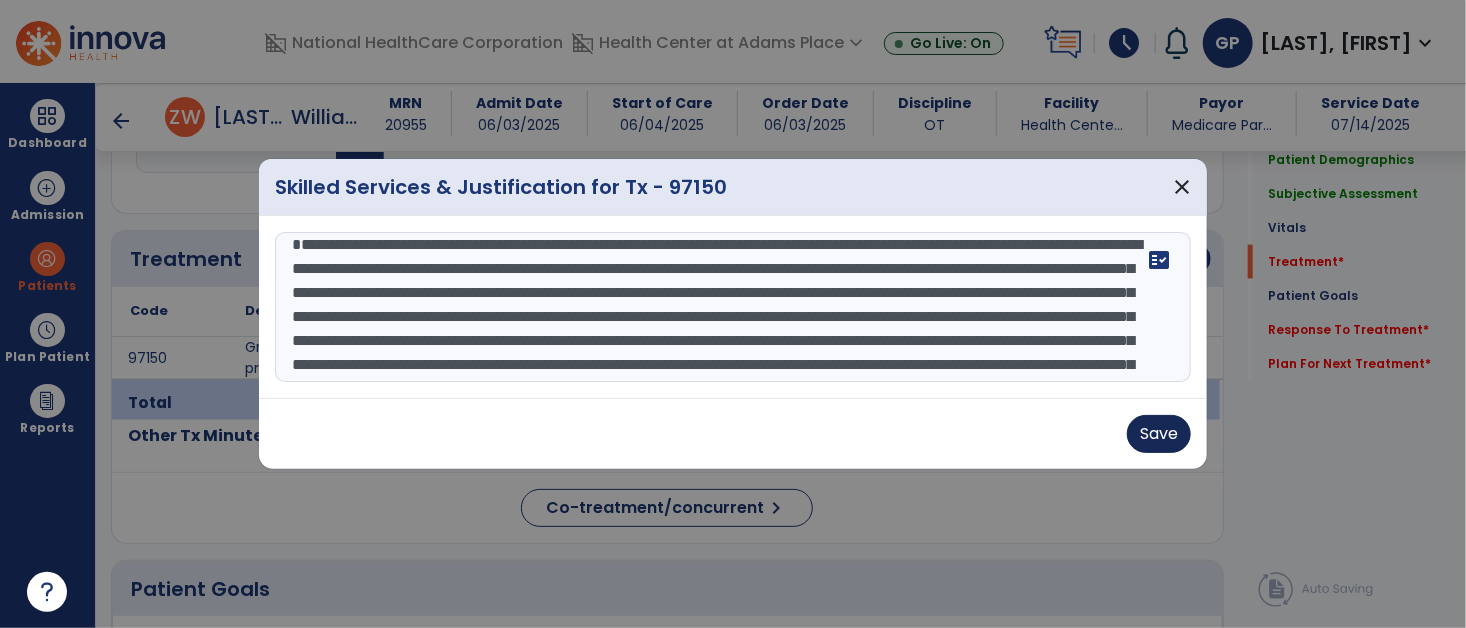 type on "**********" 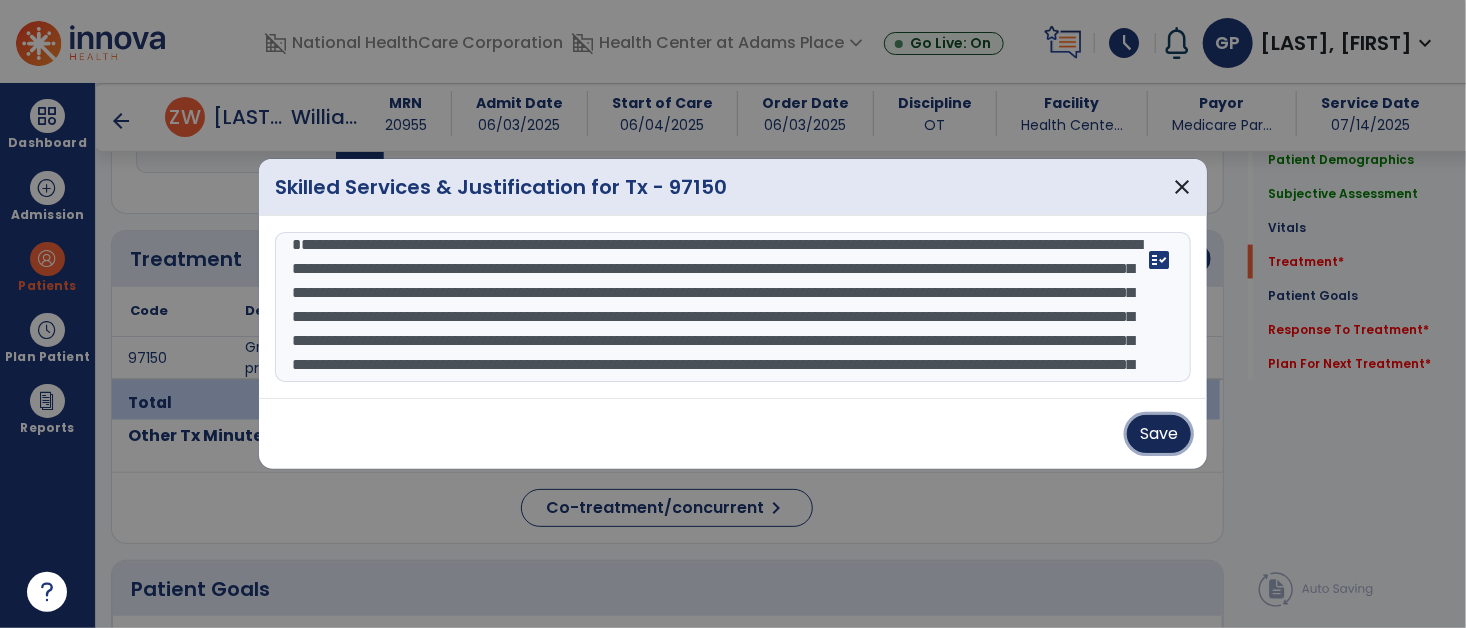 click on "Save" at bounding box center (1159, 434) 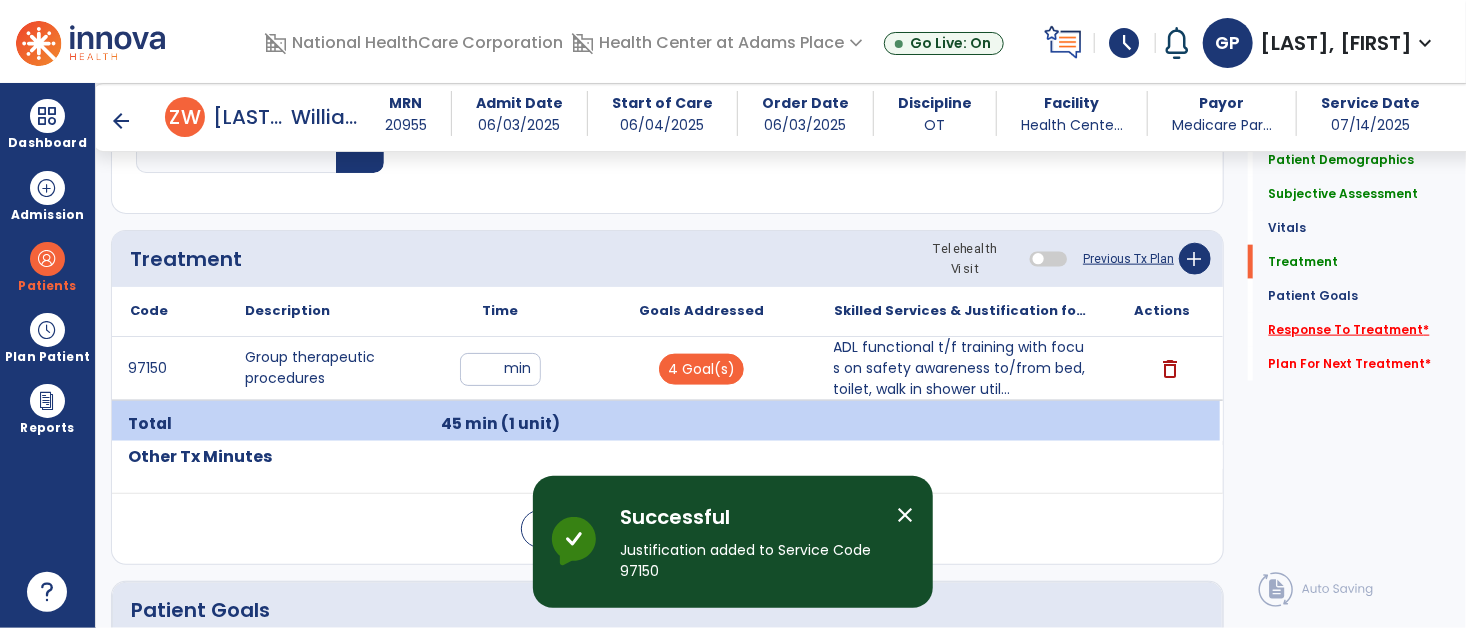 click on "Response To Treatment   *" 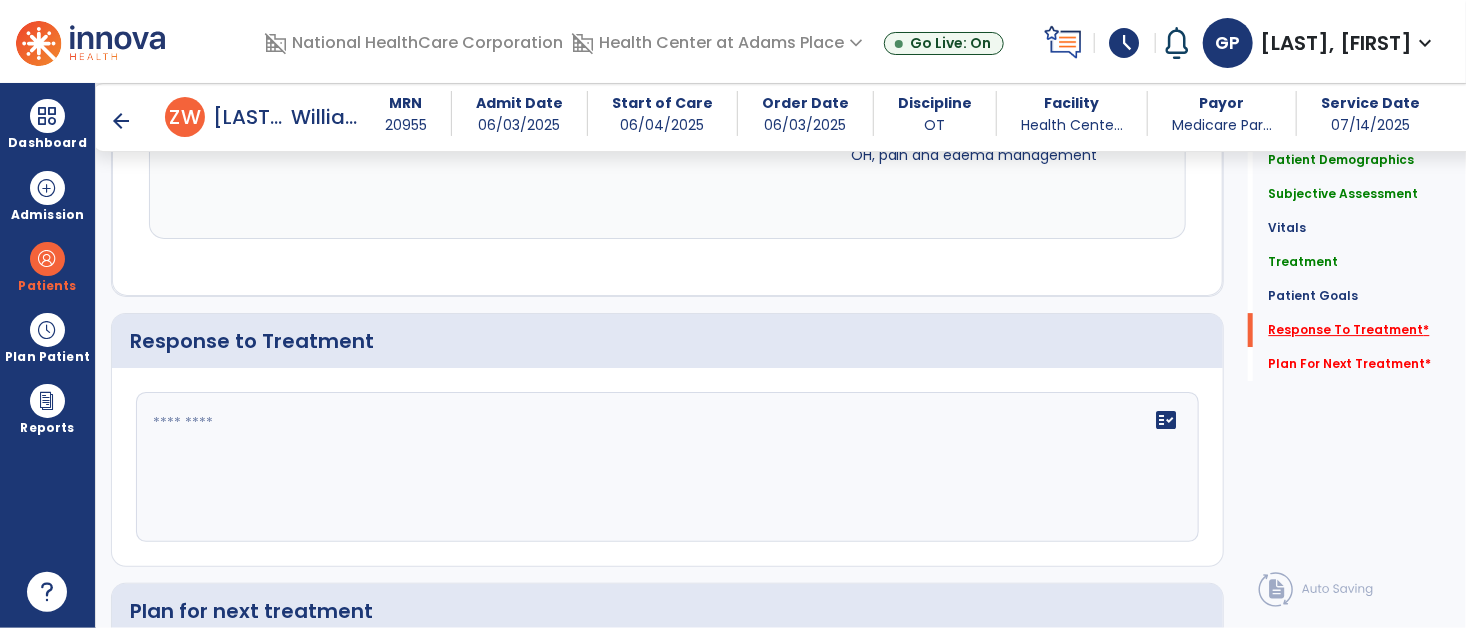 scroll, scrollTop: 2981, scrollLeft: 0, axis: vertical 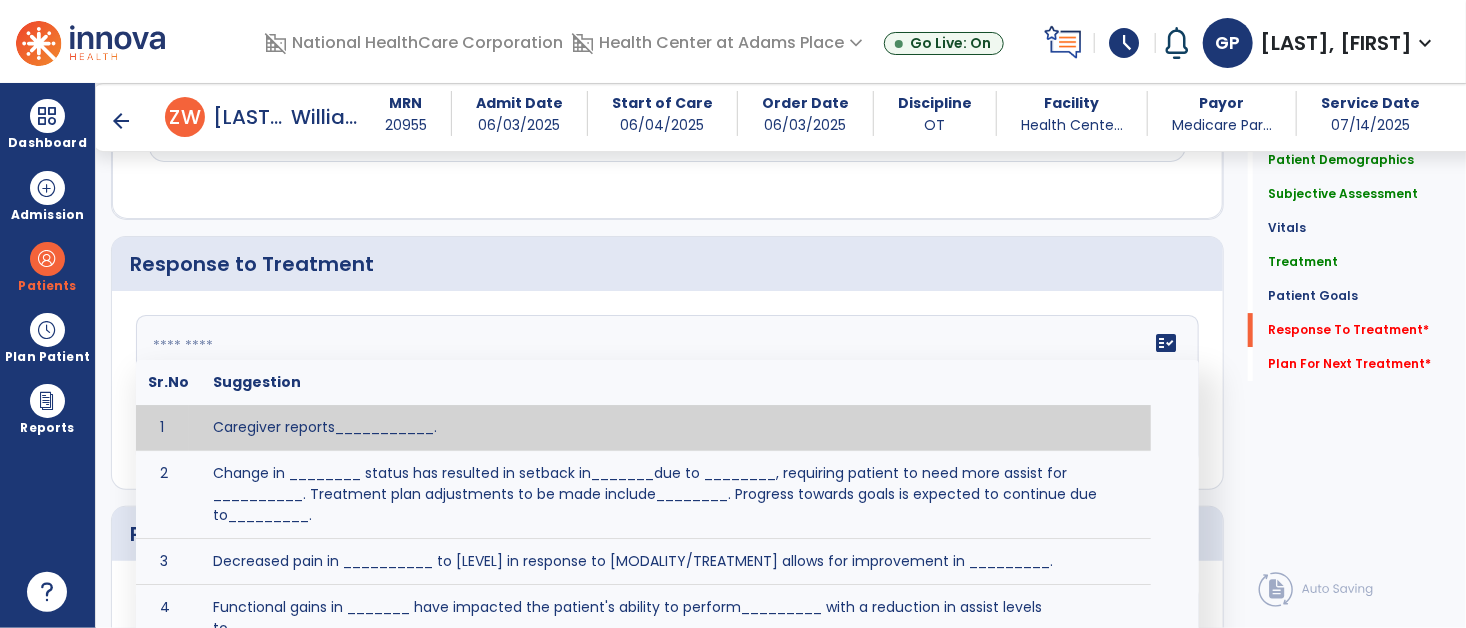 click 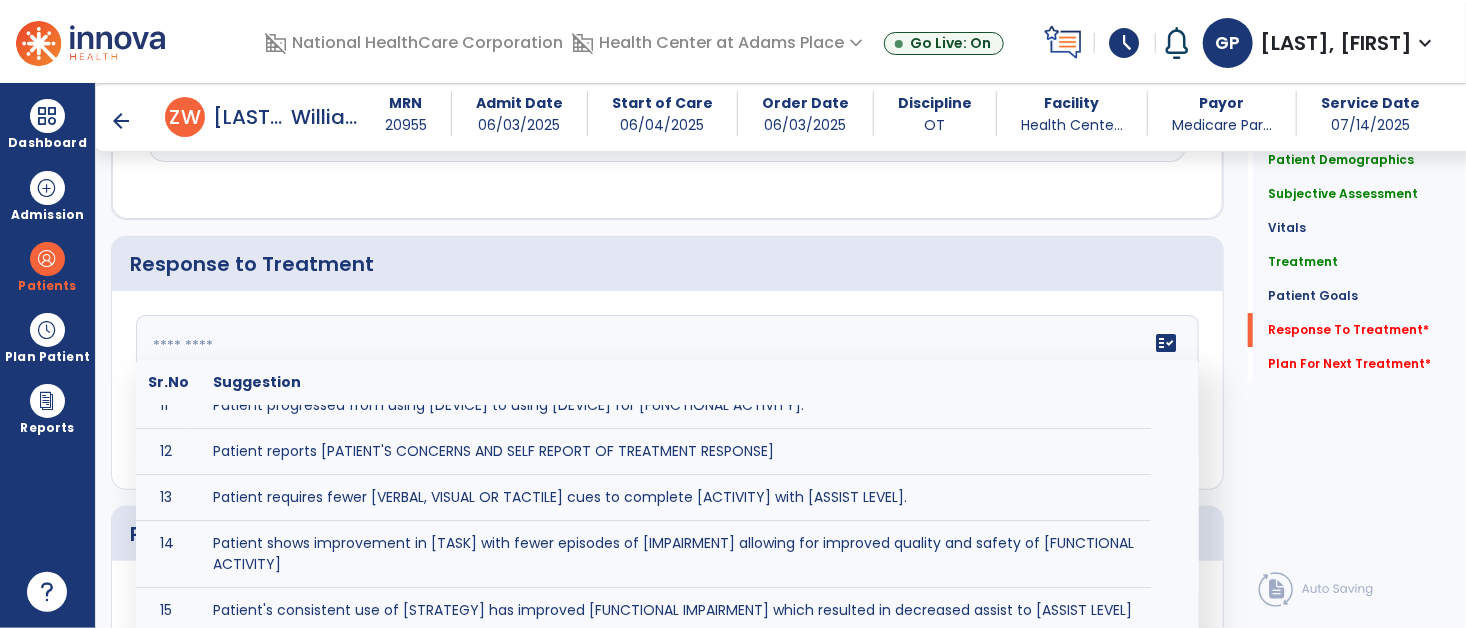 scroll, scrollTop: 545, scrollLeft: 0, axis: vertical 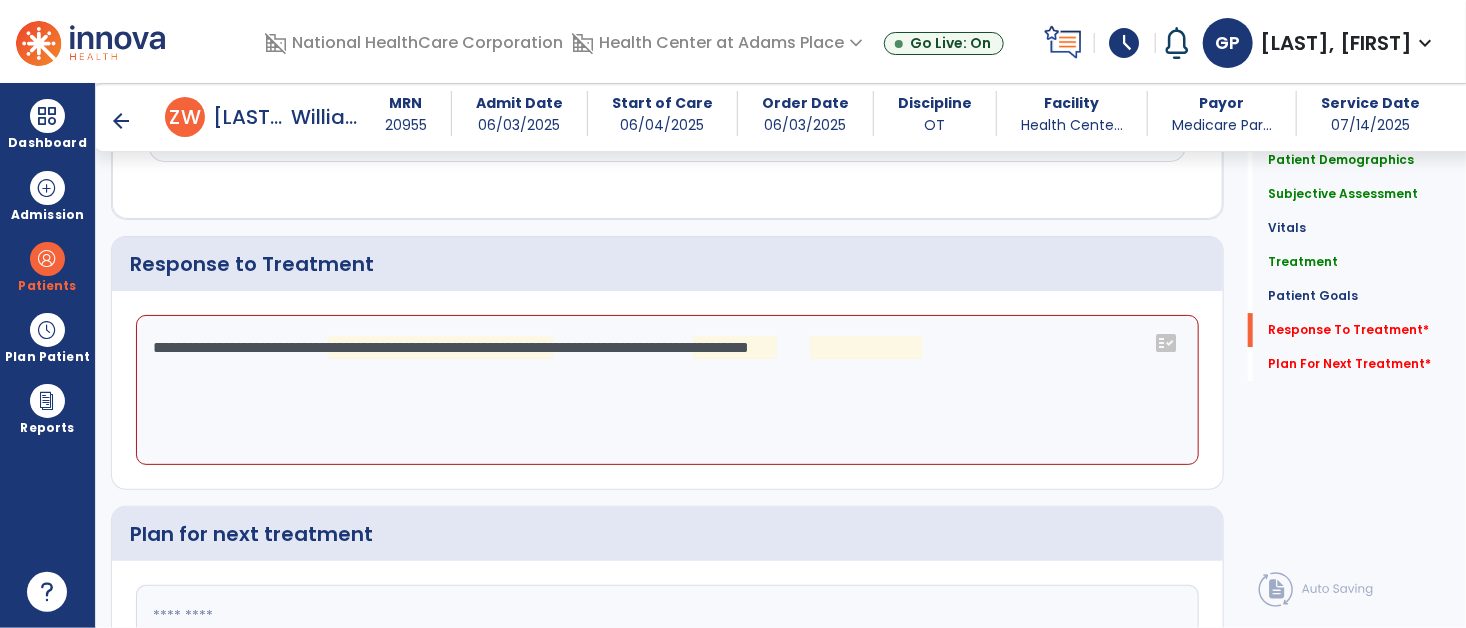 click on "**********" 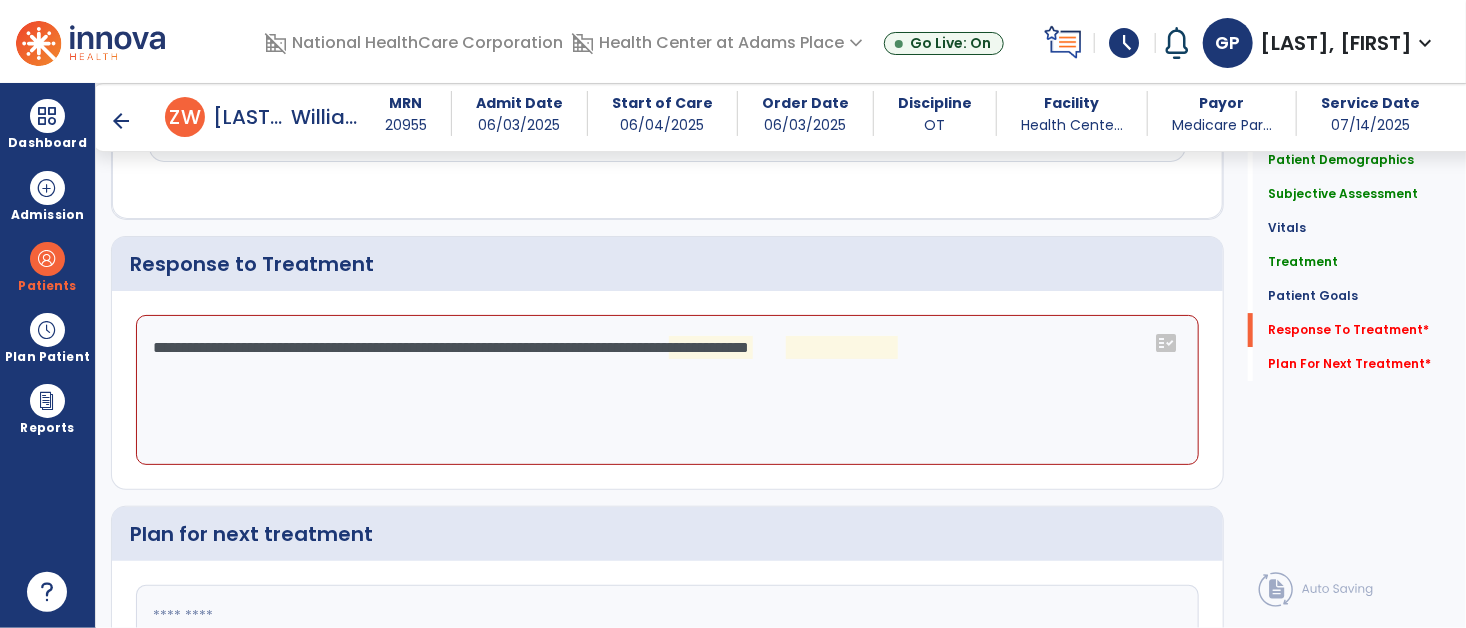click on "**********" 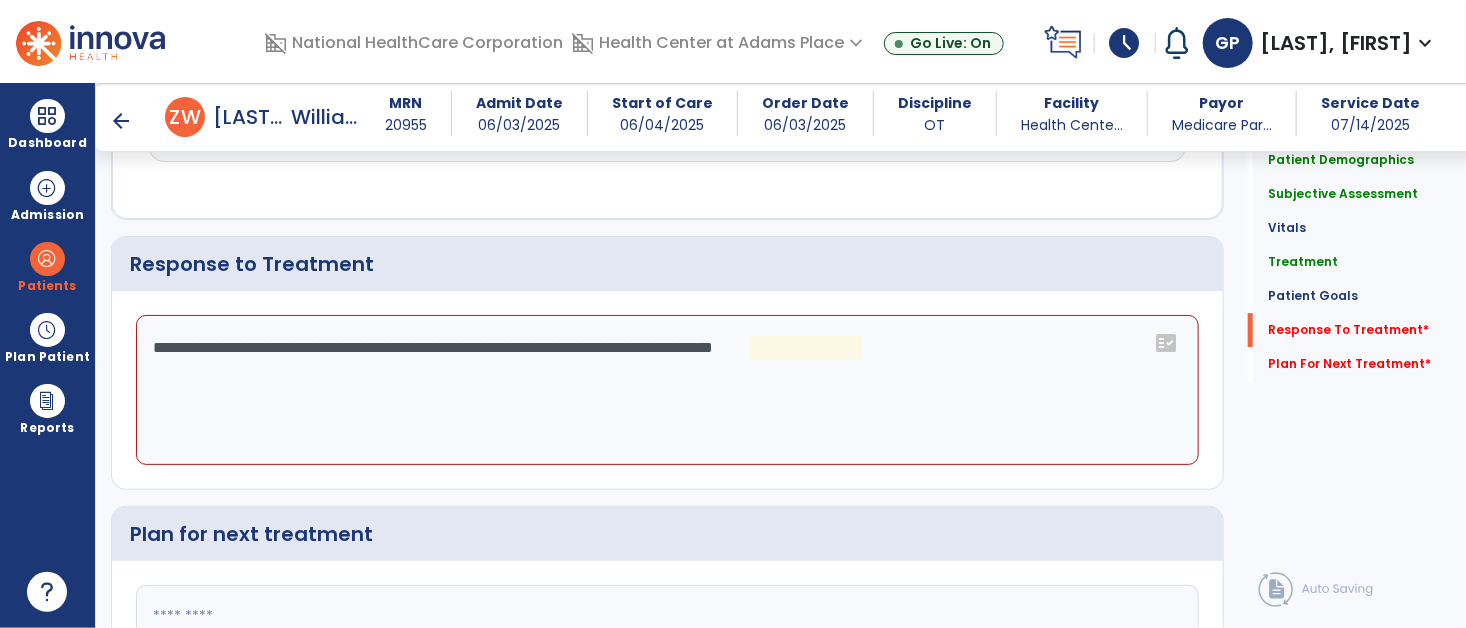click on "**********" 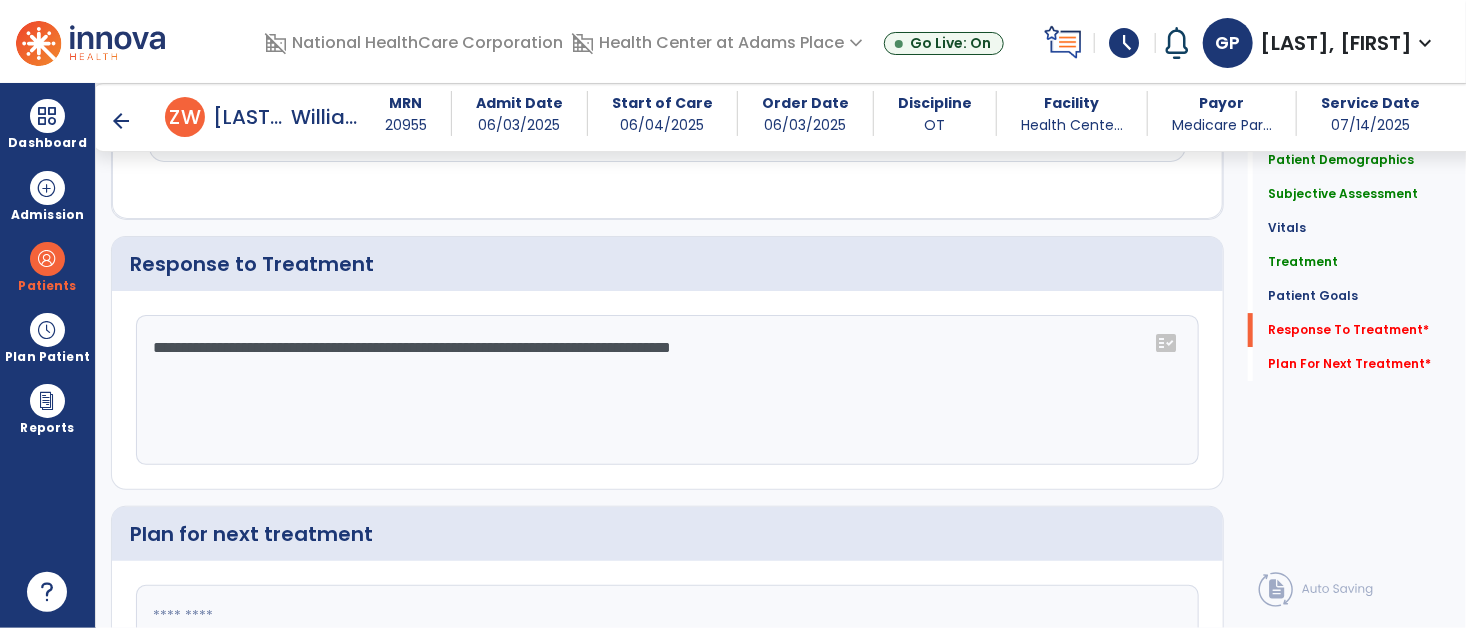 type on "**********" 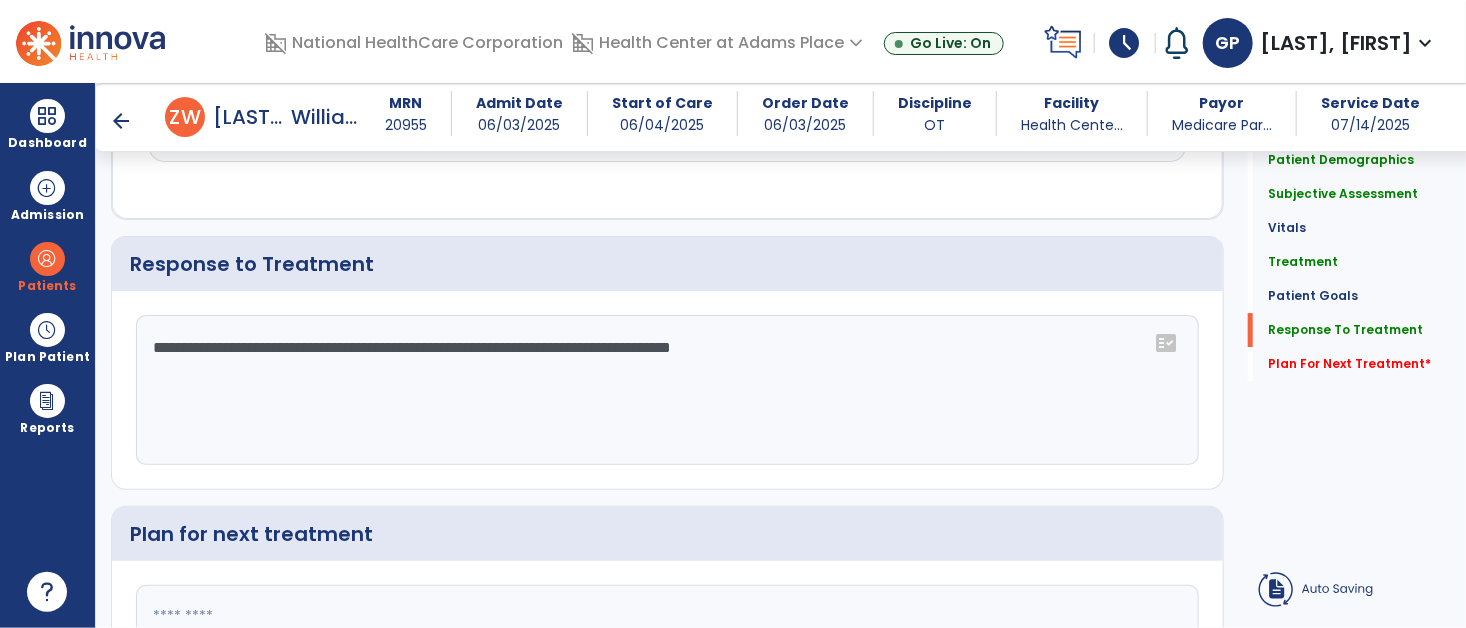 click 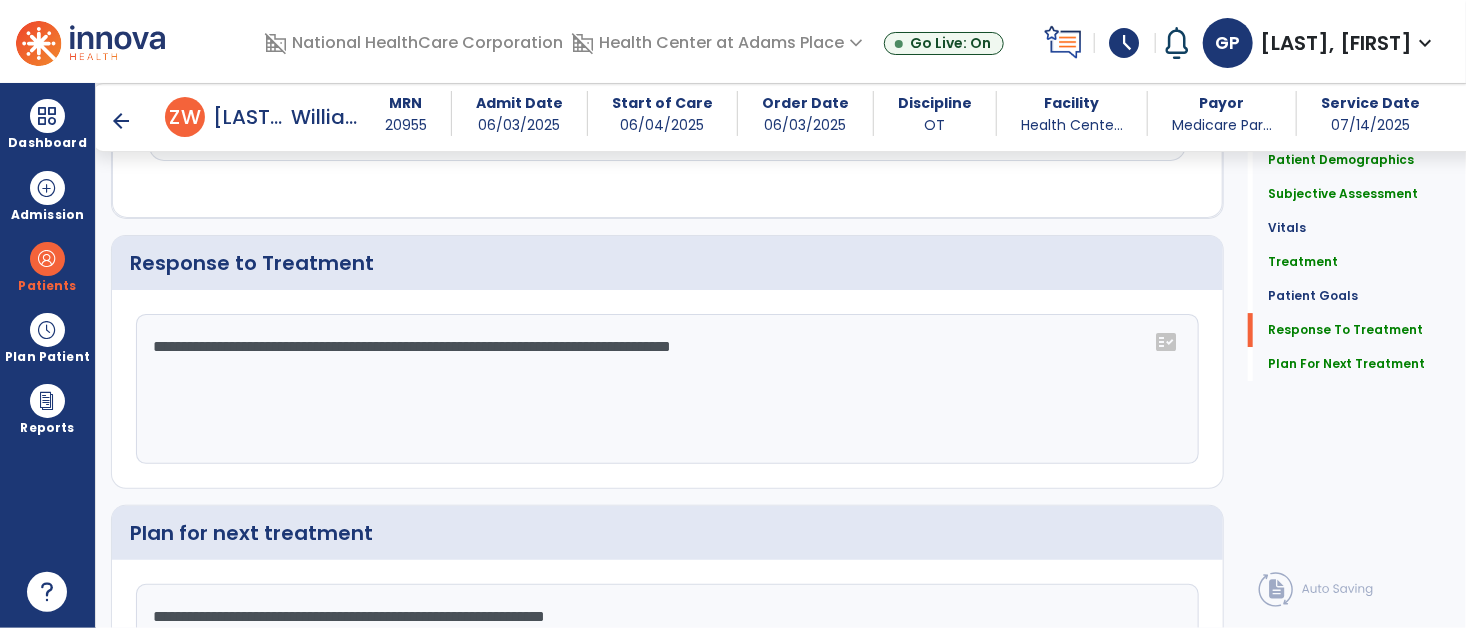 scroll, scrollTop: 3170, scrollLeft: 0, axis: vertical 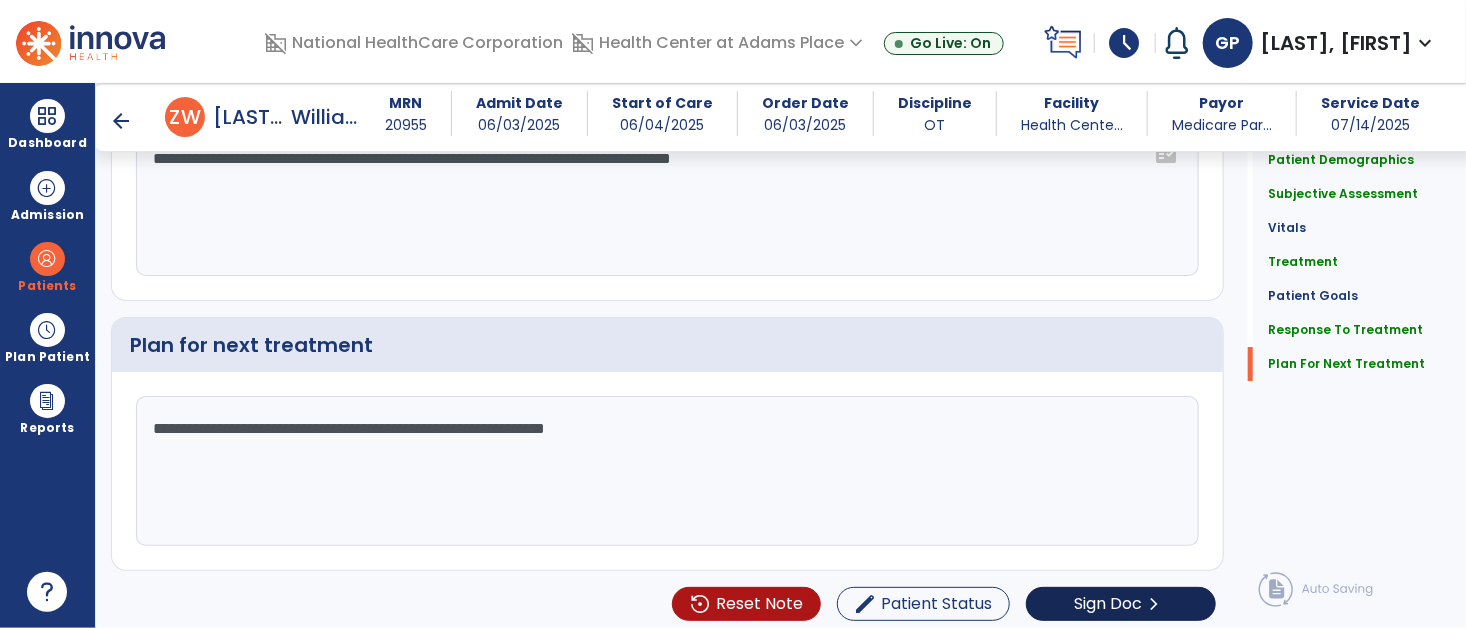 type on "**********" 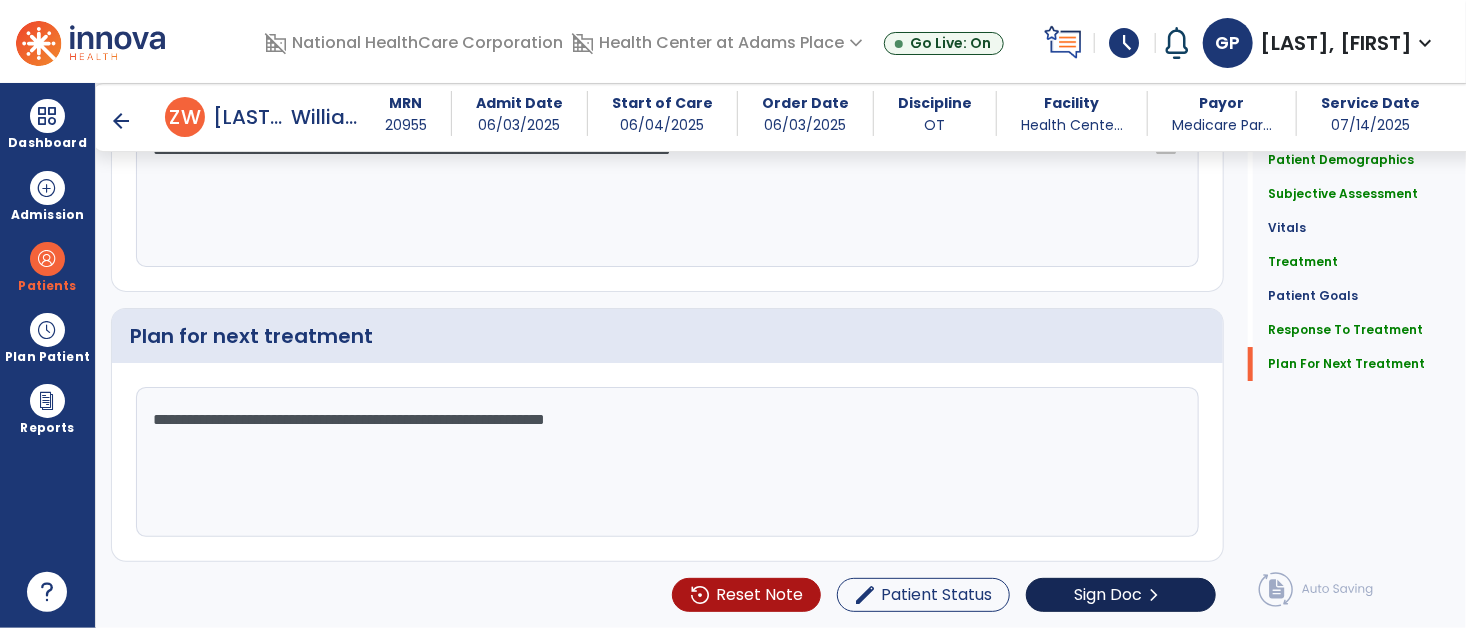 scroll, scrollTop: 3169, scrollLeft: 0, axis: vertical 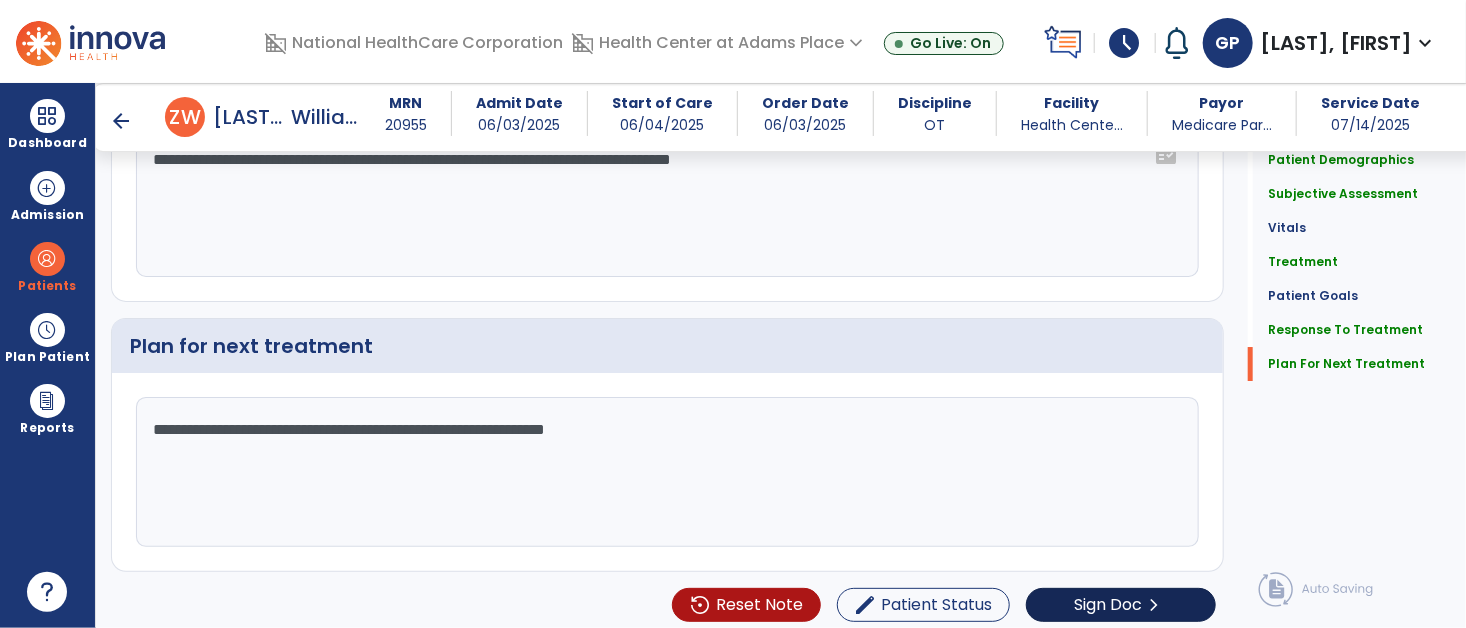 click on "Sign Doc" 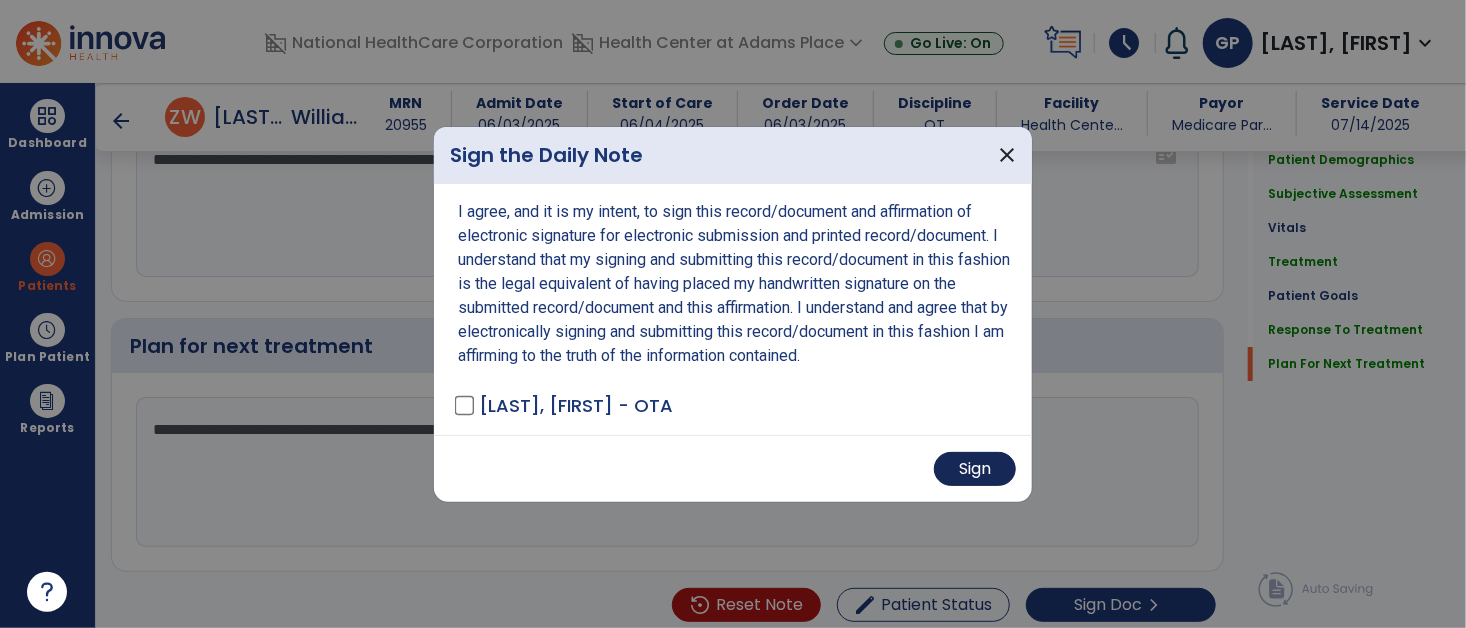 click on "Sign" at bounding box center (975, 469) 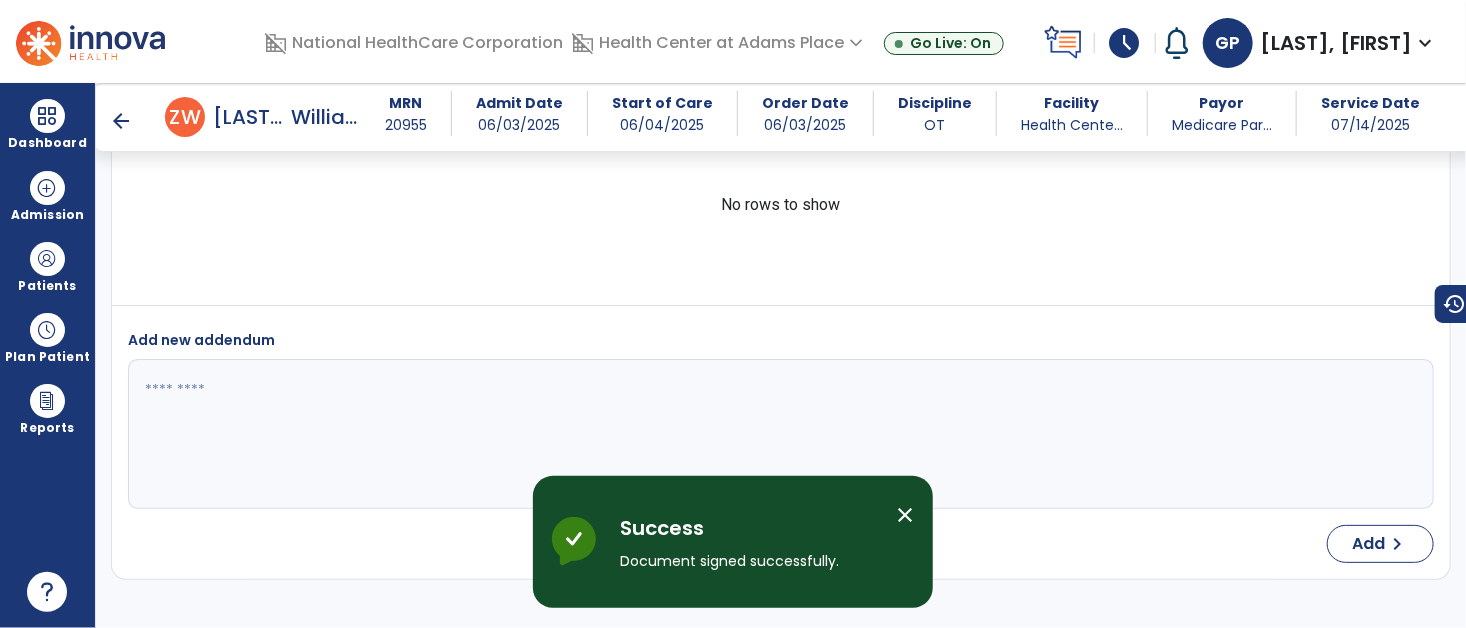 scroll, scrollTop: 5025, scrollLeft: 0, axis: vertical 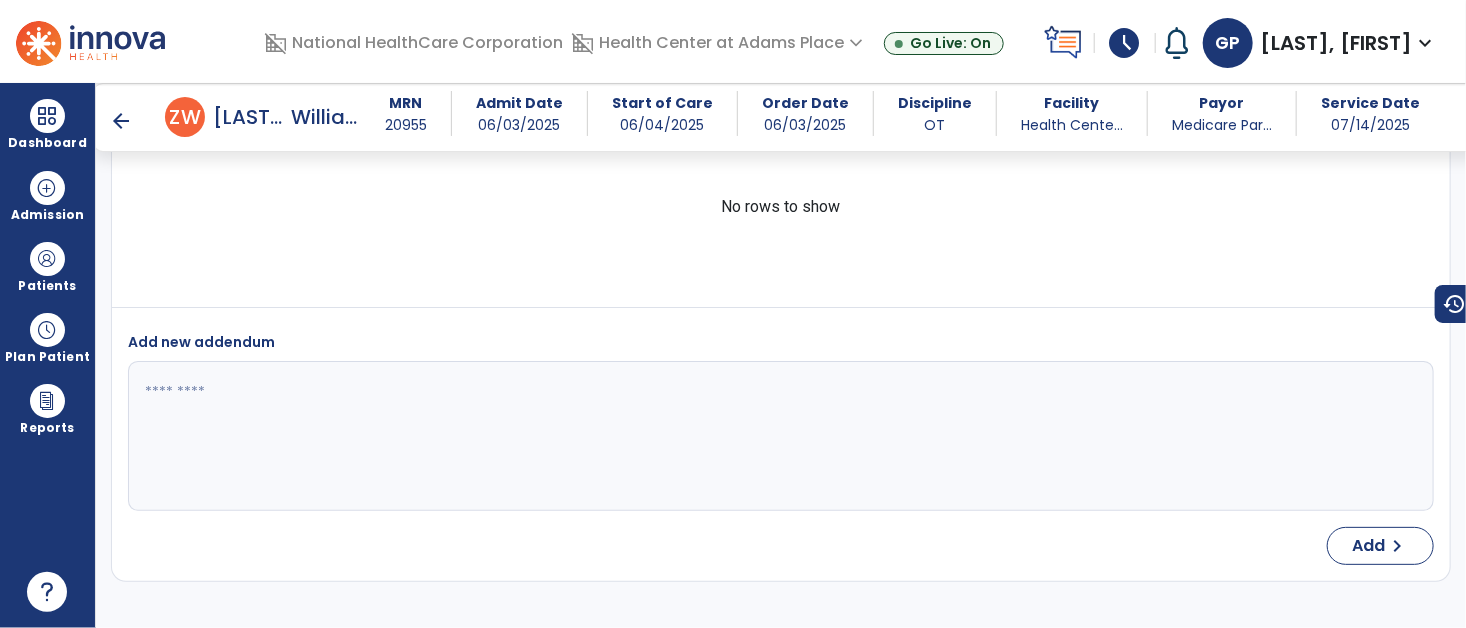 click on "arrow_back" at bounding box center (121, 121) 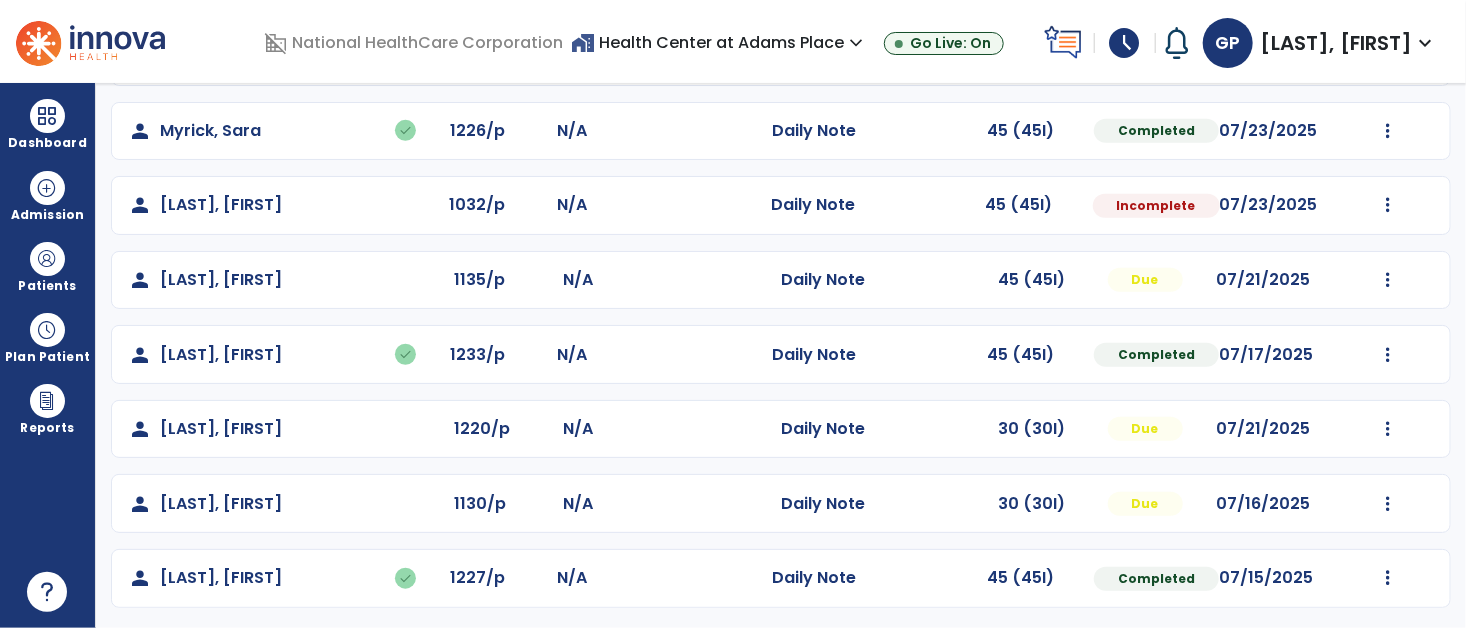 scroll, scrollTop: 605, scrollLeft: 0, axis: vertical 